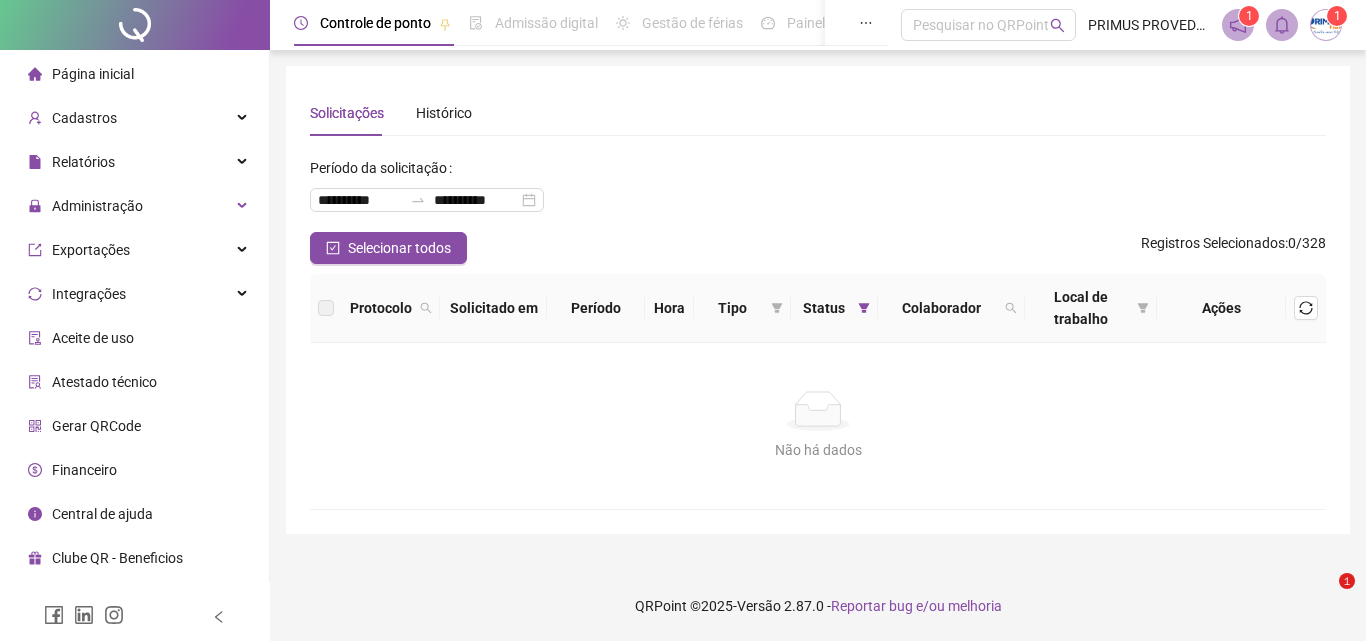 scroll, scrollTop: 0, scrollLeft: 0, axis: both 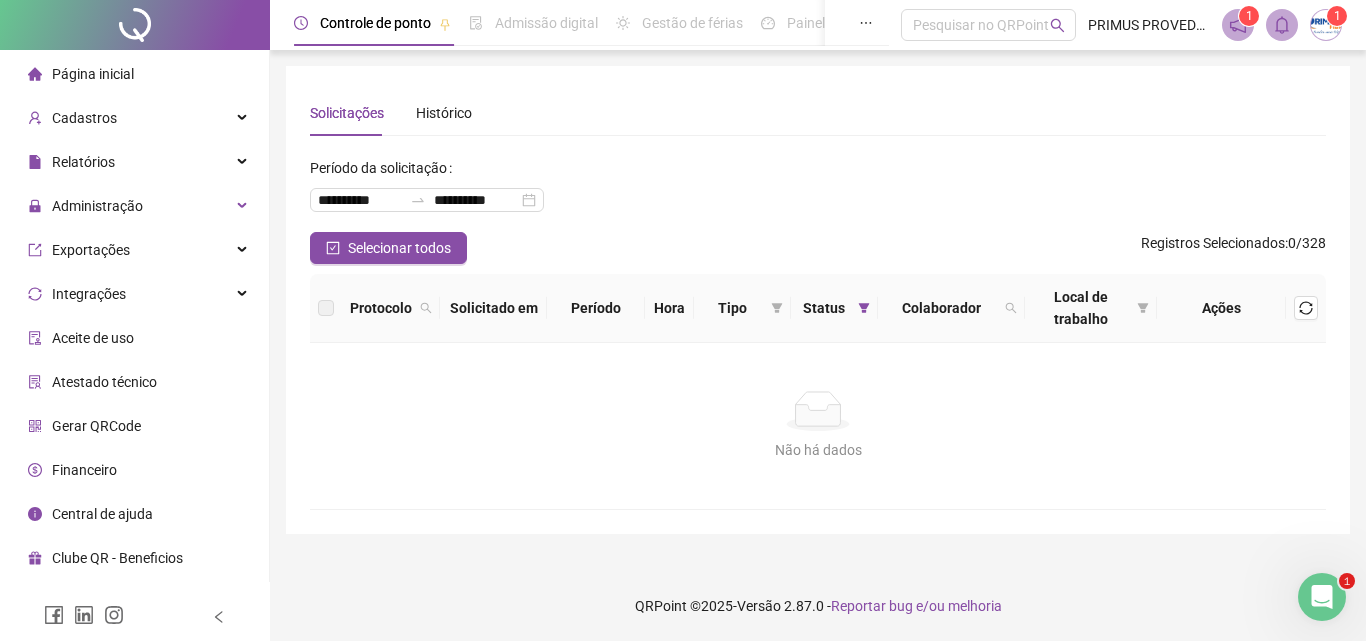 click at bounding box center (1306, 308) 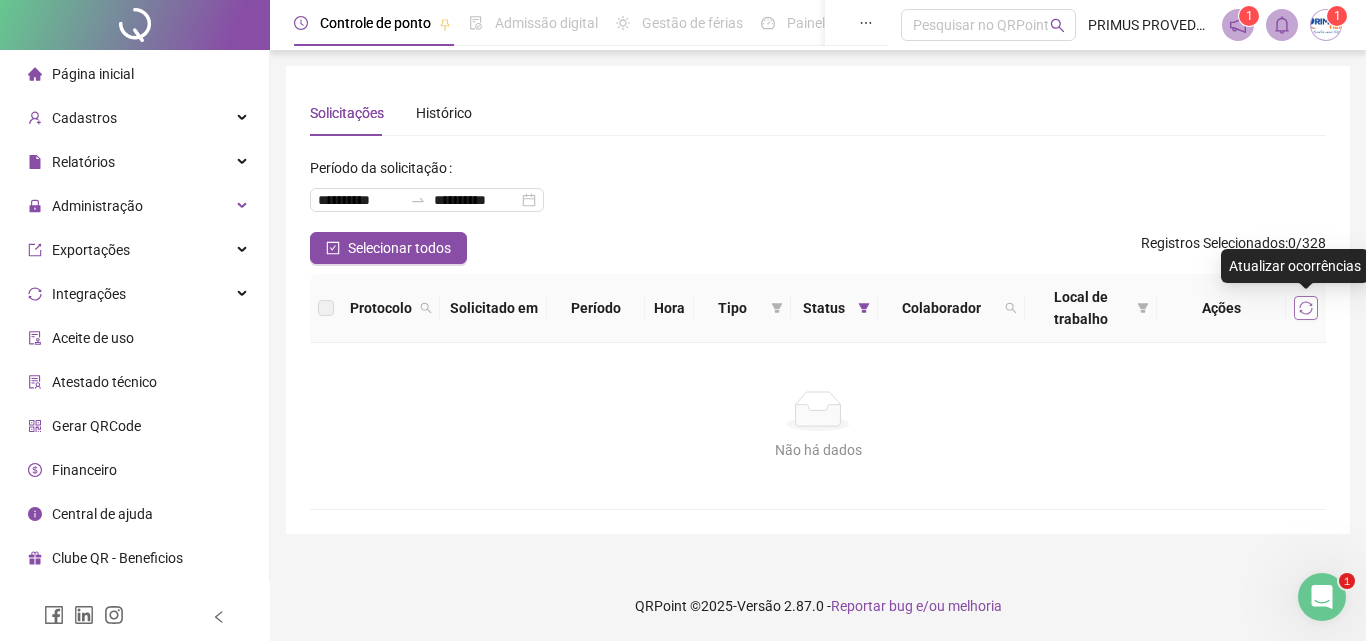 click 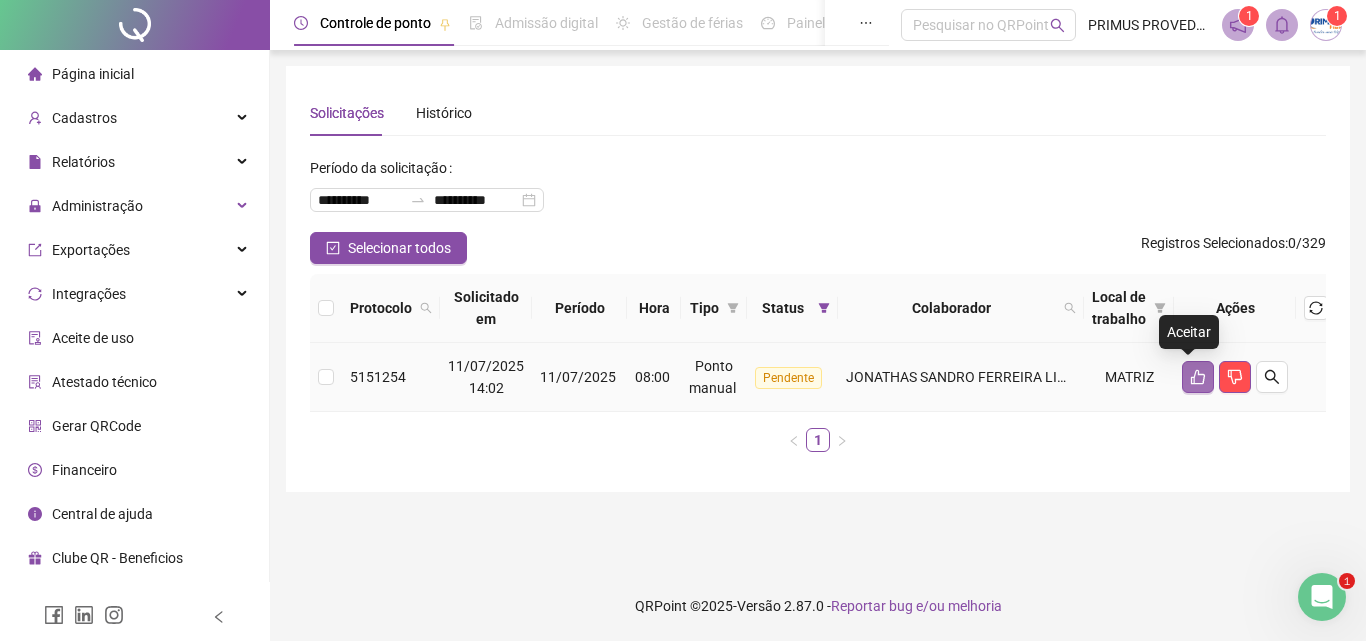 click at bounding box center (1198, 377) 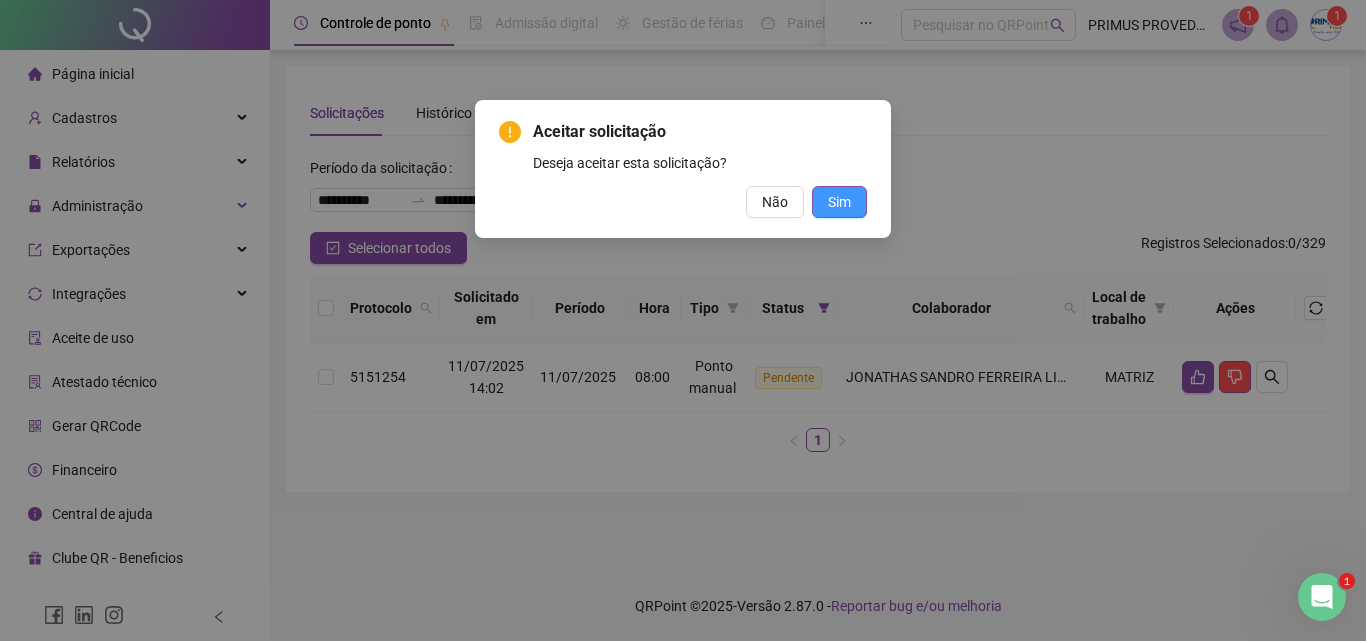 click on "Sim" at bounding box center [839, 202] 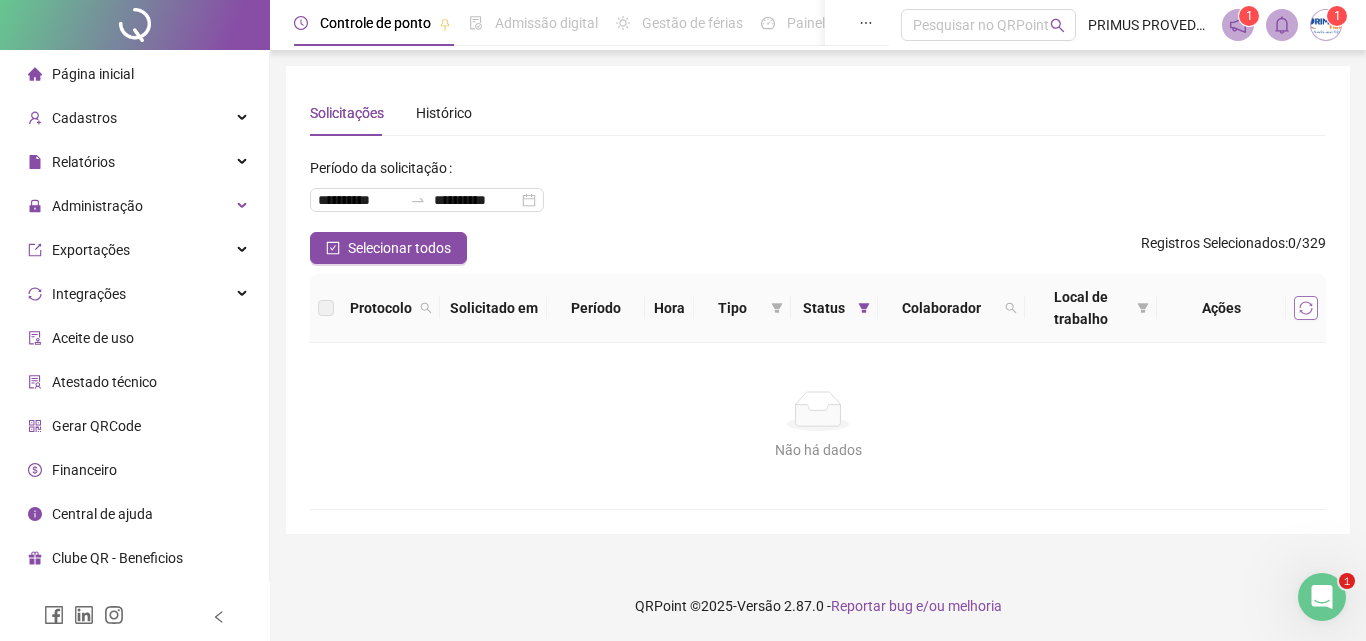 click 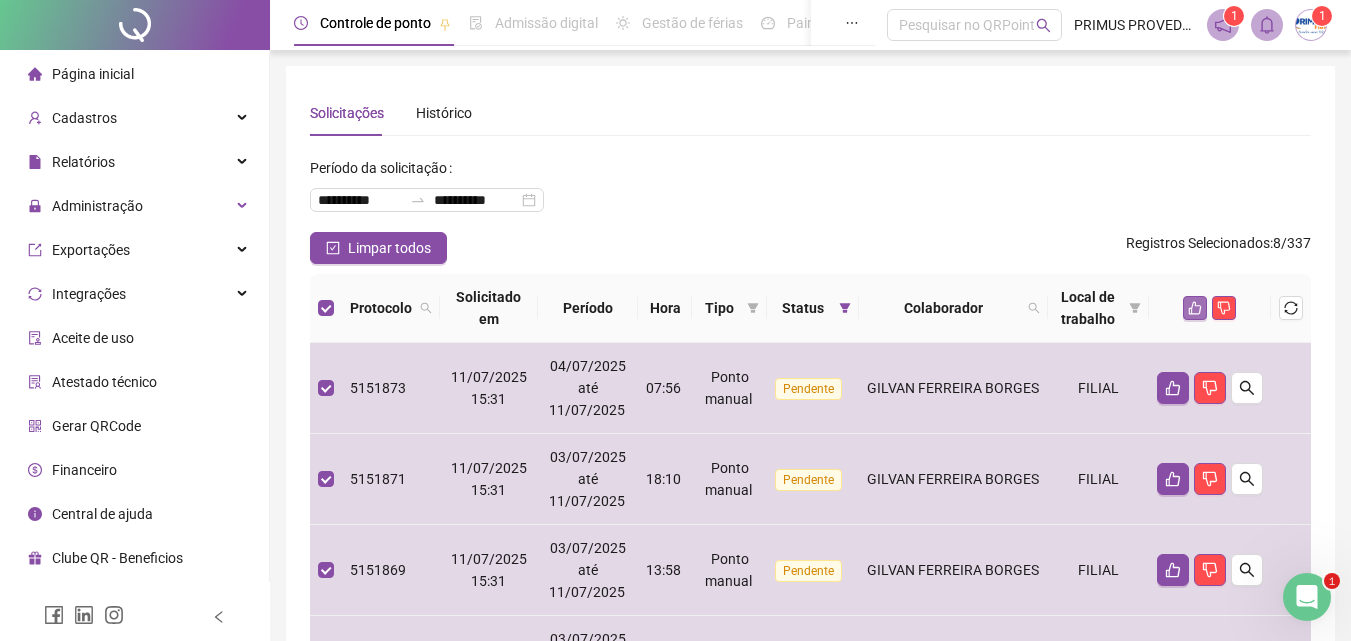 click 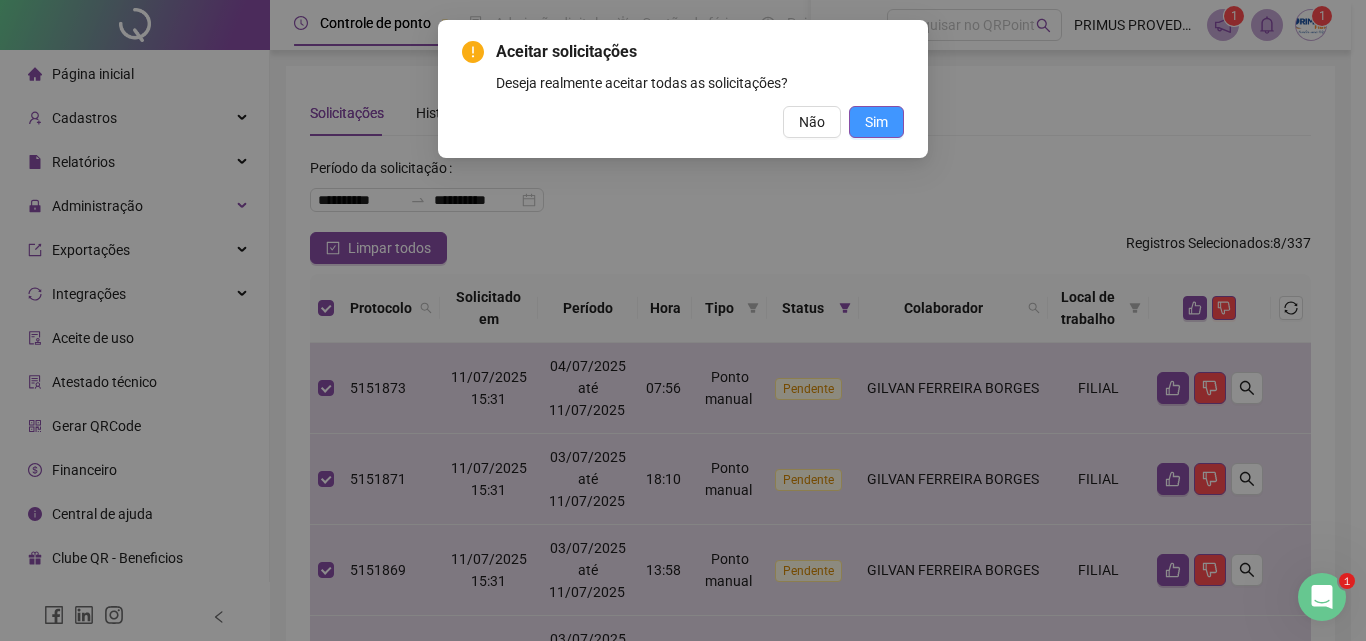 click on "Sim" at bounding box center (876, 122) 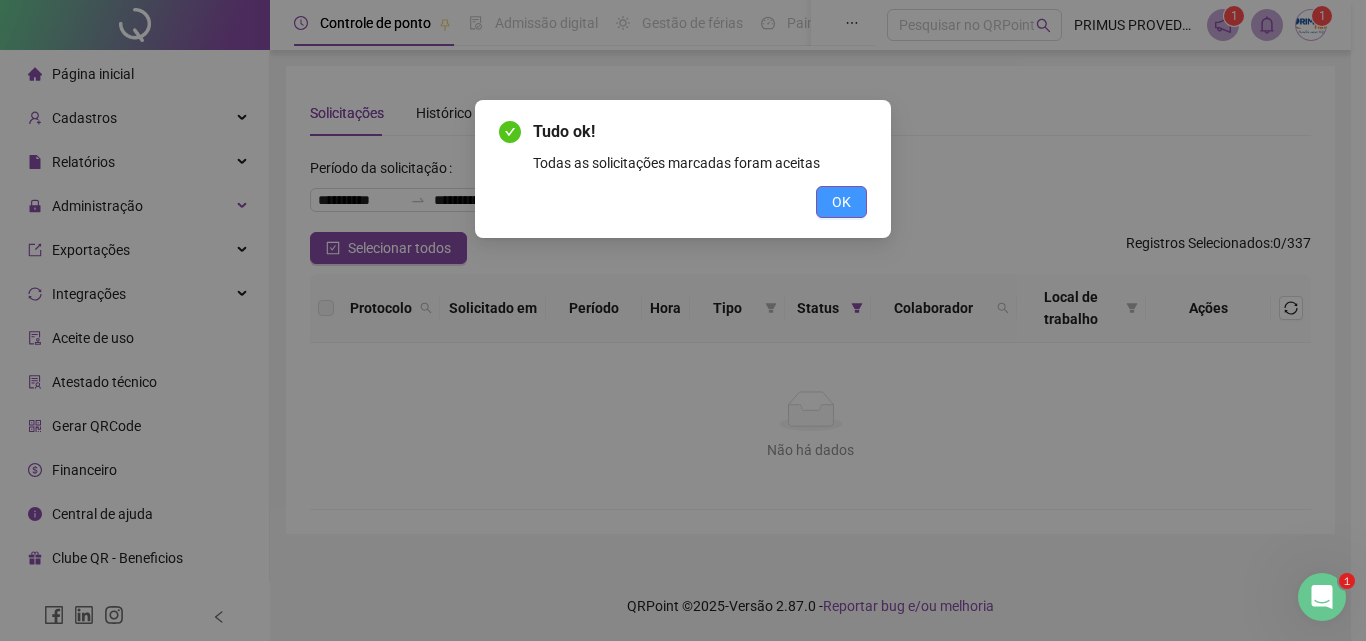 click on "OK" at bounding box center [841, 202] 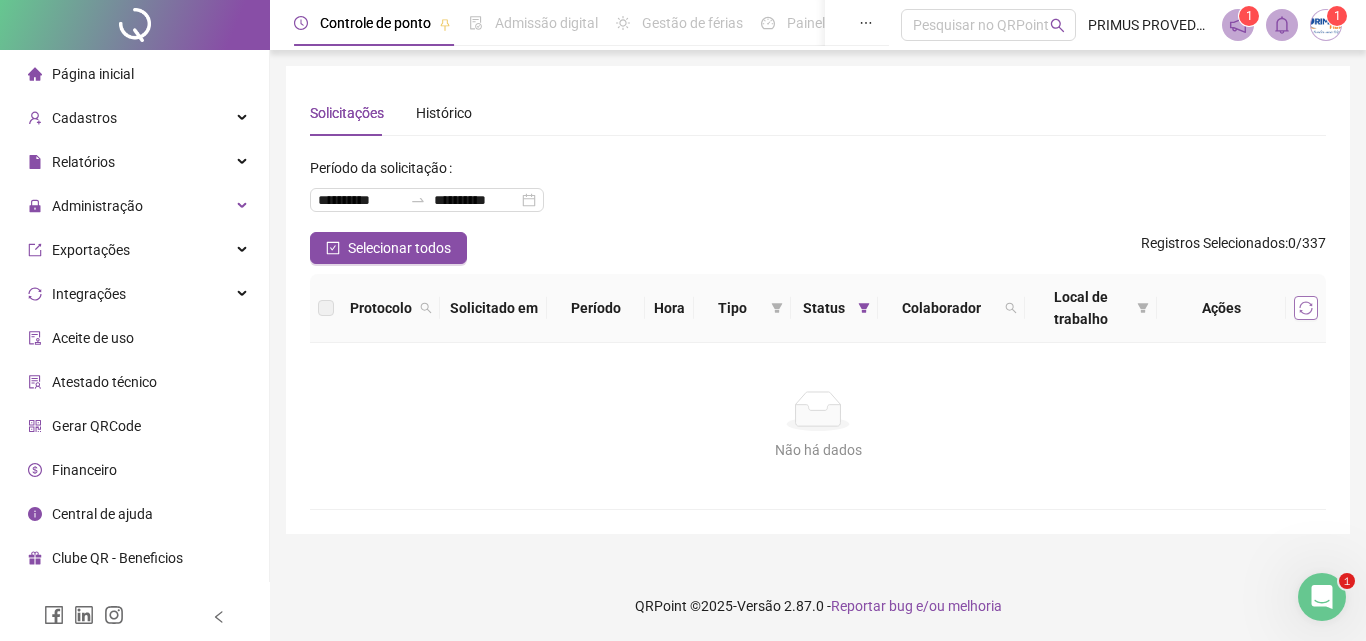 click at bounding box center [1306, 308] 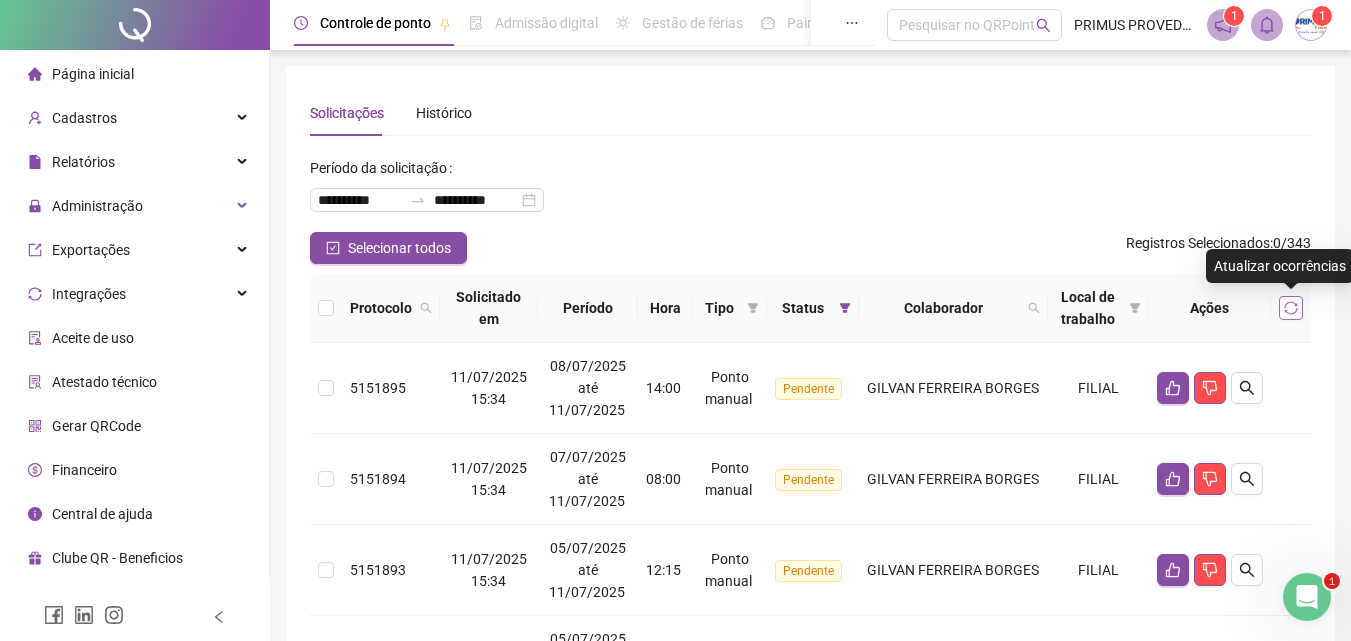 click 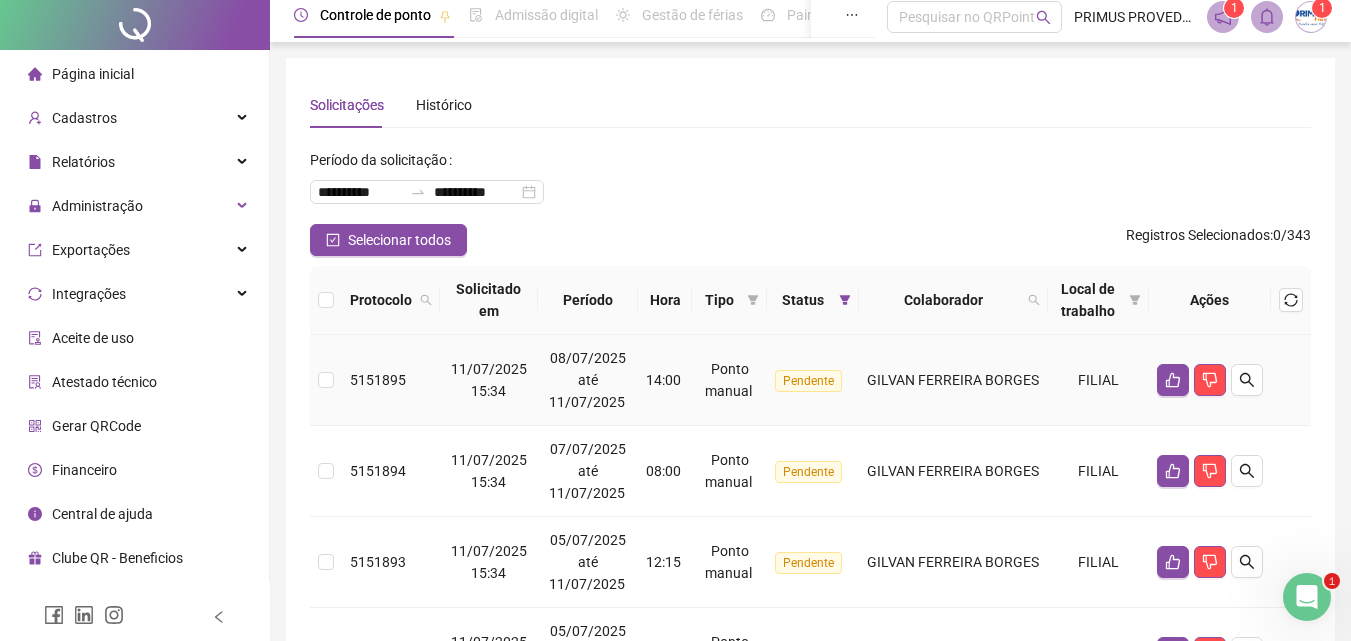 scroll, scrollTop: 0, scrollLeft: 0, axis: both 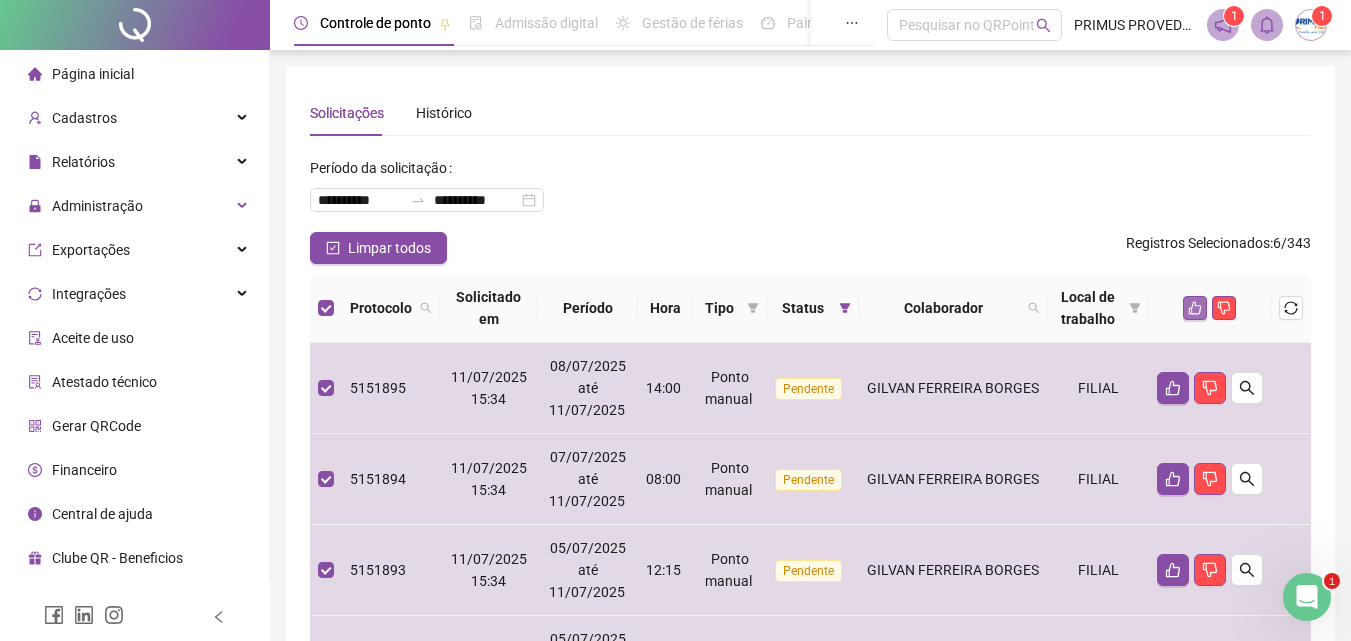 click 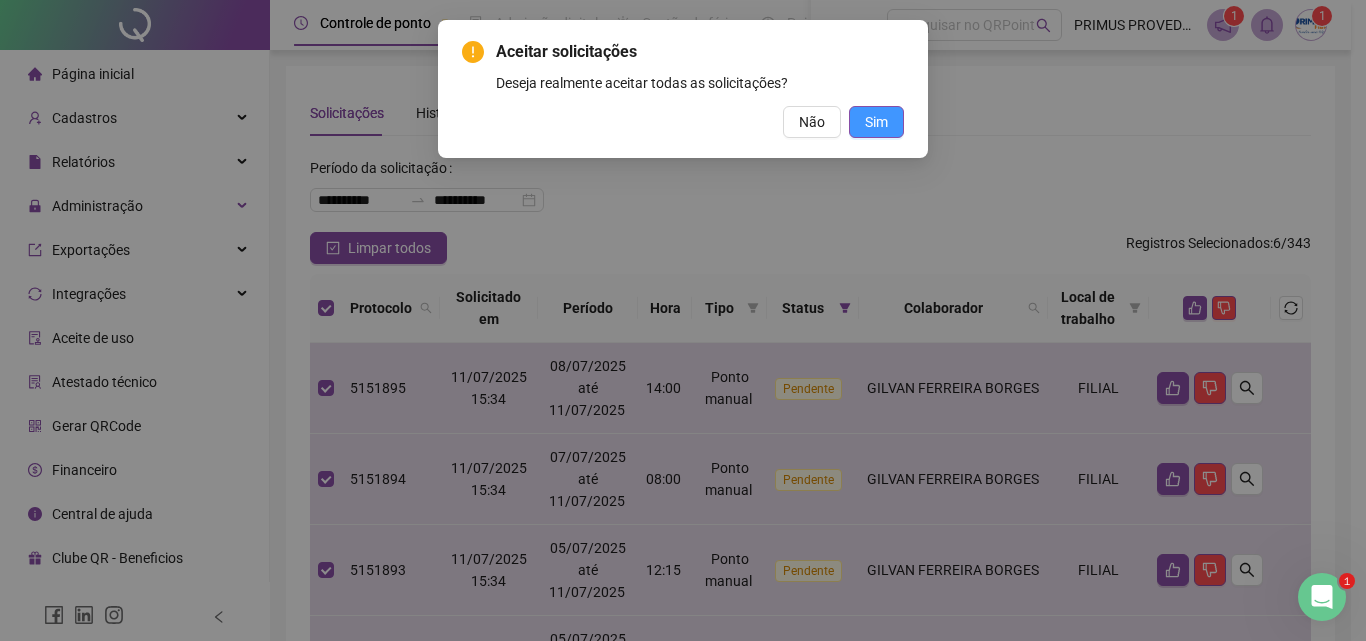 click on "Sim" at bounding box center [876, 122] 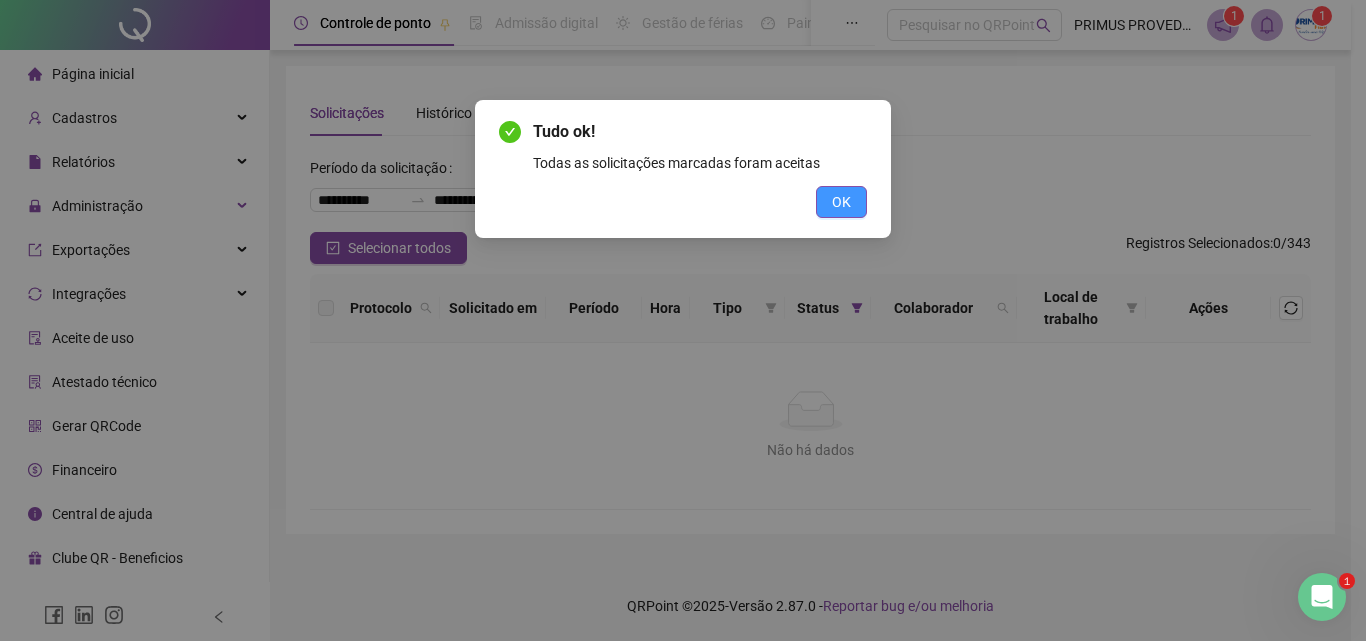click on "OK" at bounding box center (841, 202) 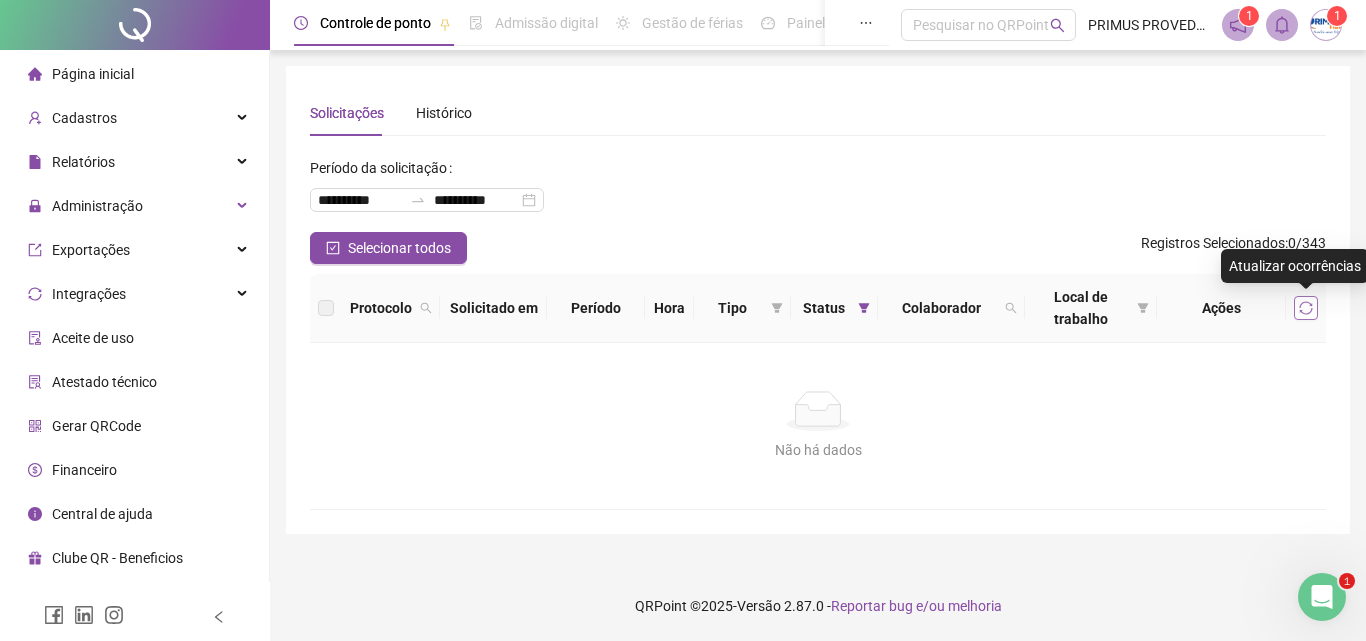 click 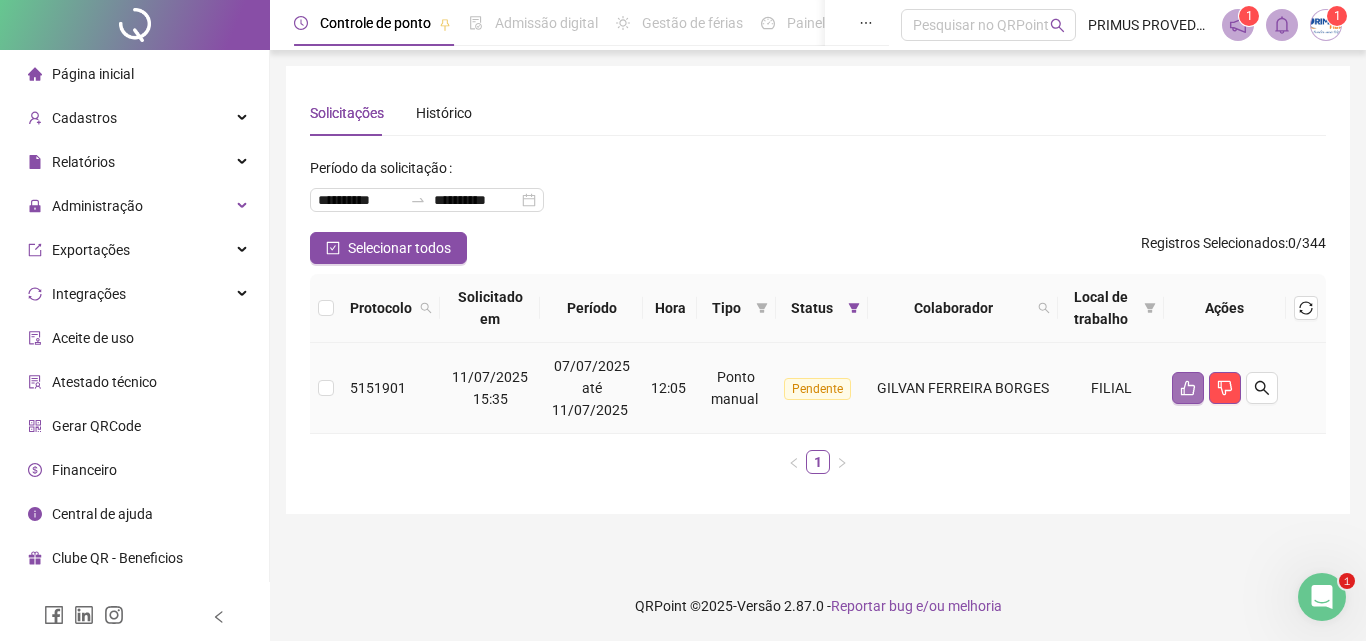 click 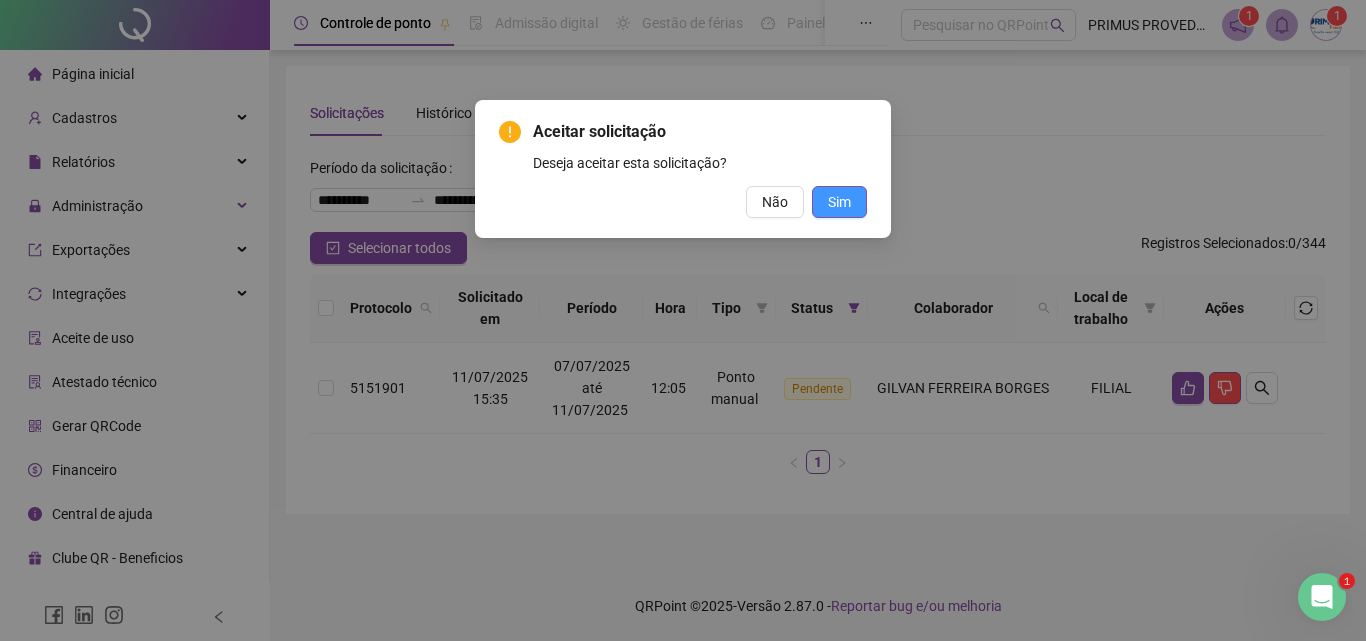 click on "Sim" at bounding box center [839, 202] 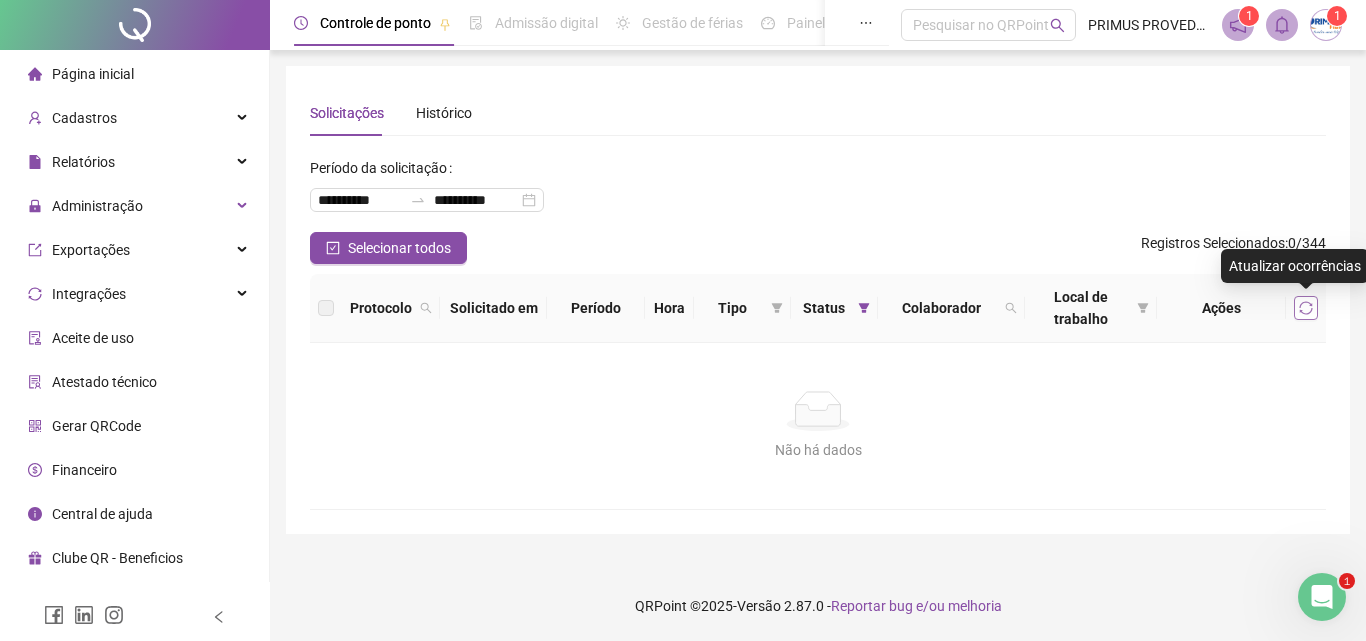 click 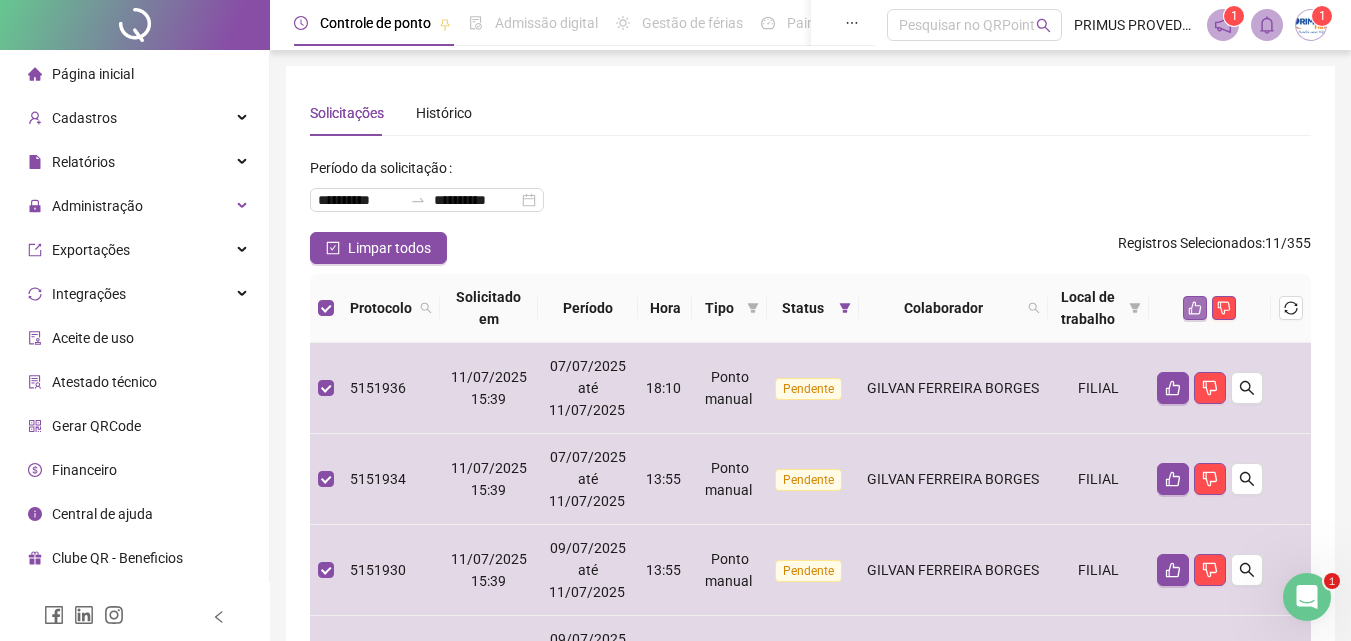 click 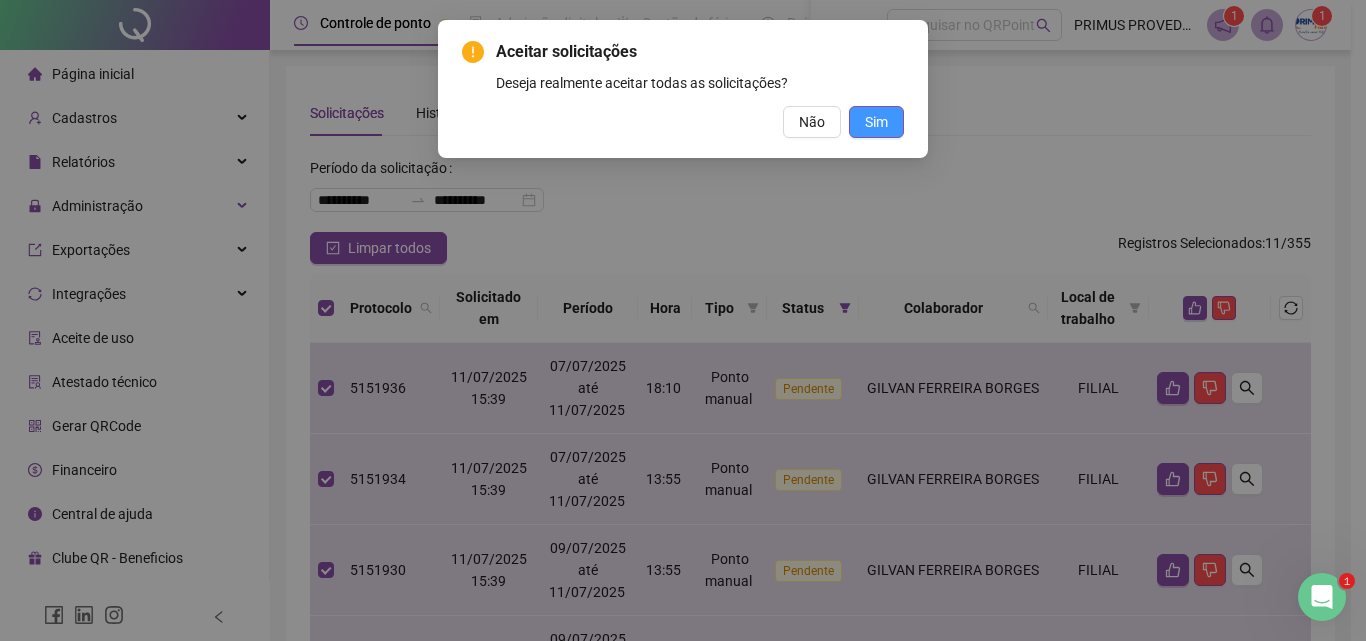 click on "Sim" at bounding box center [876, 122] 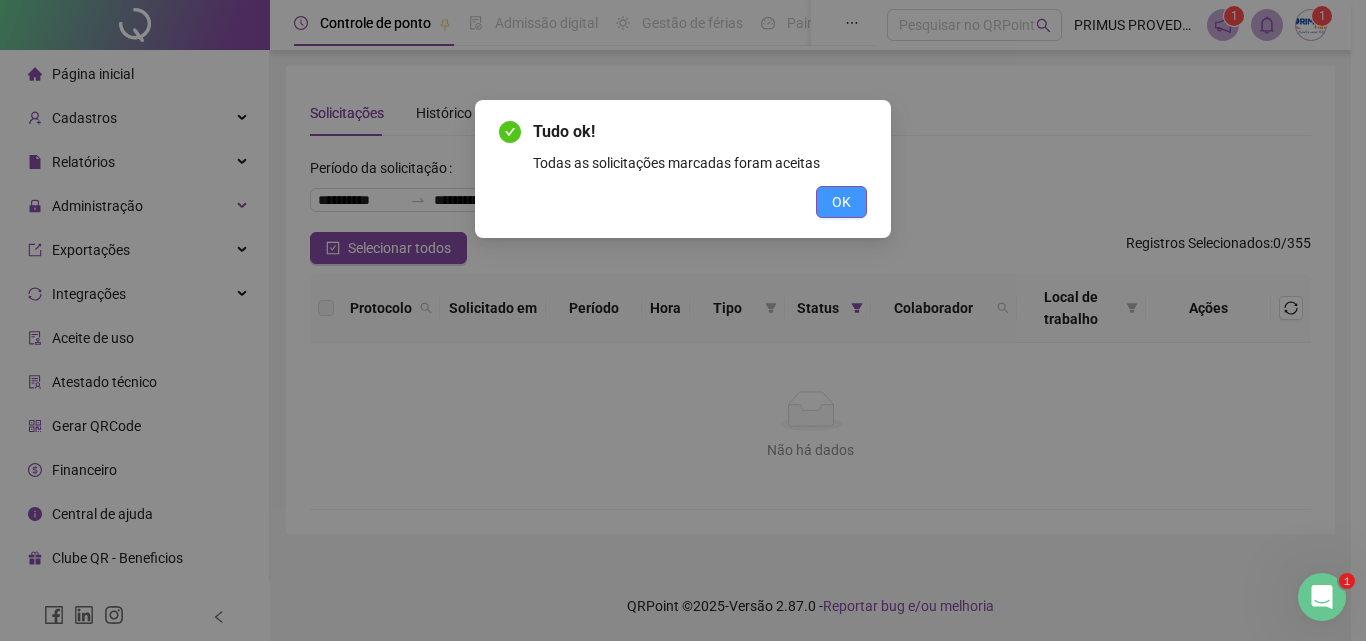 click on "OK" at bounding box center (841, 202) 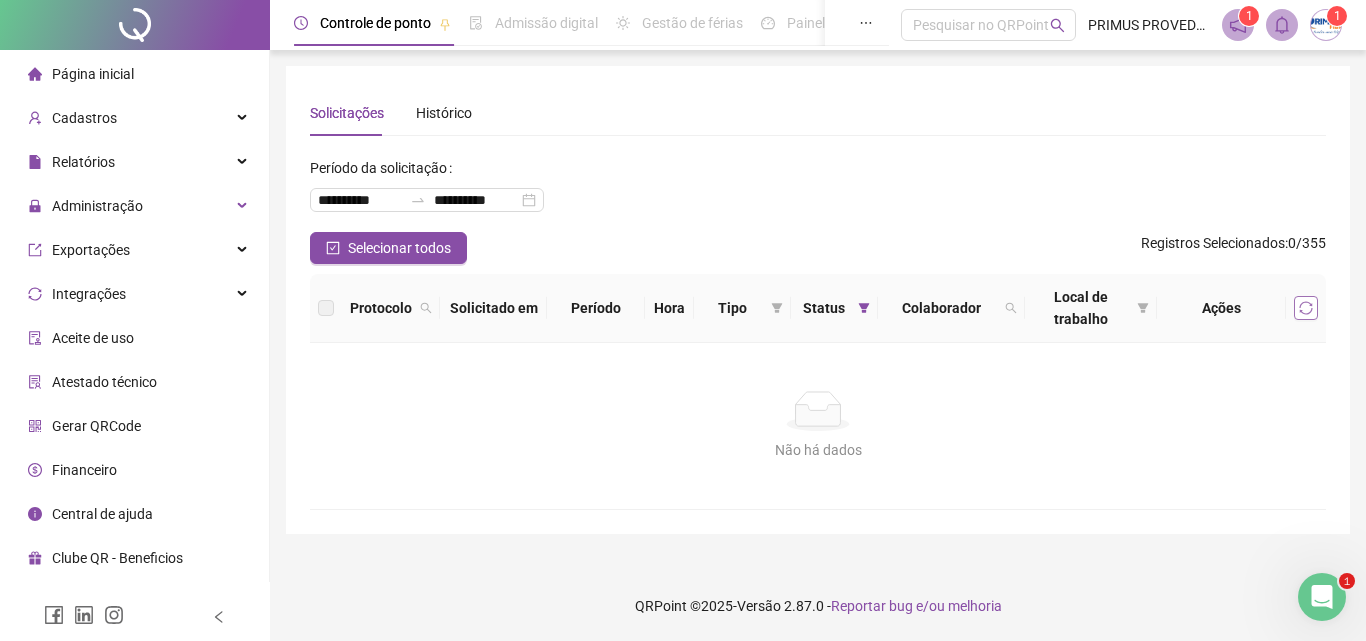 click 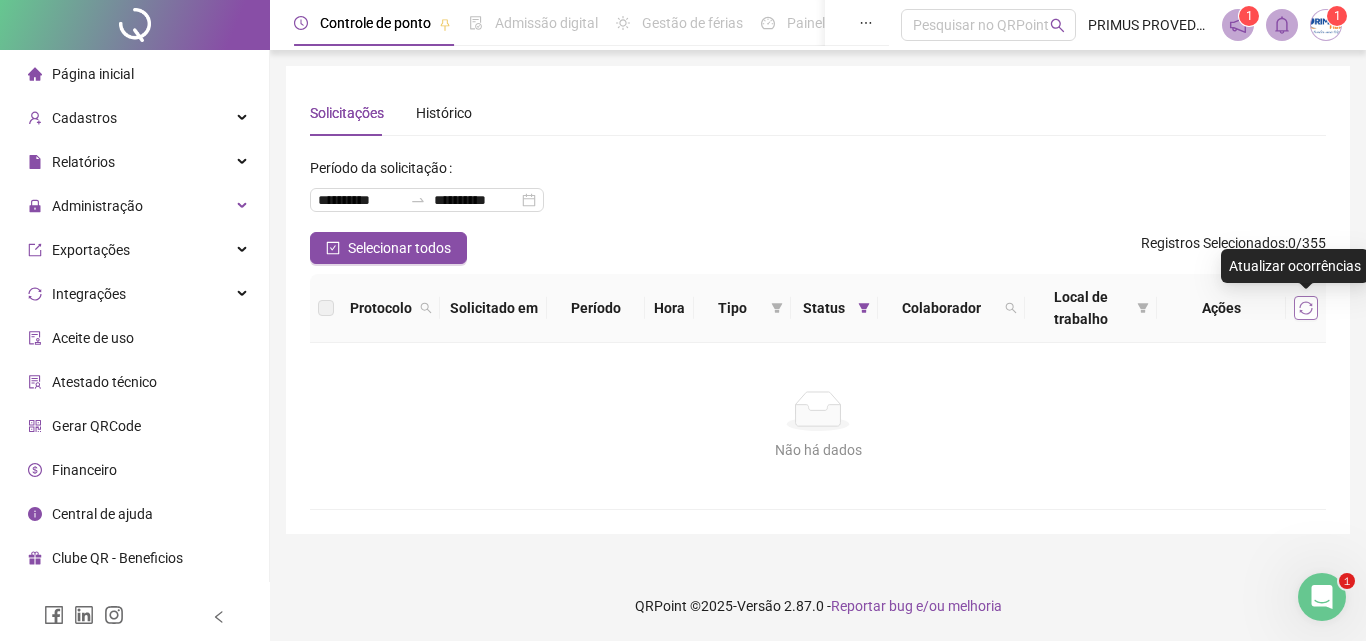 click 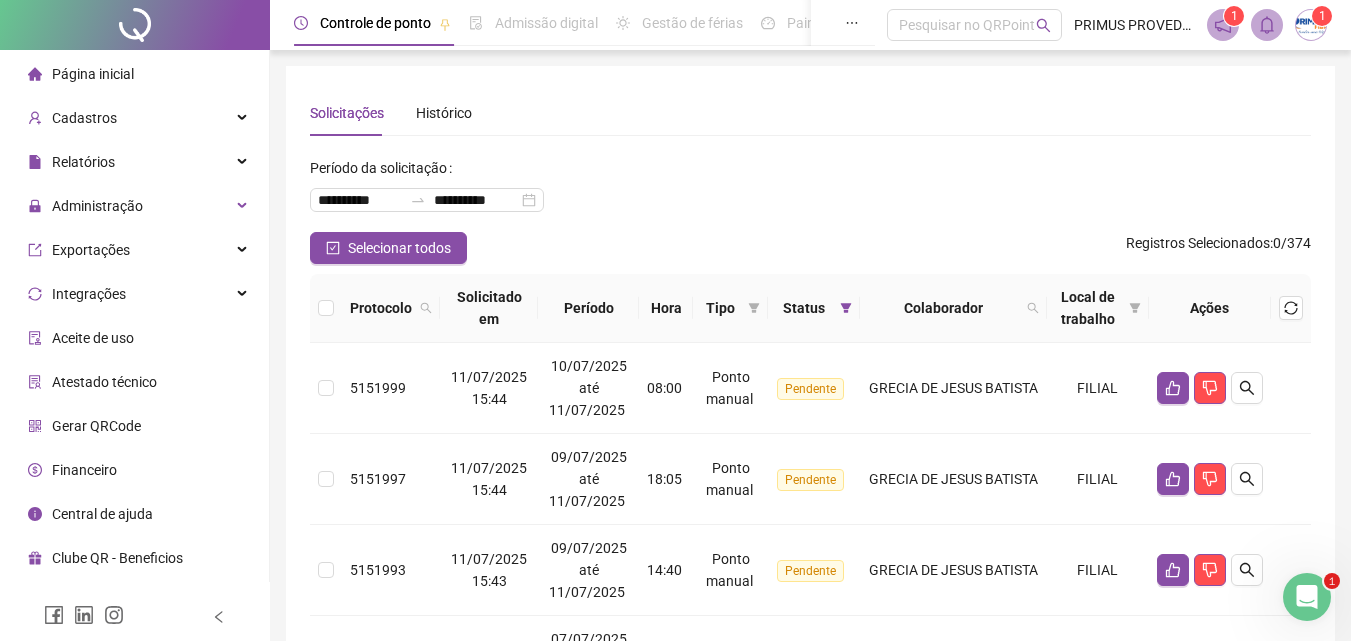 click at bounding box center [326, 308] 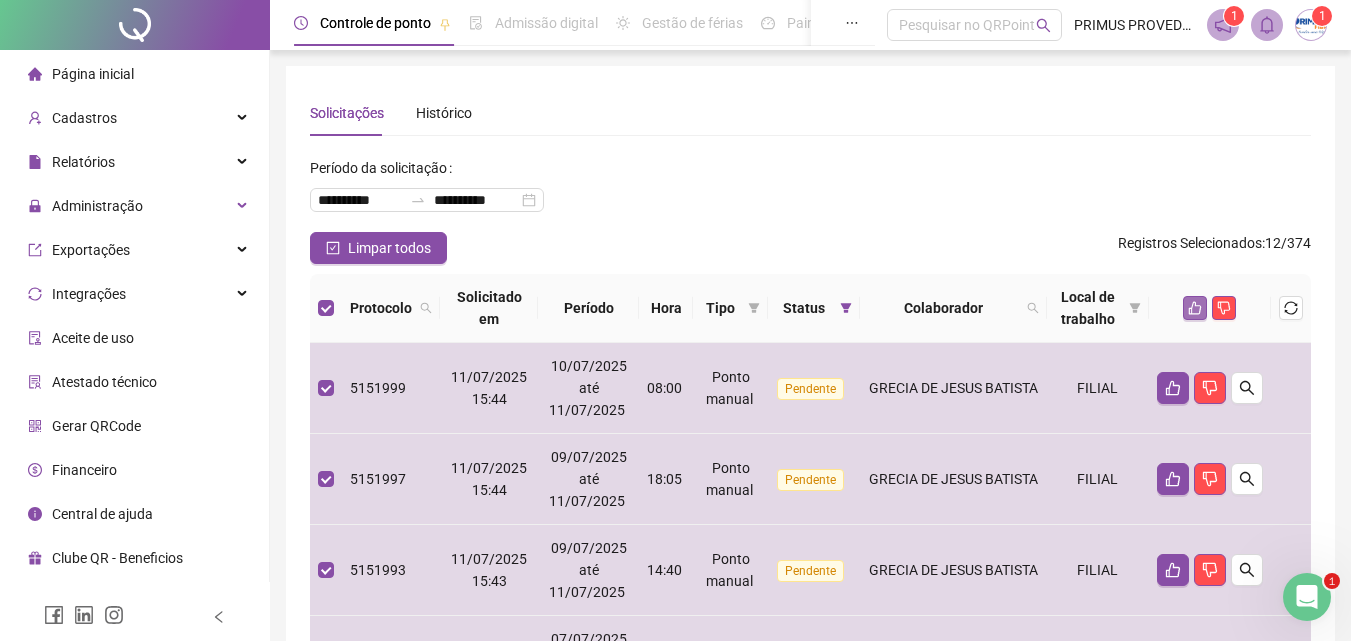 click 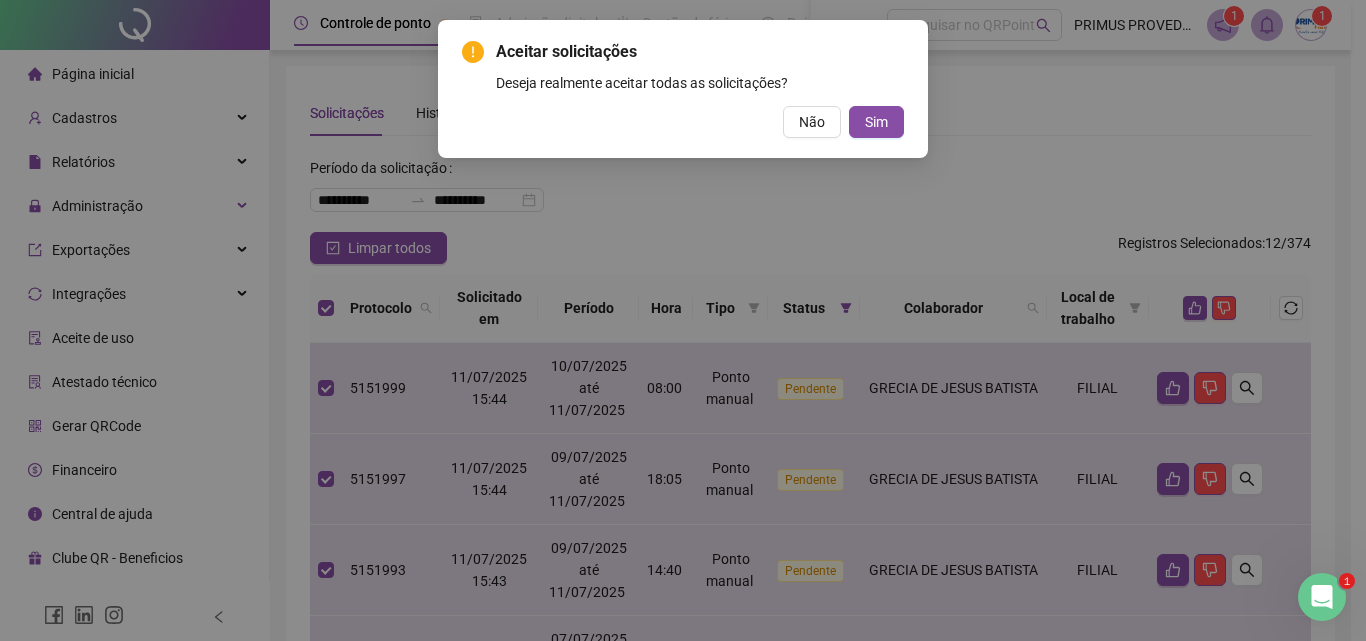click on "Aceitar solicitações Deseja realmente aceitar todas as solicitações? Não Sim" at bounding box center (683, 89) 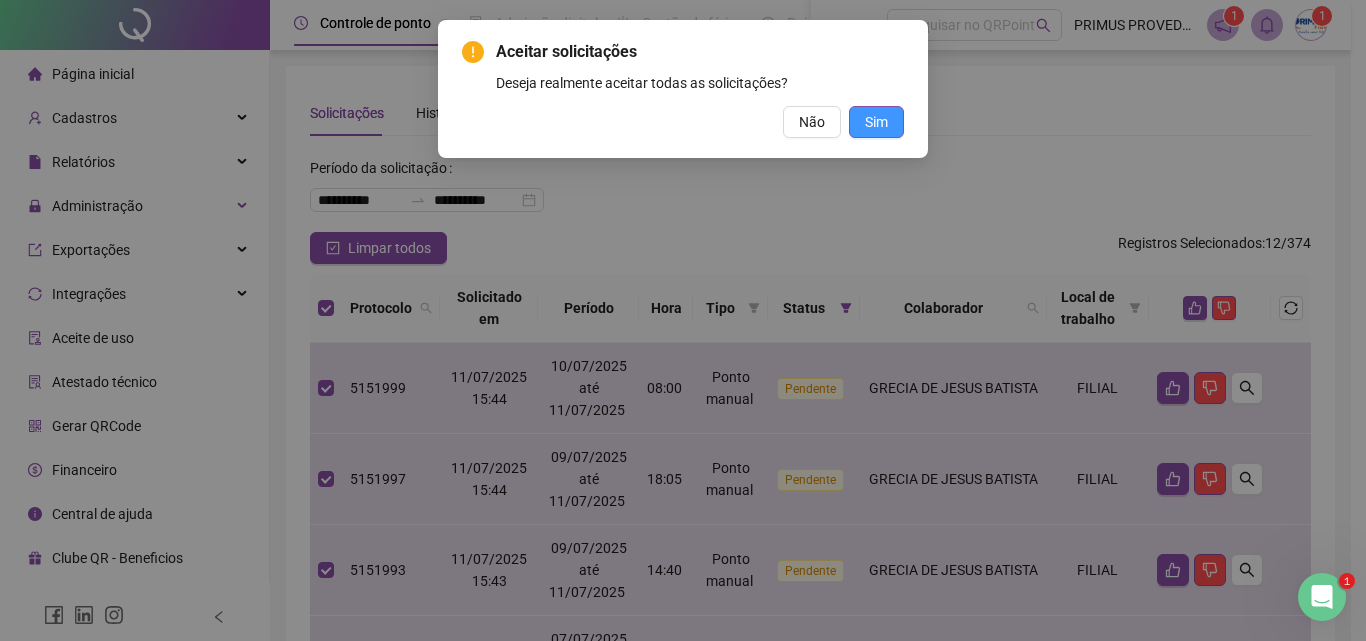click on "Sim" at bounding box center [876, 122] 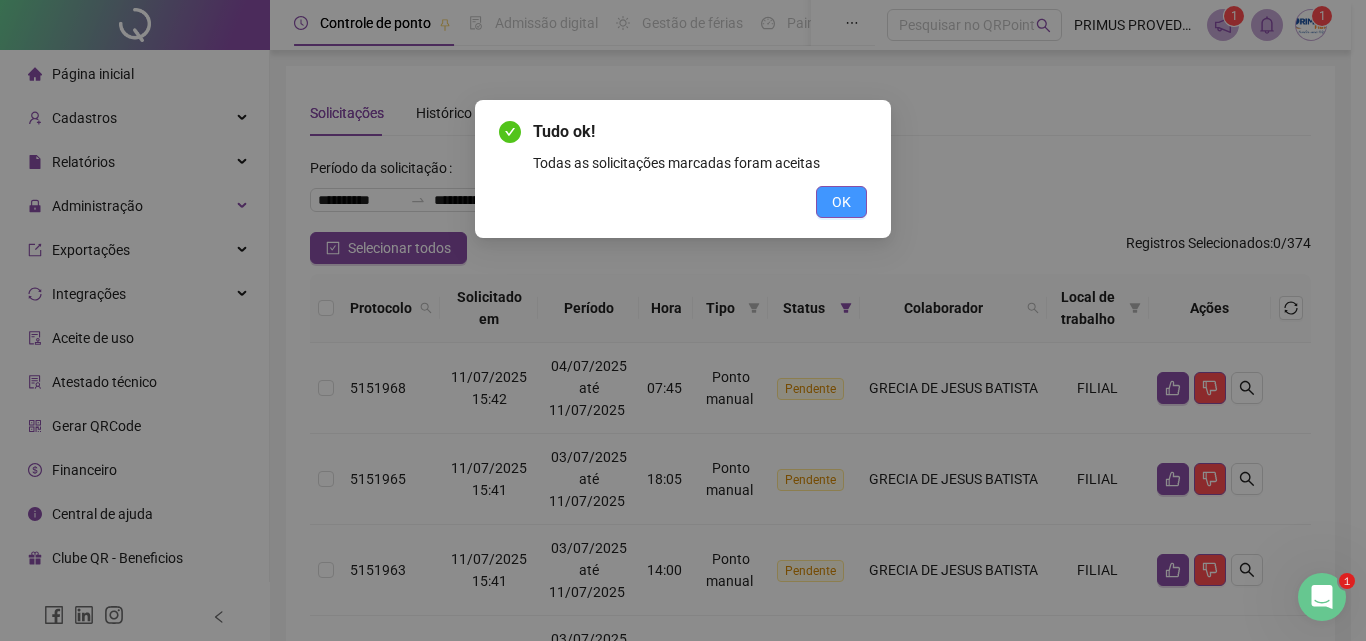 click on "OK" at bounding box center [841, 202] 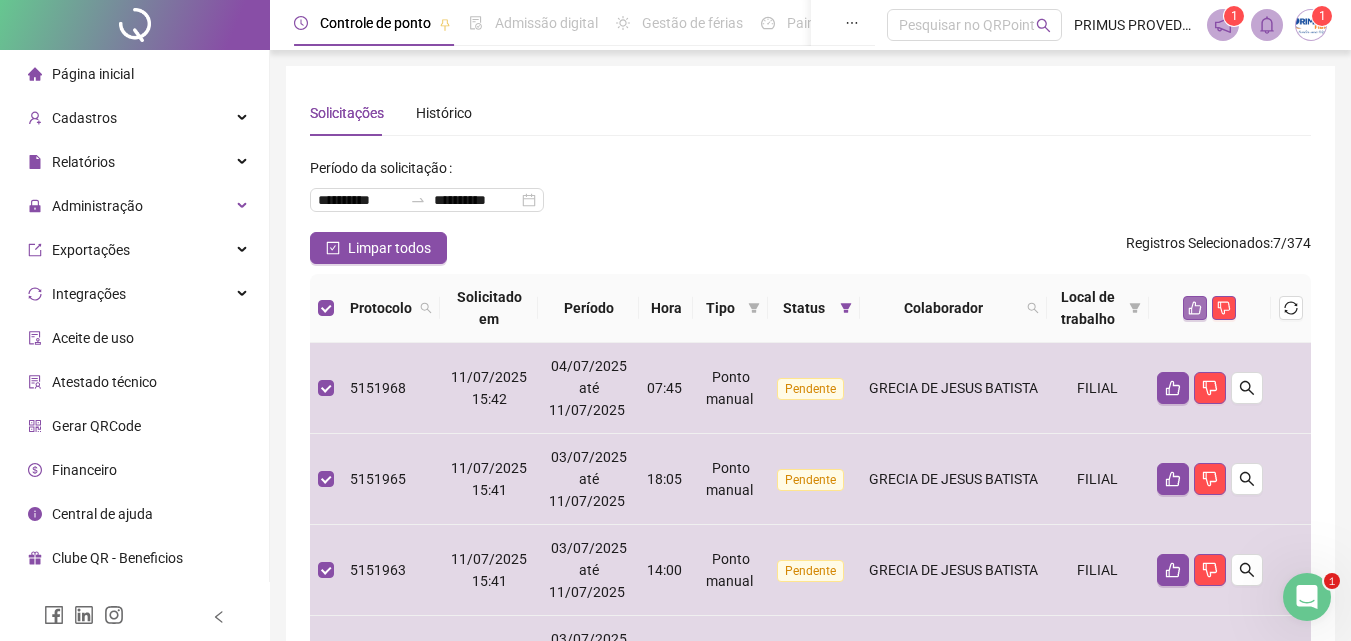 click 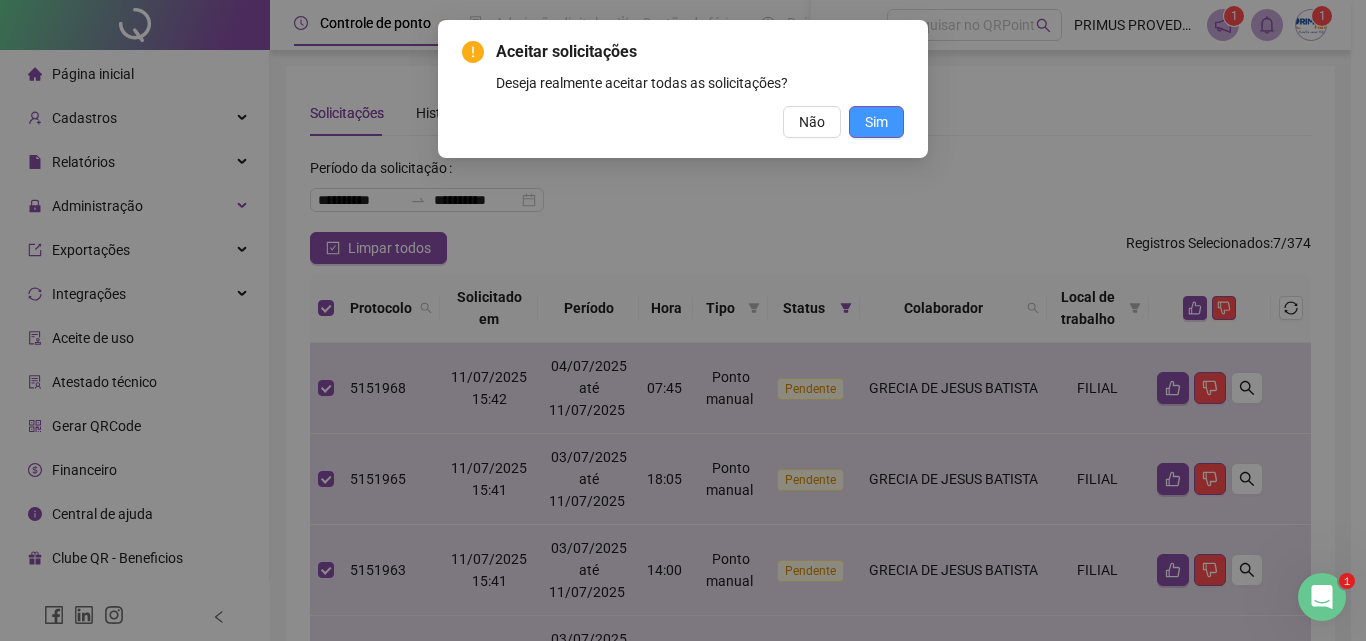 click on "Sim" at bounding box center [876, 122] 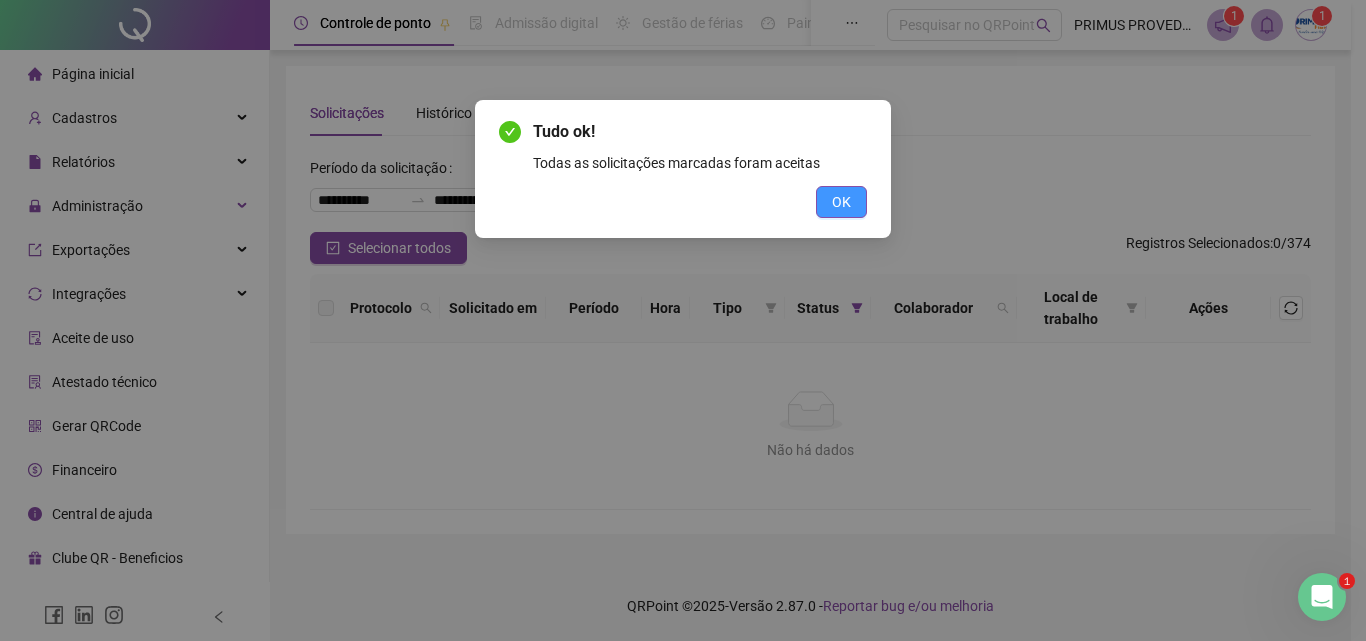click on "OK" at bounding box center [841, 202] 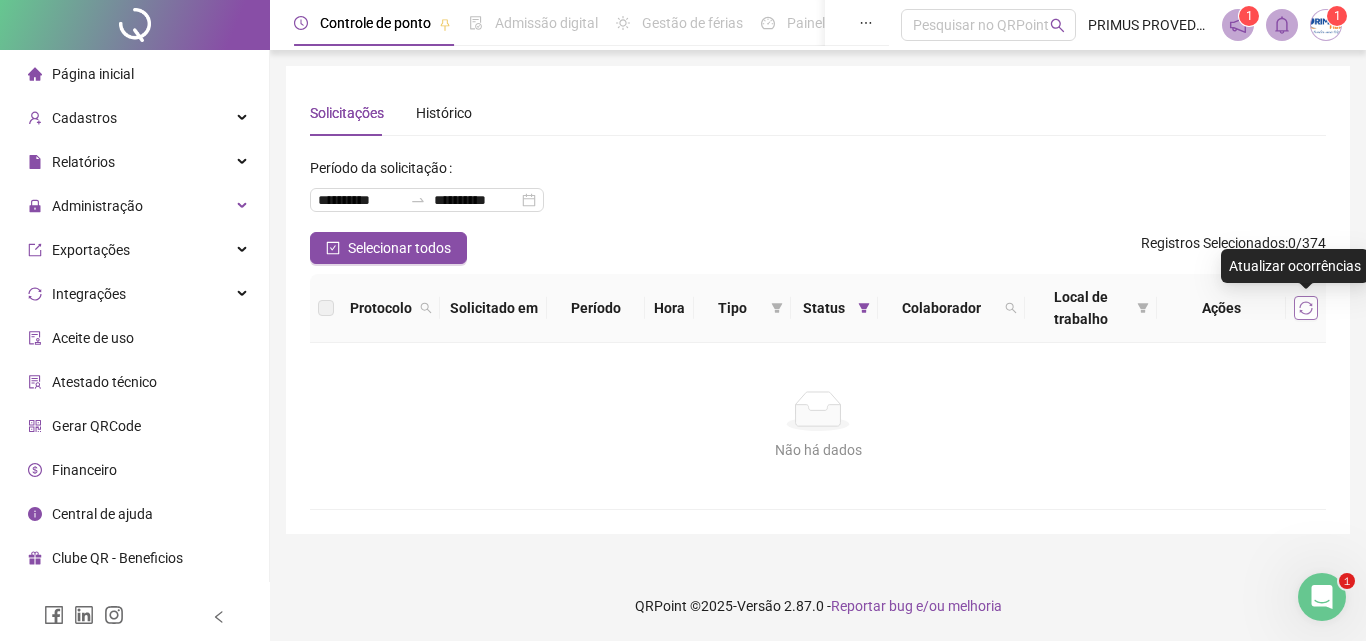 click at bounding box center [1306, 308] 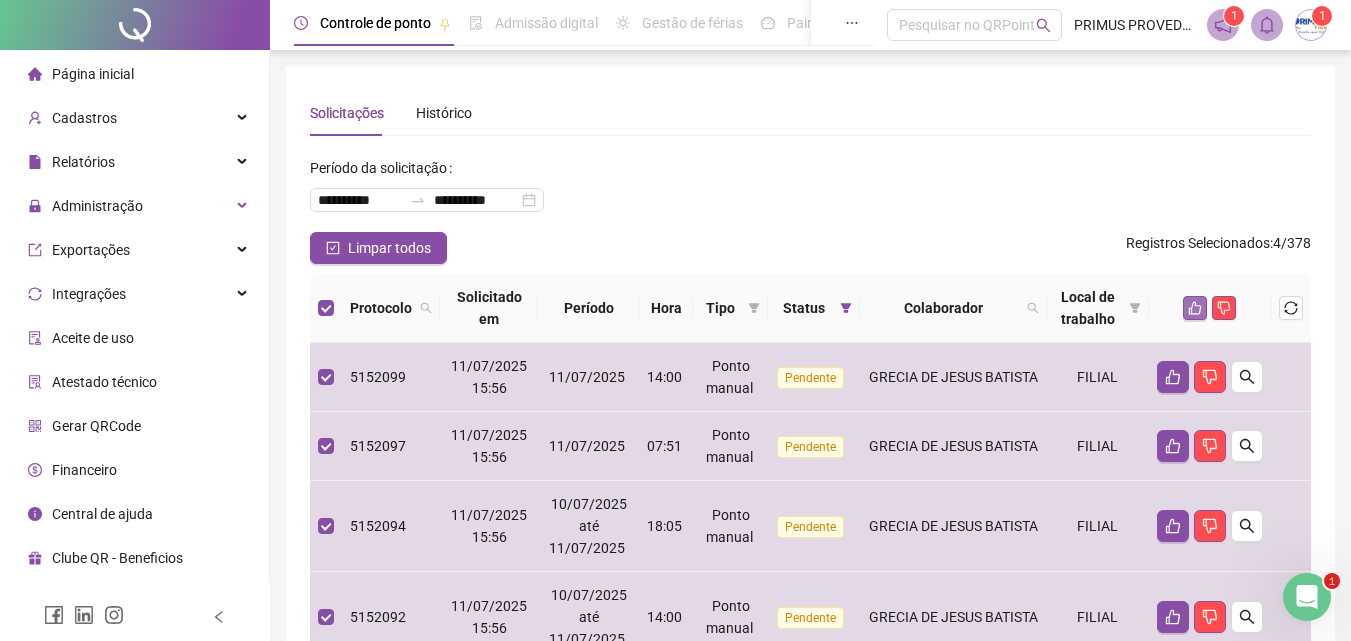 click 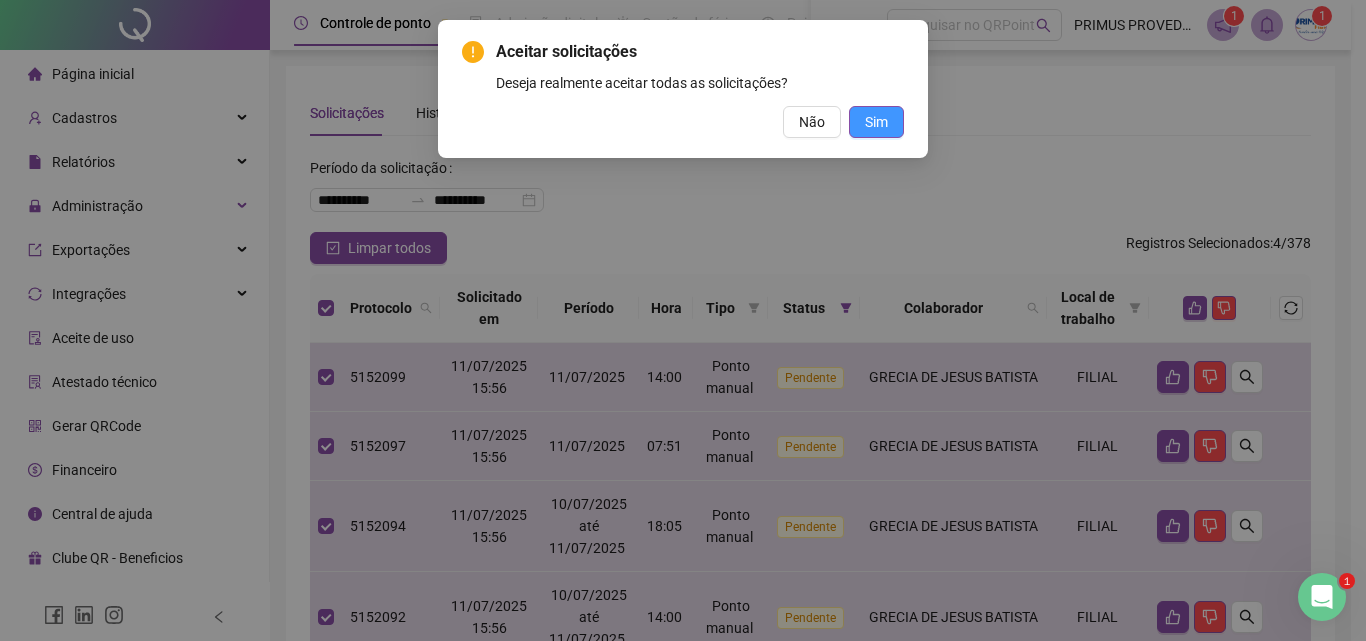 click on "Sim" at bounding box center [876, 122] 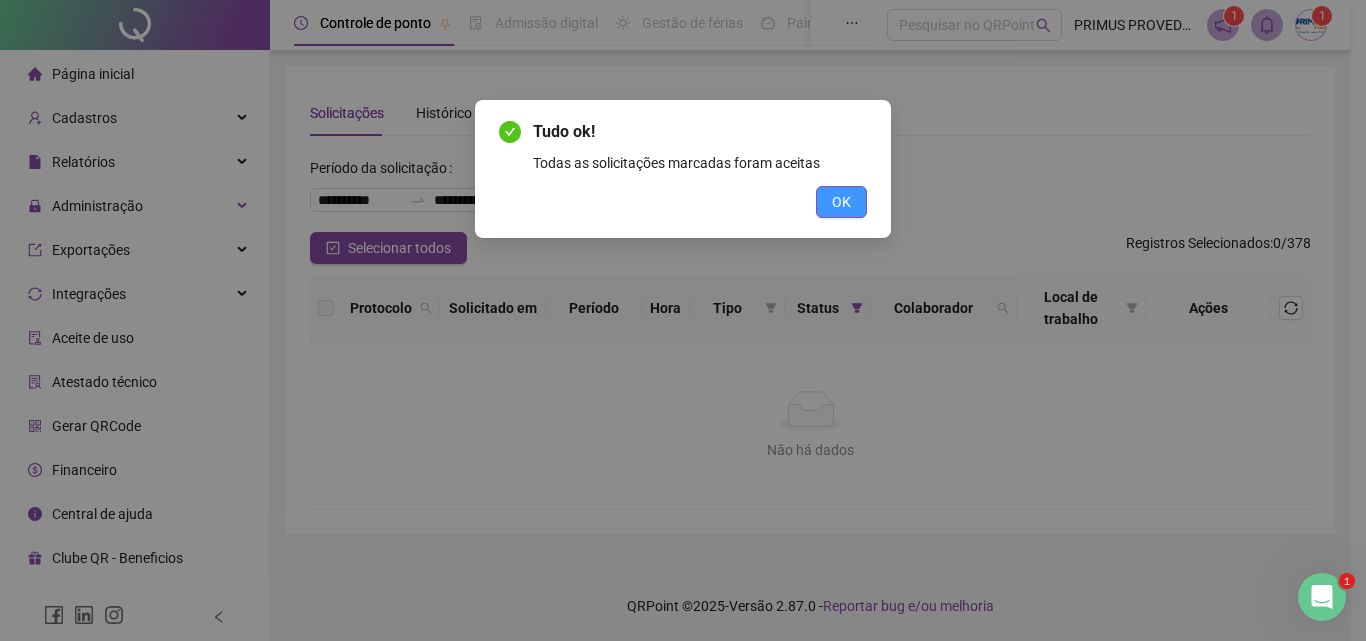 click on "OK" at bounding box center (841, 202) 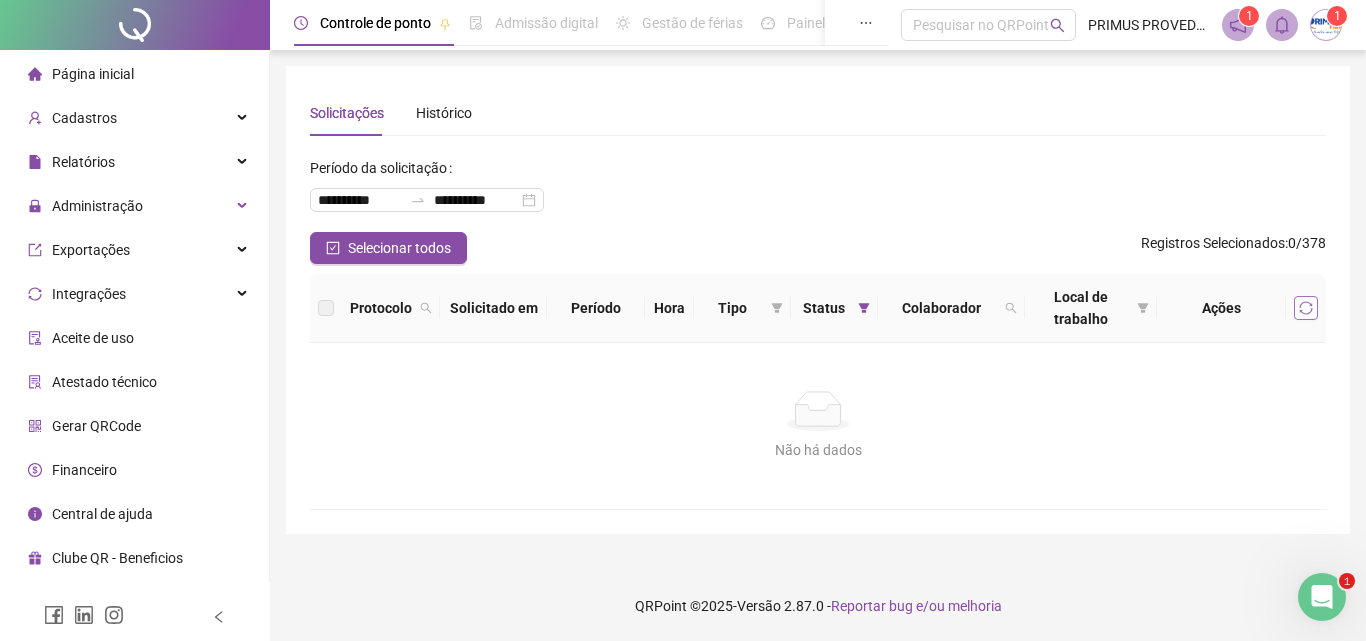 click at bounding box center [1306, 308] 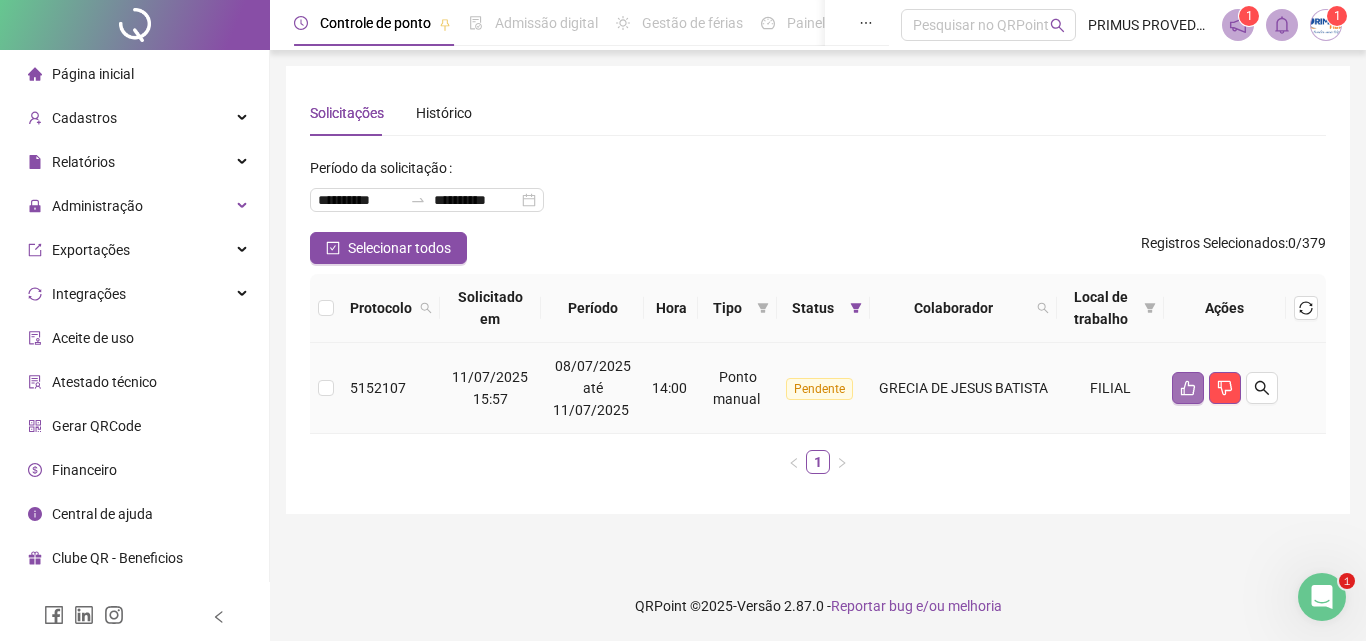click 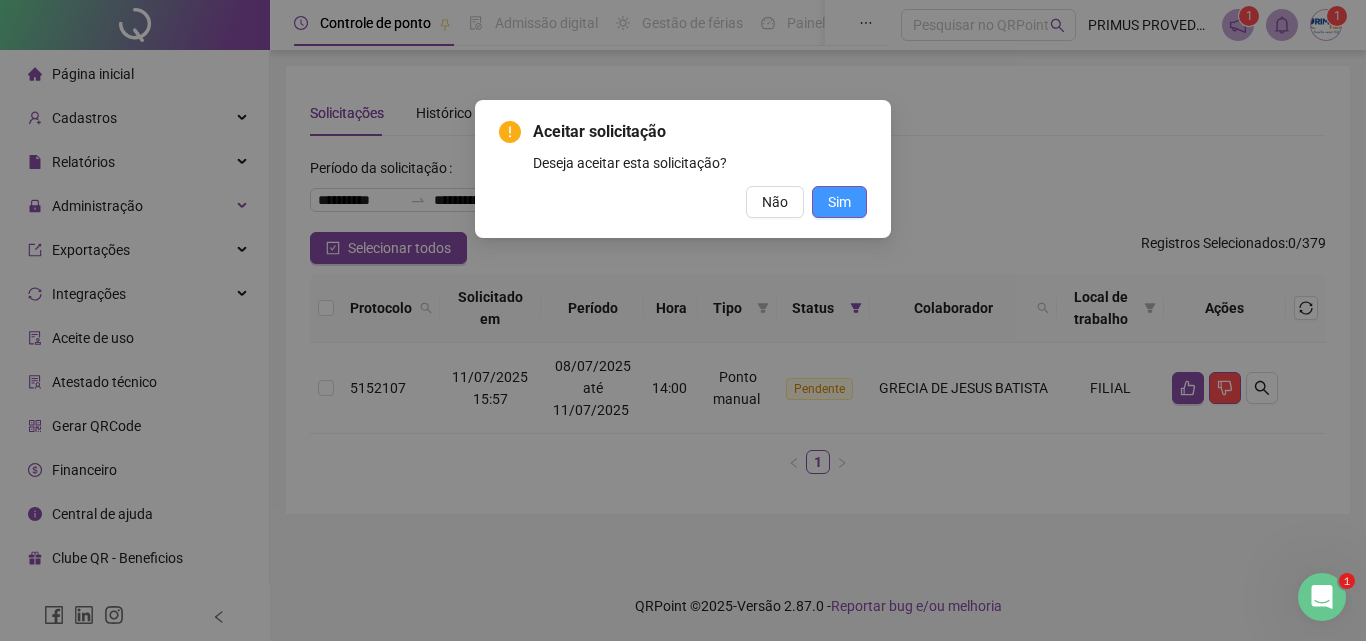 click on "Sim" at bounding box center [839, 202] 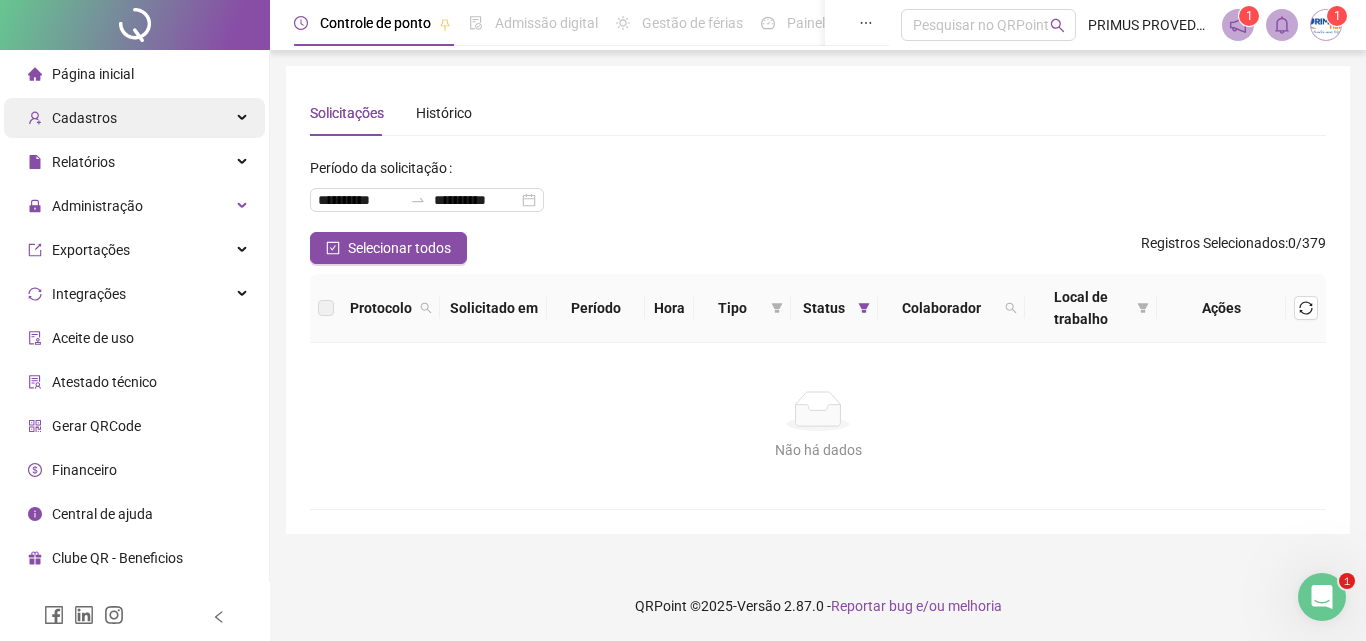 click on "Cadastros" at bounding box center [84, 118] 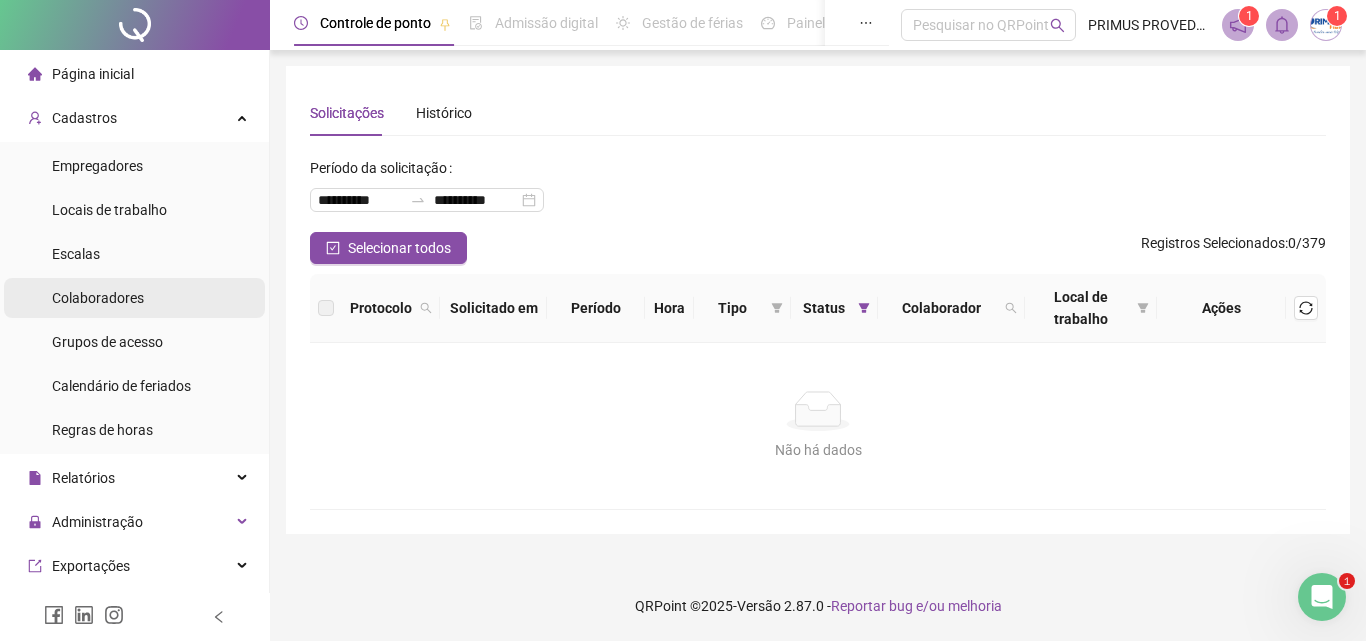 click on "Colaboradores" at bounding box center (98, 298) 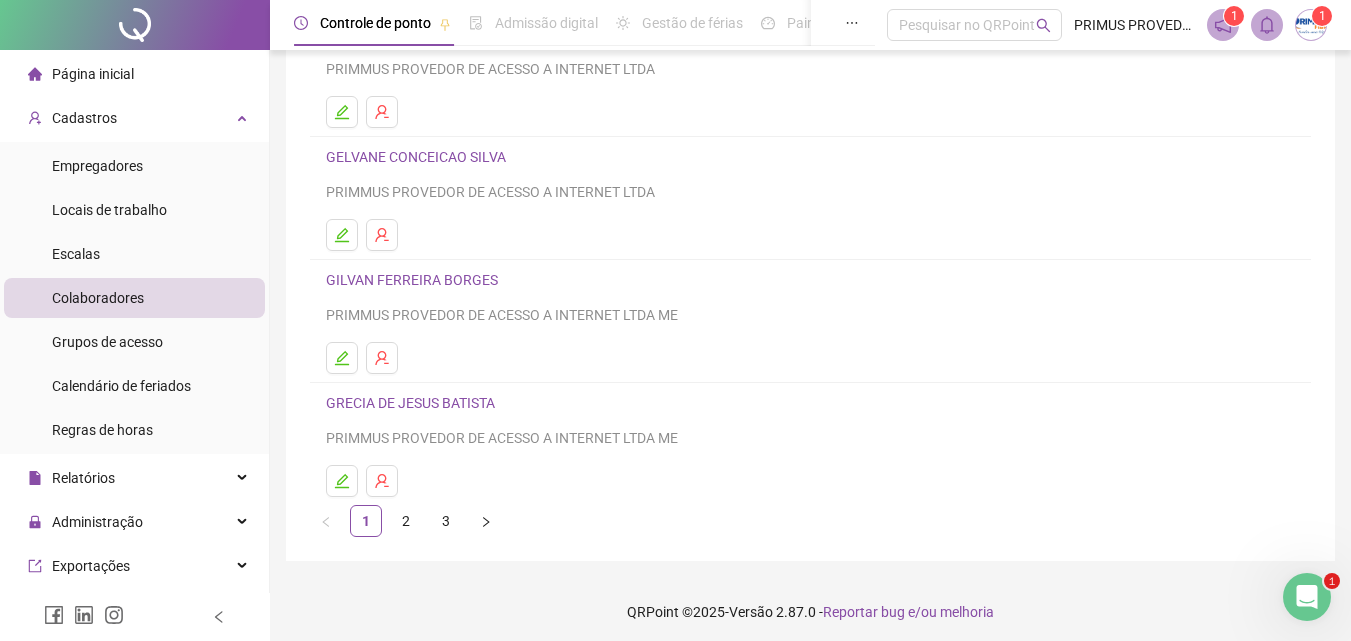 scroll, scrollTop: 326, scrollLeft: 0, axis: vertical 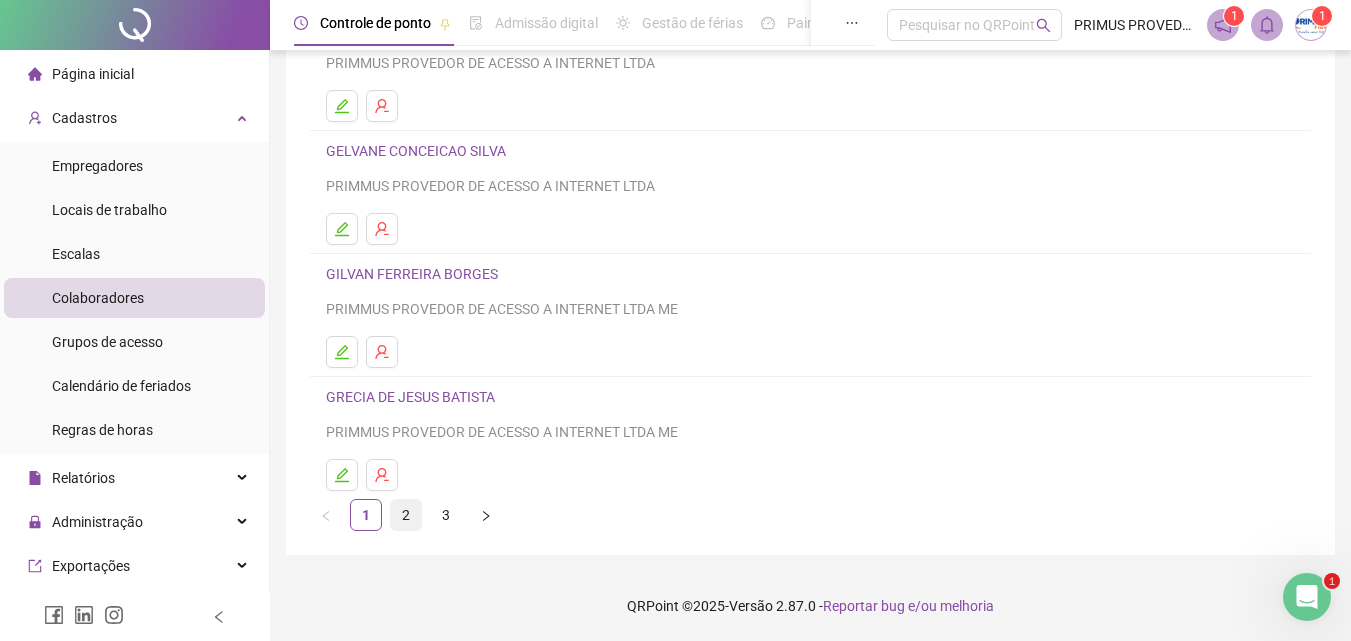 click on "2" at bounding box center [406, 515] 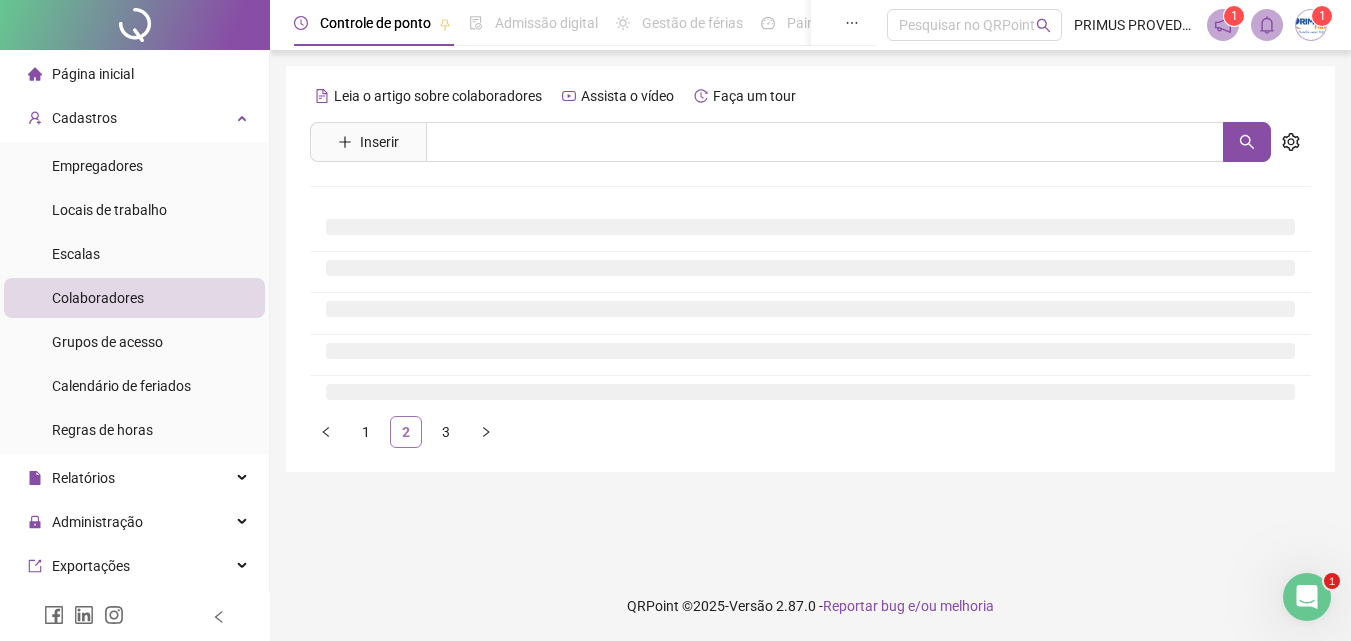 scroll, scrollTop: 0, scrollLeft: 0, axis: both 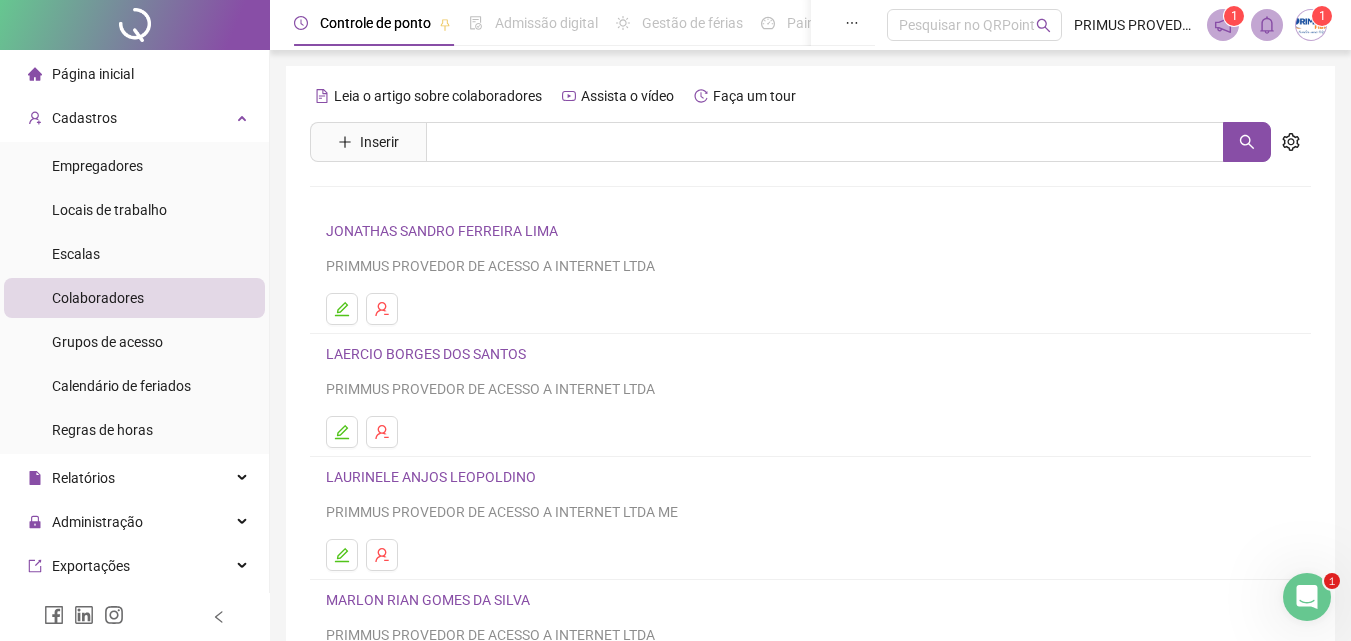 click on "LAERCIO BORGES DOS SANTOS" at bounding box center (429, 354) 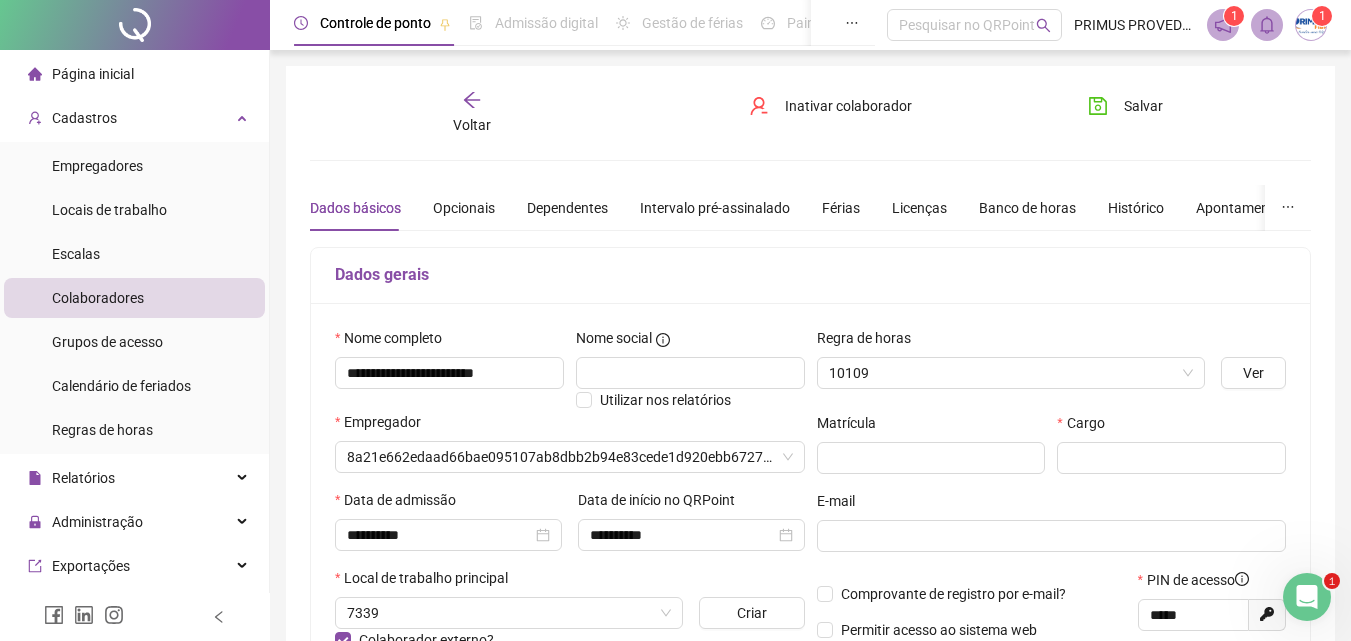 type on "*******" 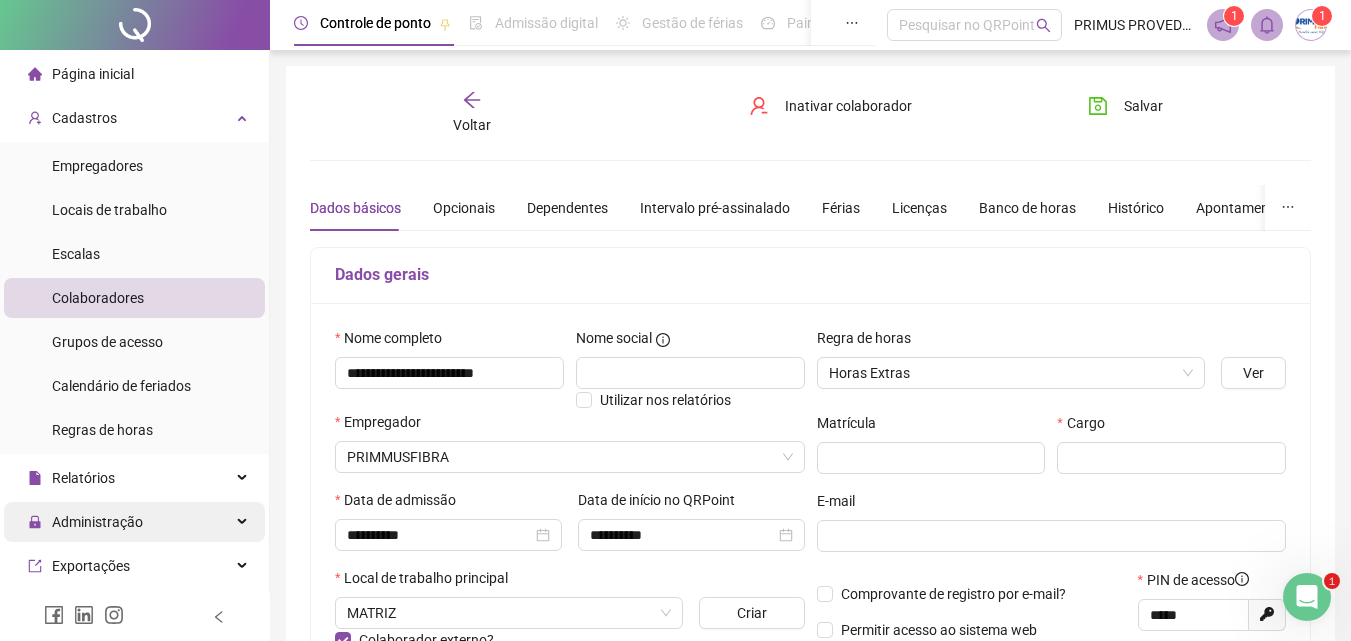 click on "Administração" at bounding box center [134, 522] 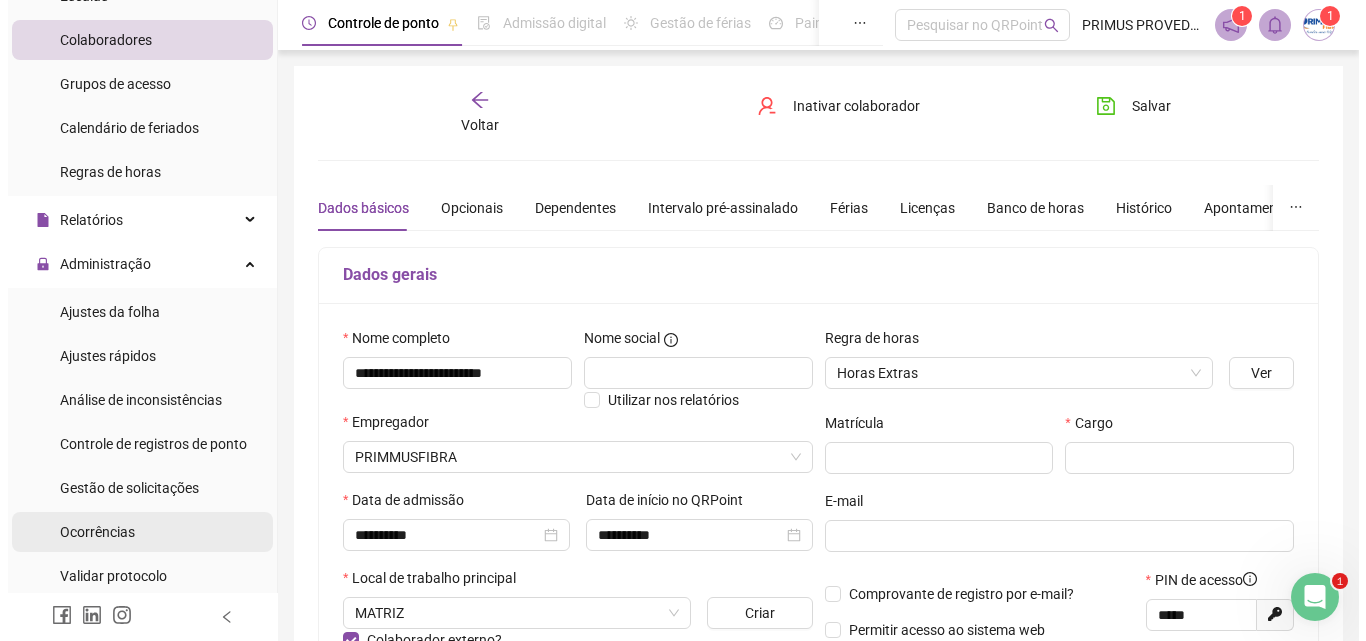 scroll, scrollTop: 300, scrollLeft: 0, axis: vertical 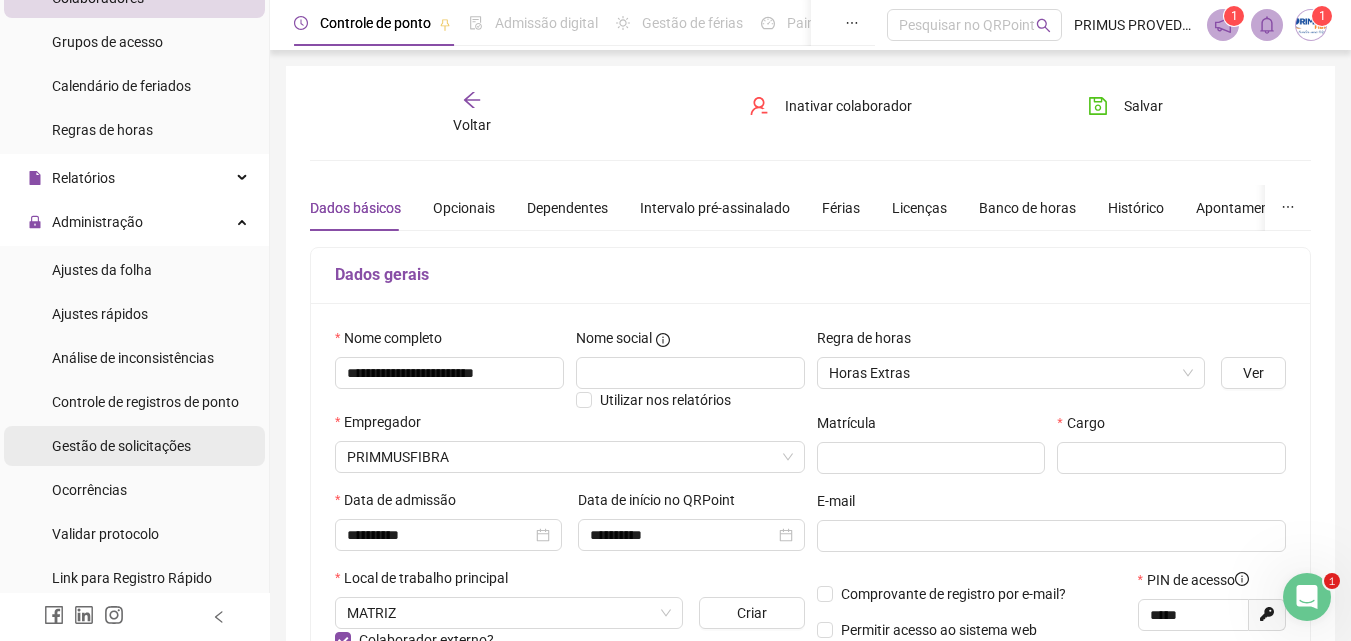 click on "Gestão de solicitações" at bounding box center [121, 446] 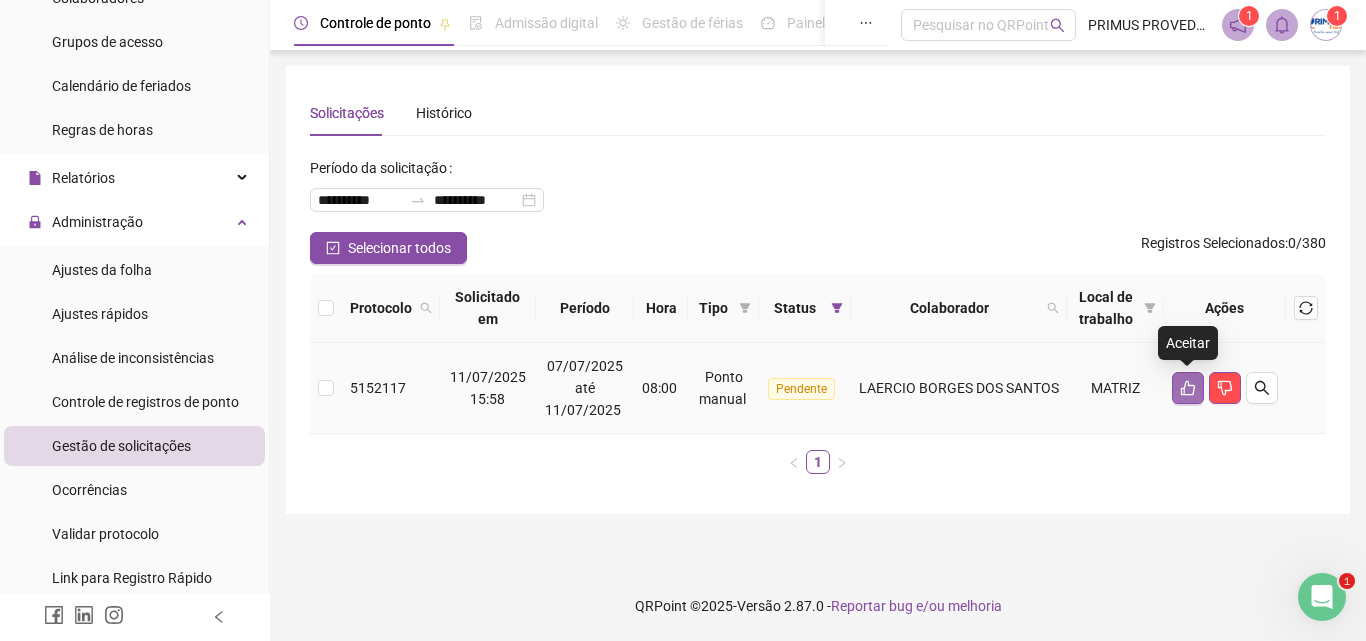 click 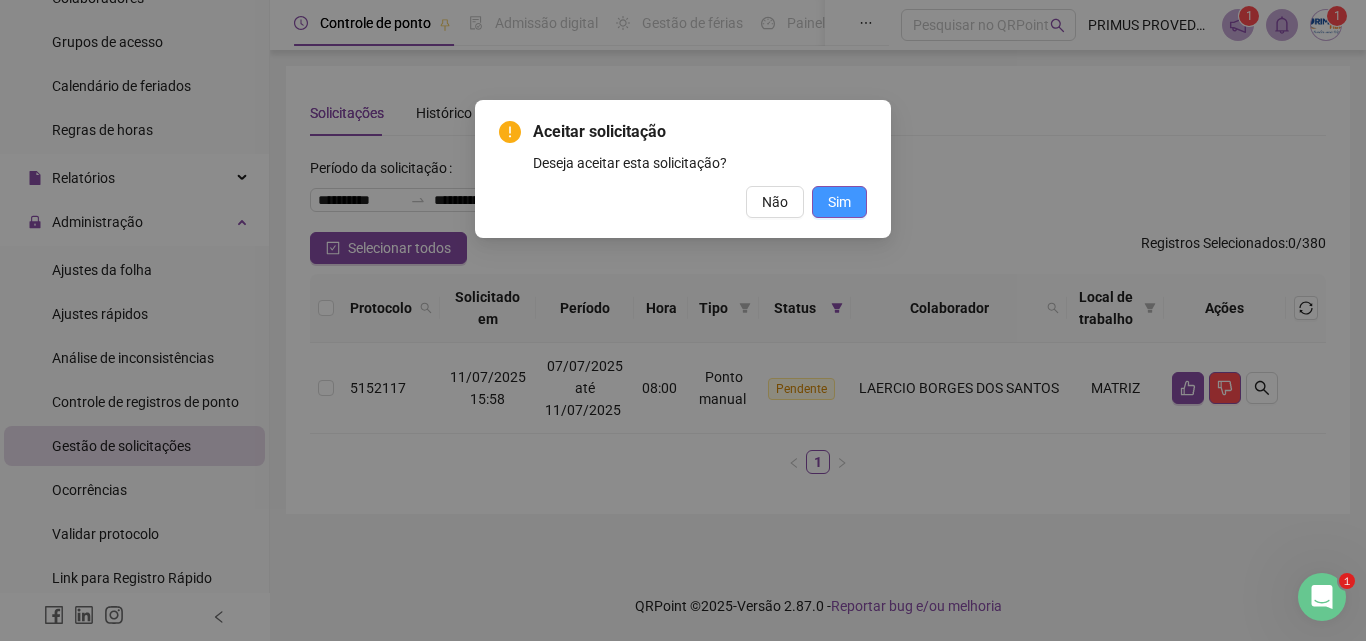 click on "Sim" at bounding box center [839, 202] 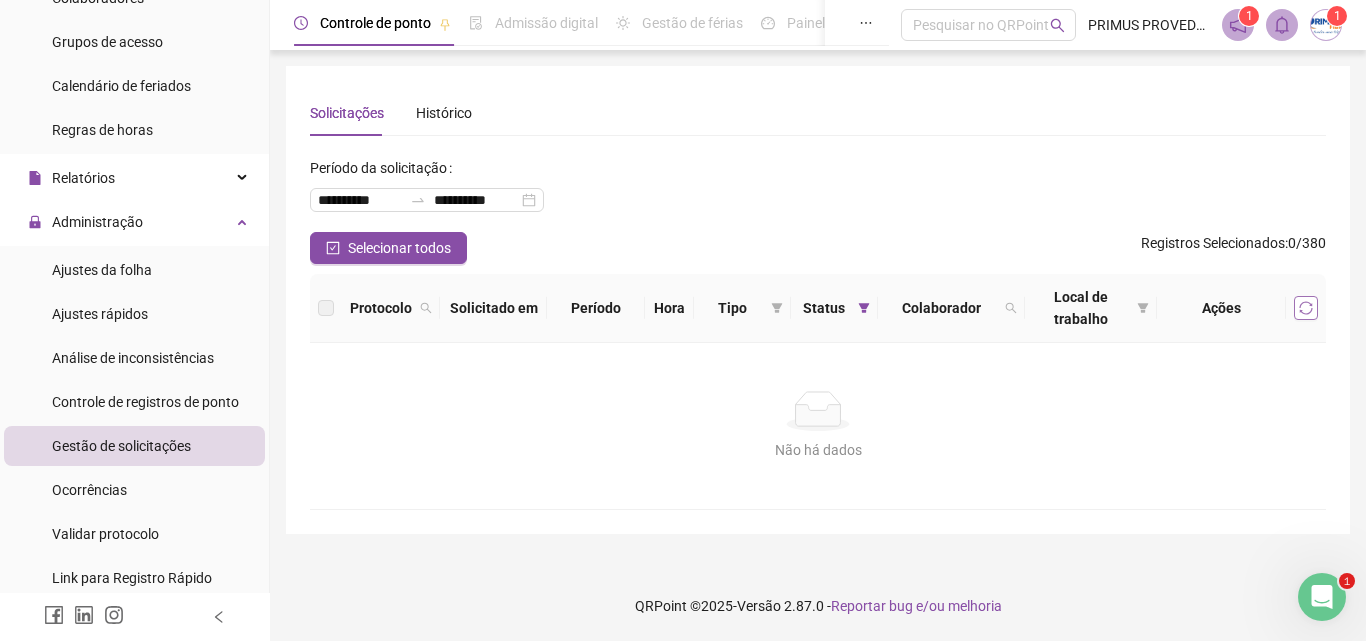 click 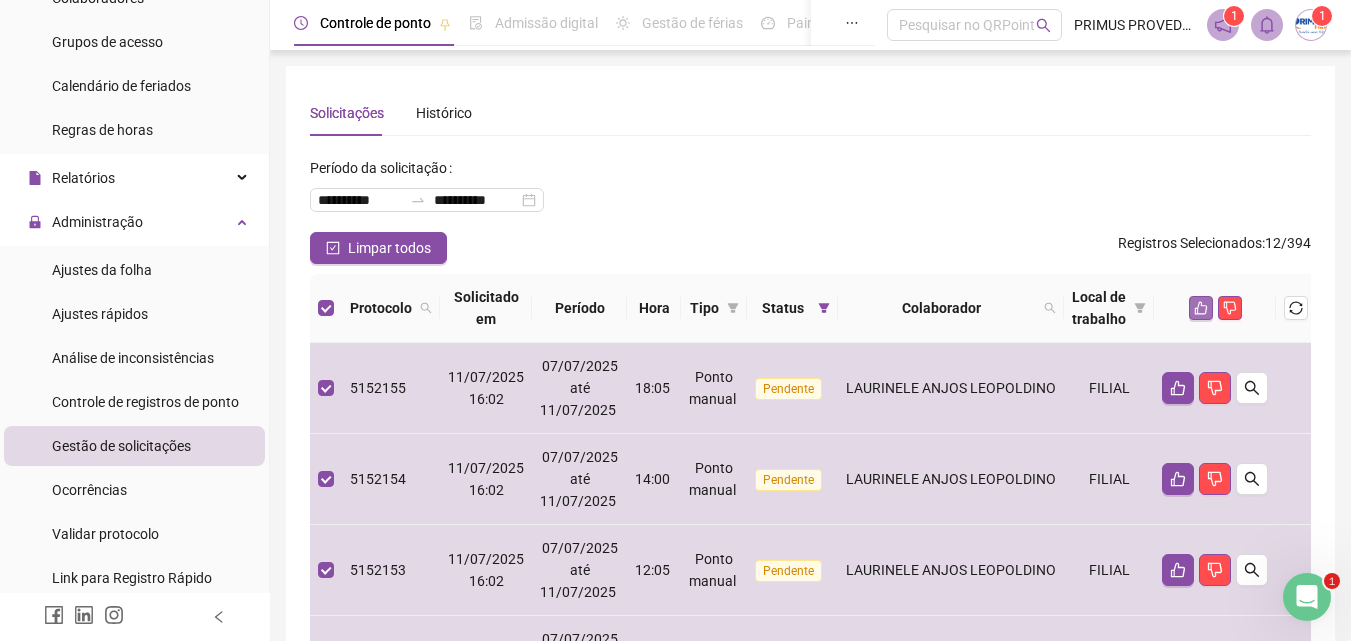 click 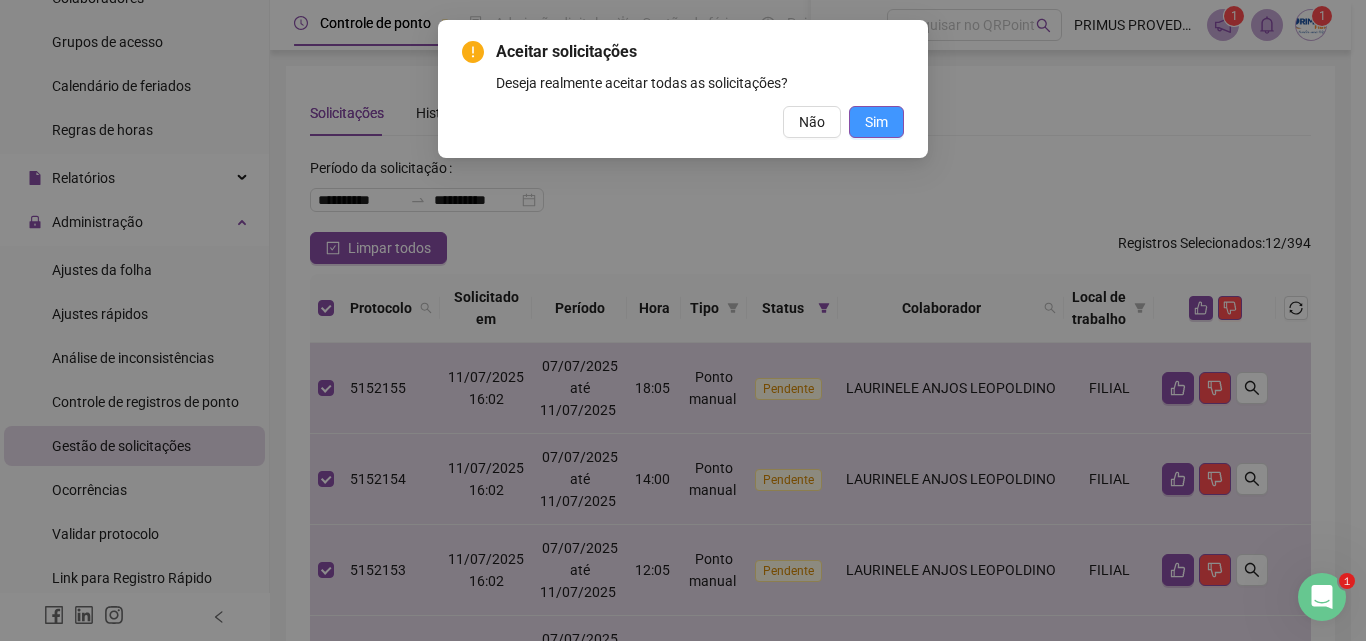click on "Sim" at bounding box center [876, 122] 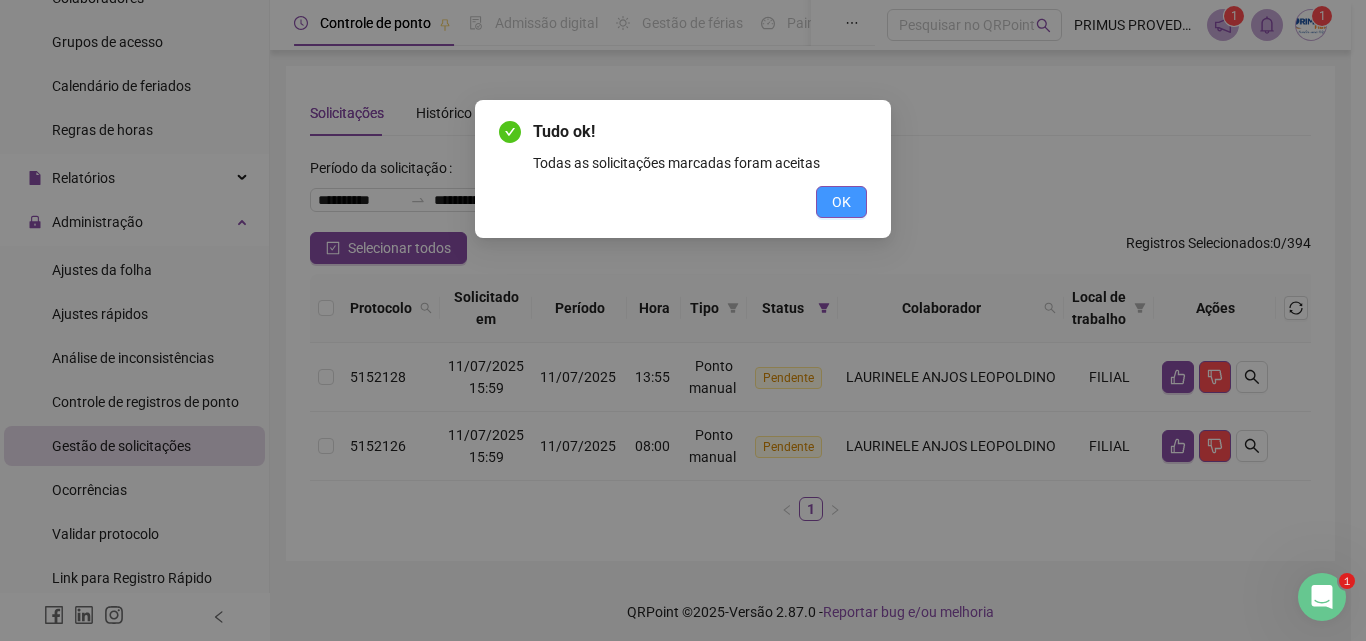 click on "OK" at bounding box center [841, 202] 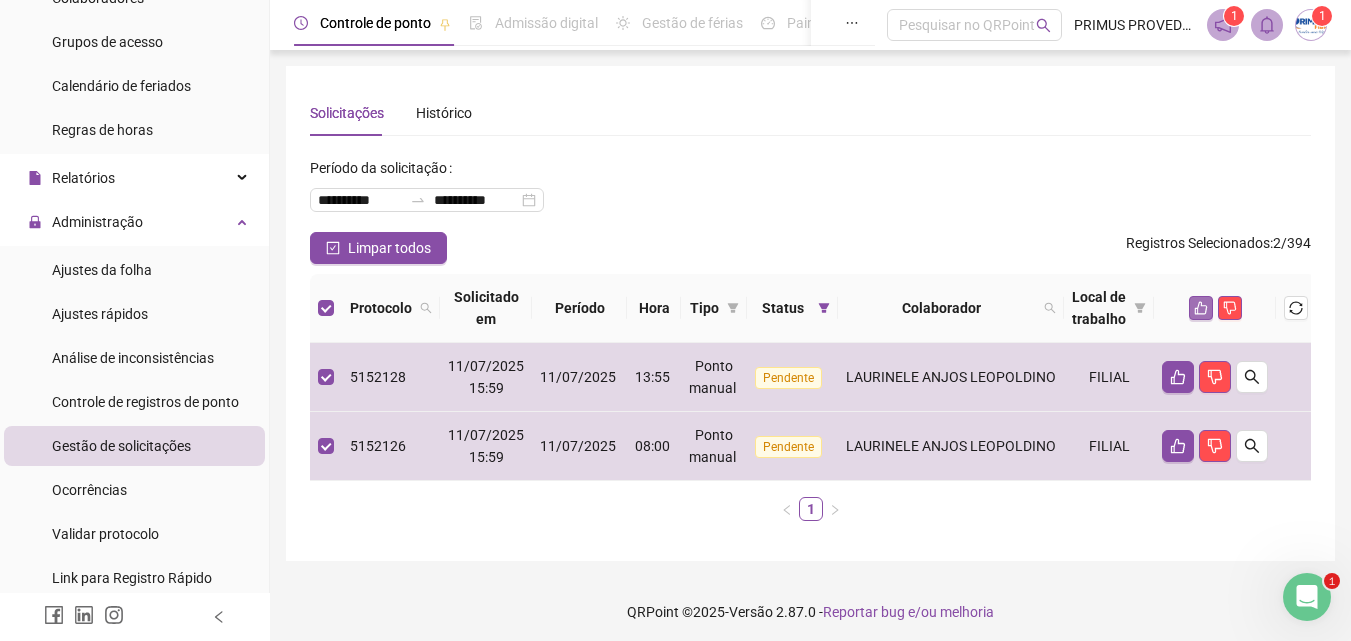click at bounding box center [1201, 308] 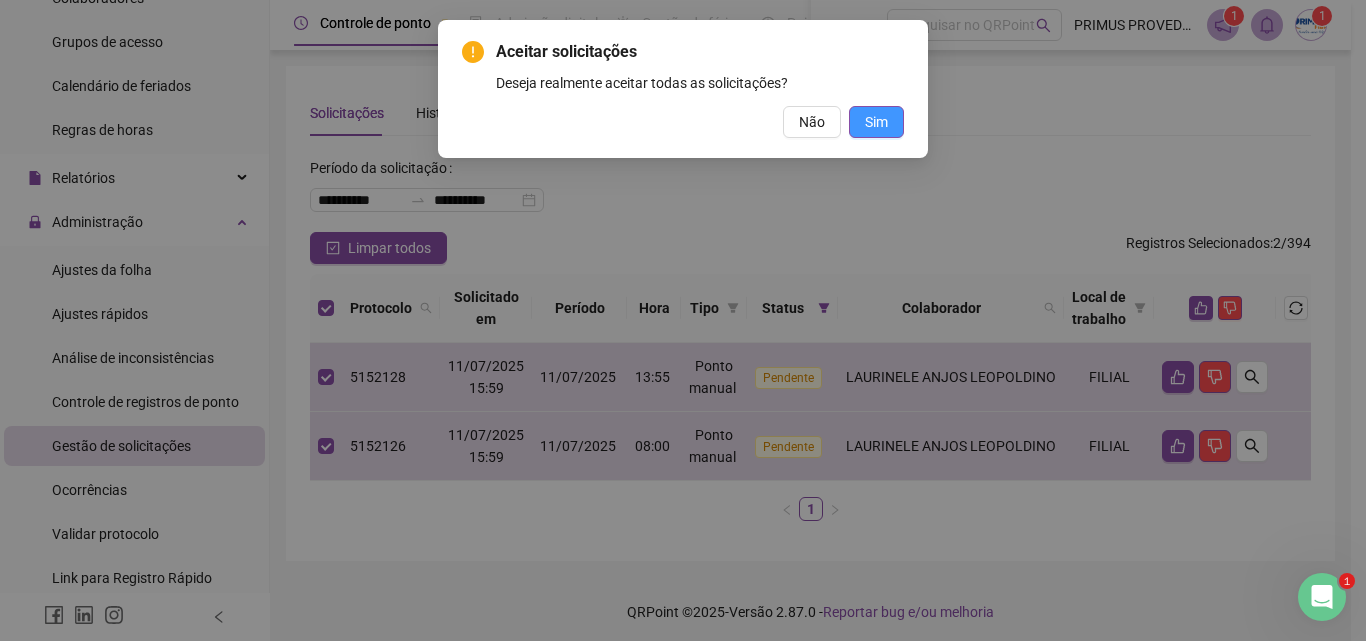 click on "Sim" at bounding box center (876, 122) 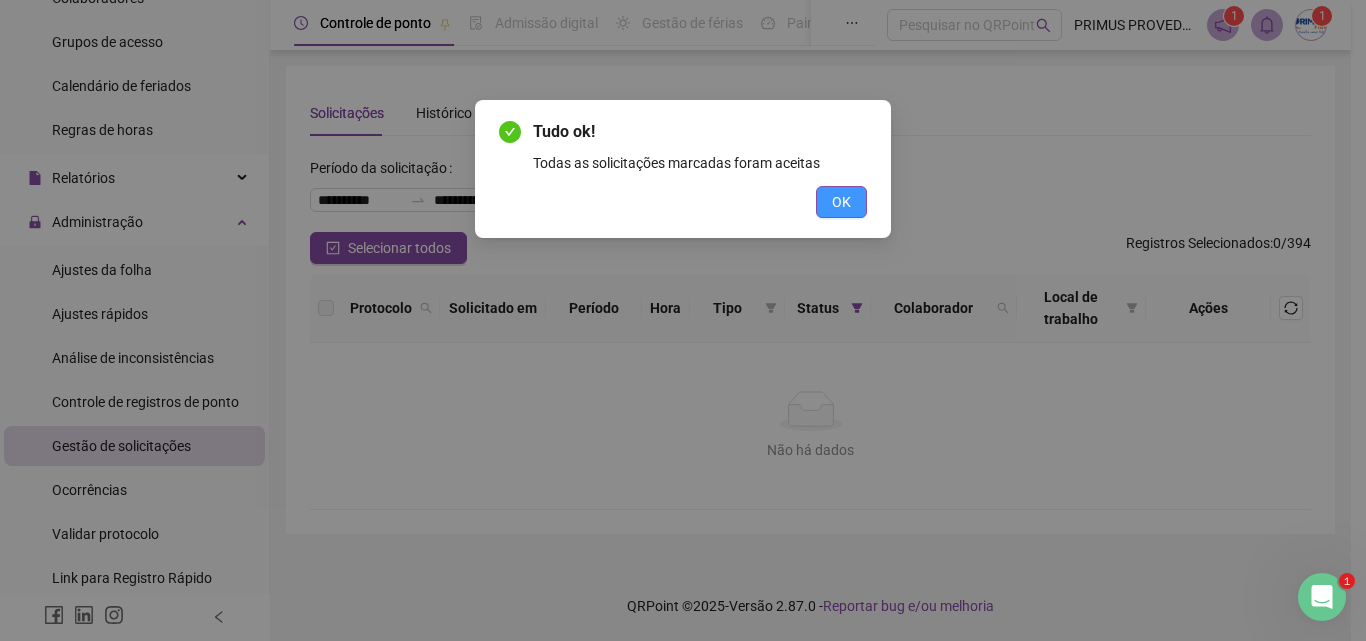 click on "OK" at bounding box center (841, 202) 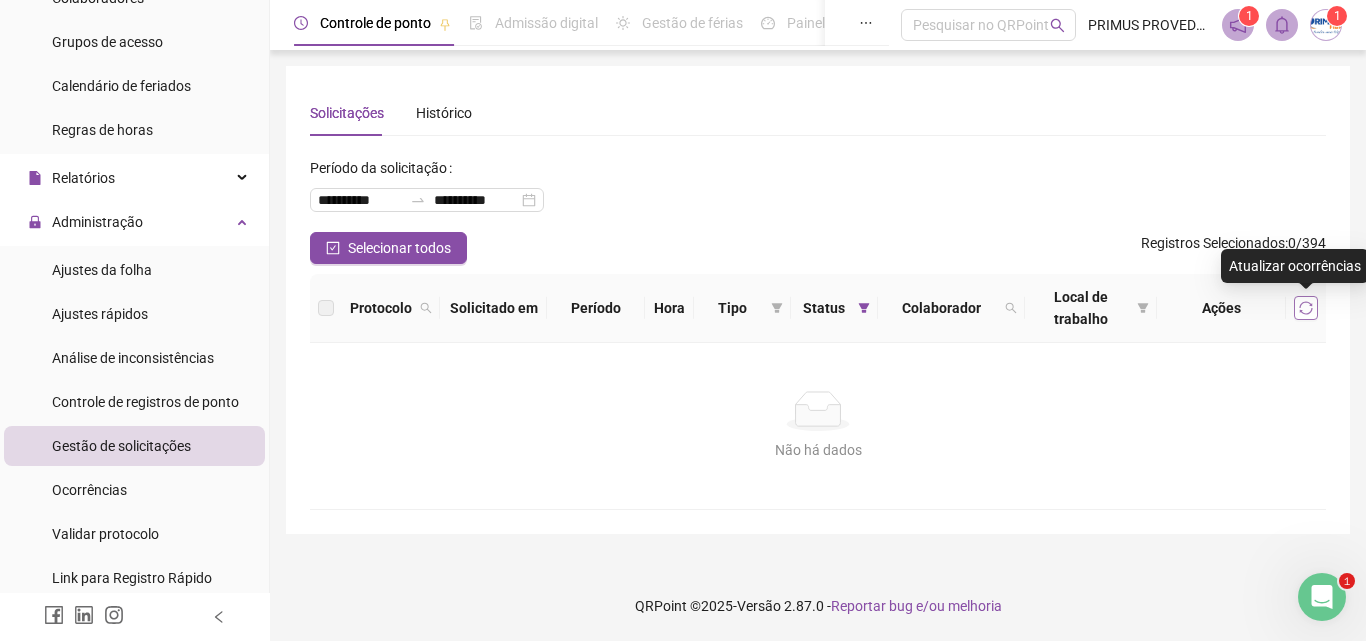 click 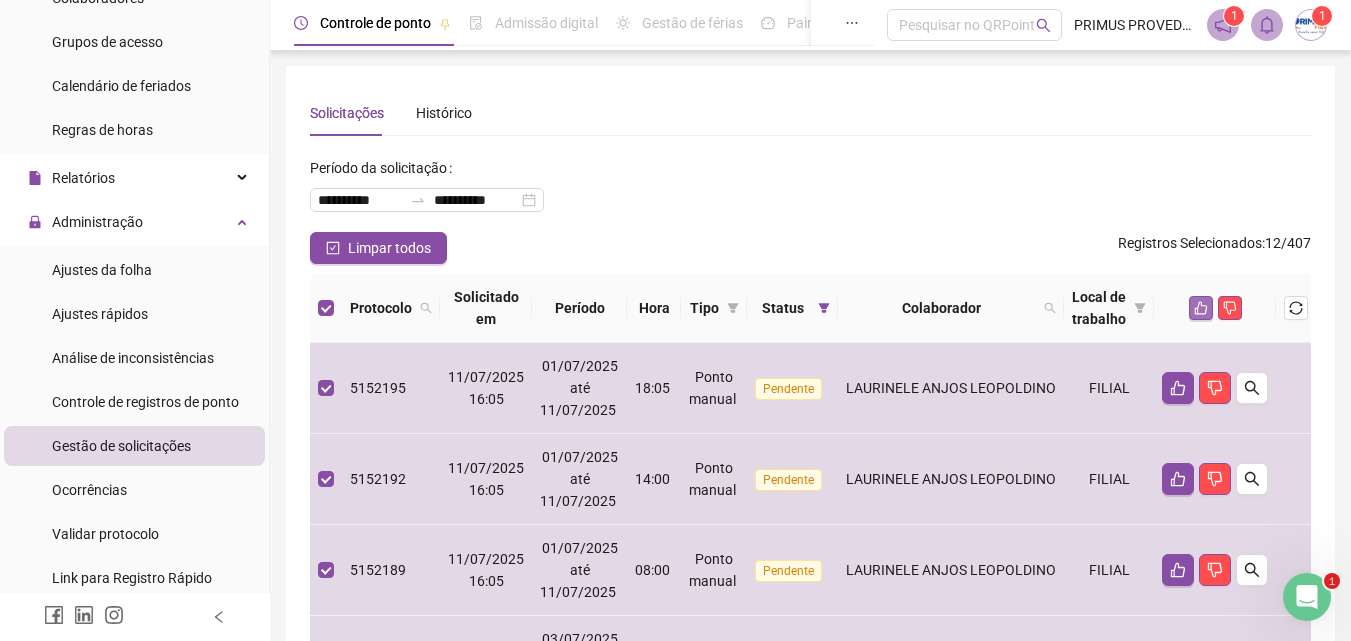 click 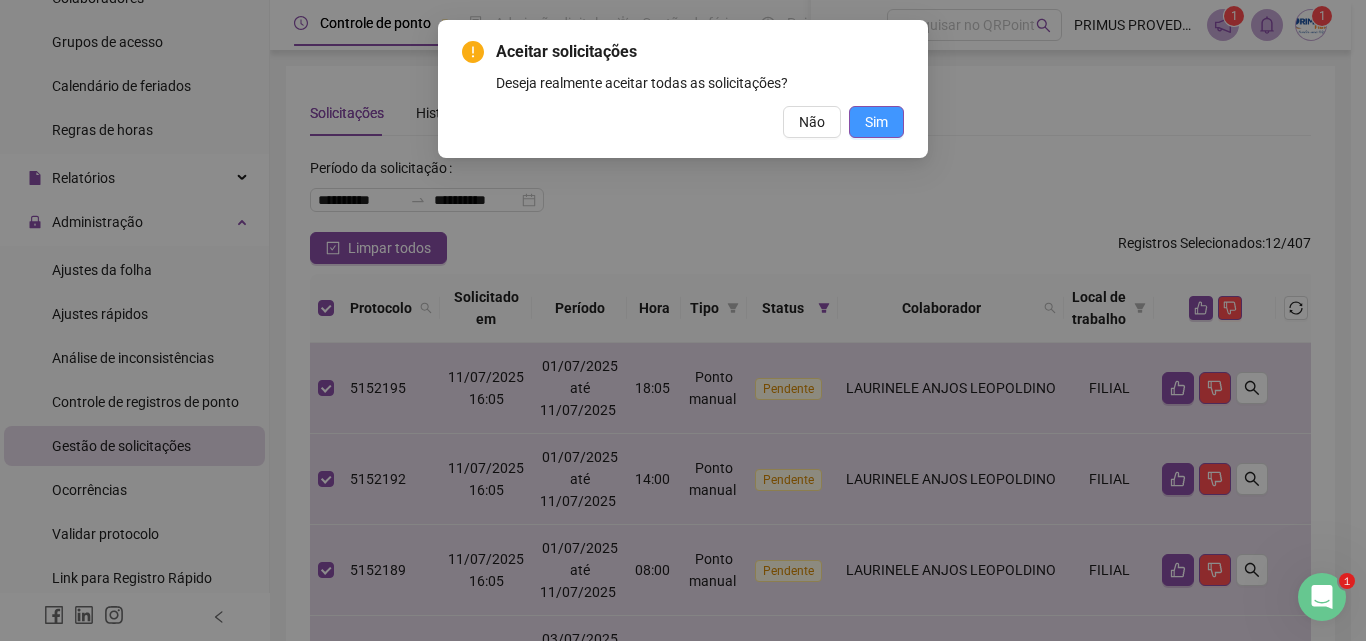 click on "Sim" at bounding box center (876, 122) 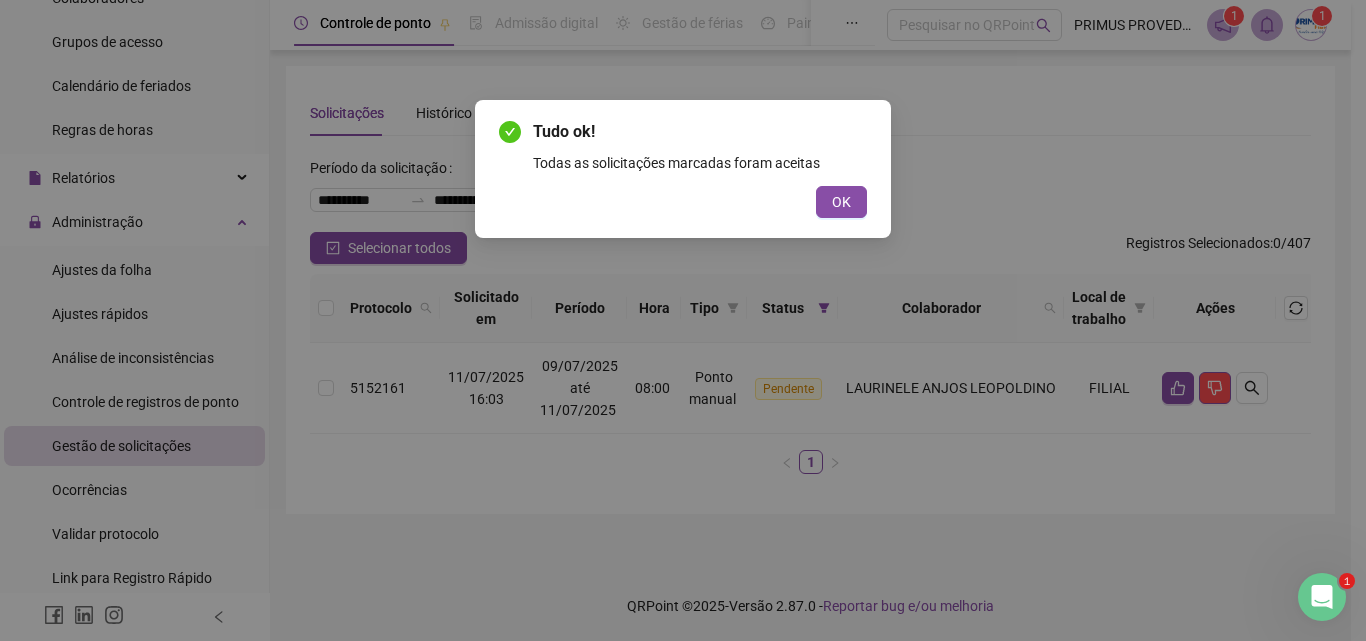 click on "OK" at bounding box center [841, 202] 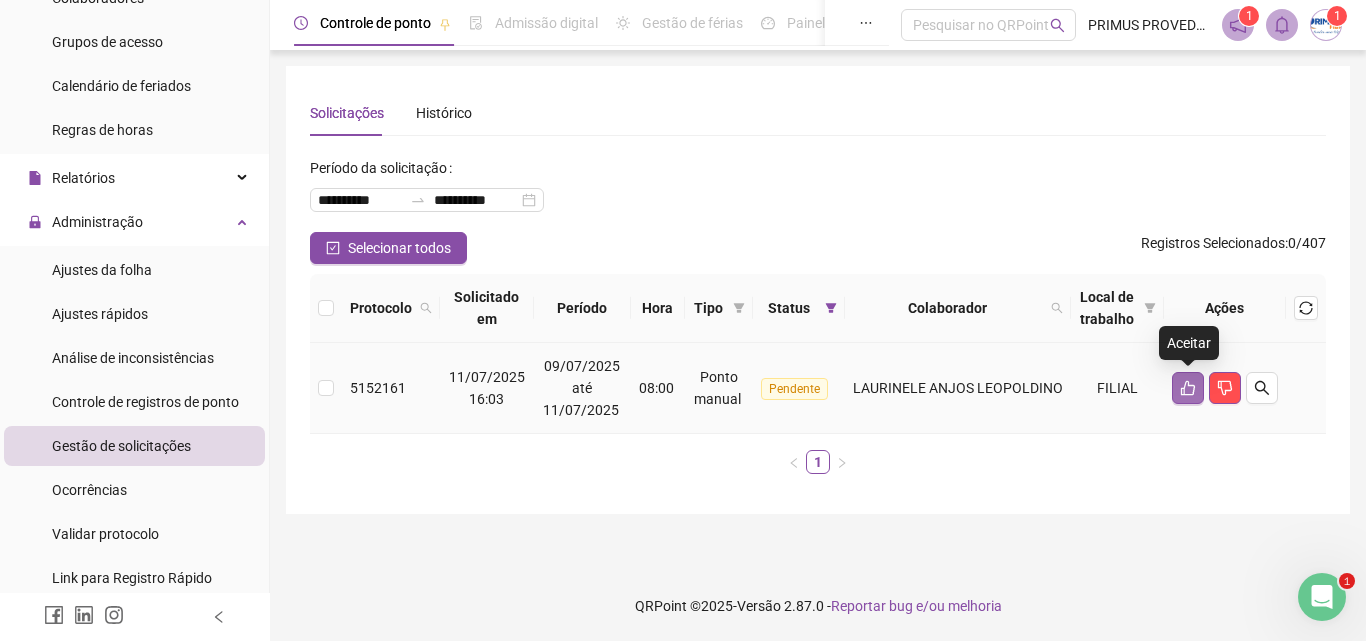 click 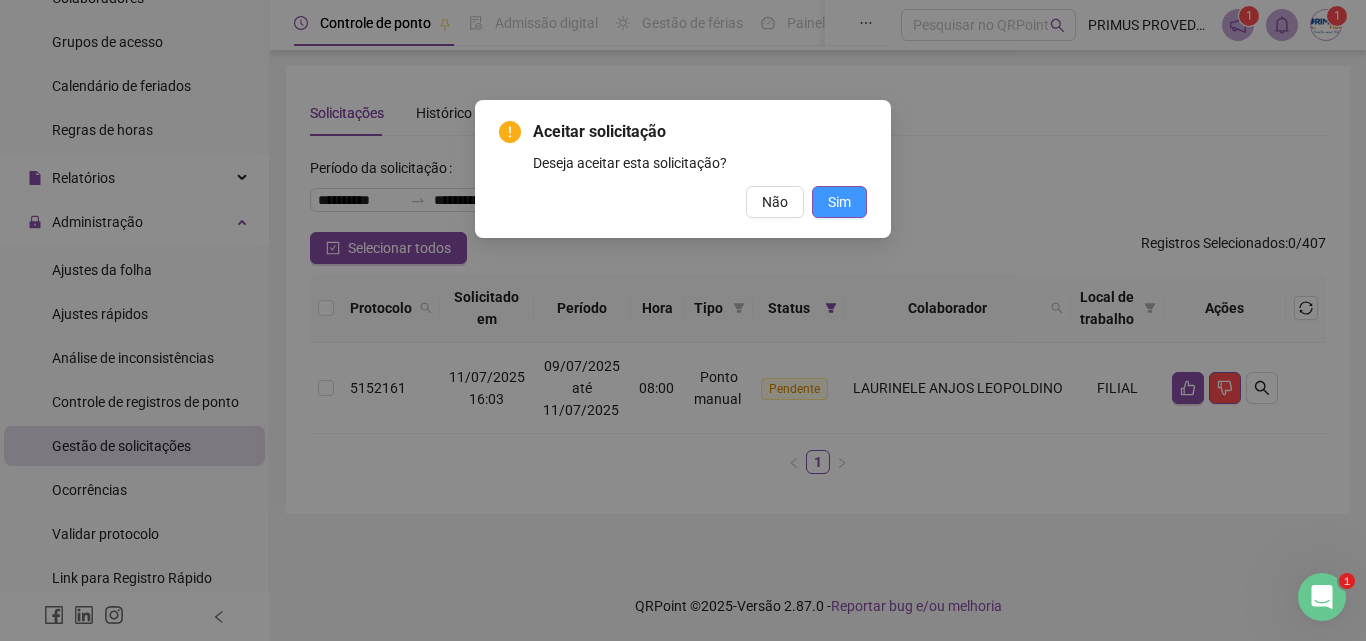 click on "Sim" at bounding box center [839, 202] 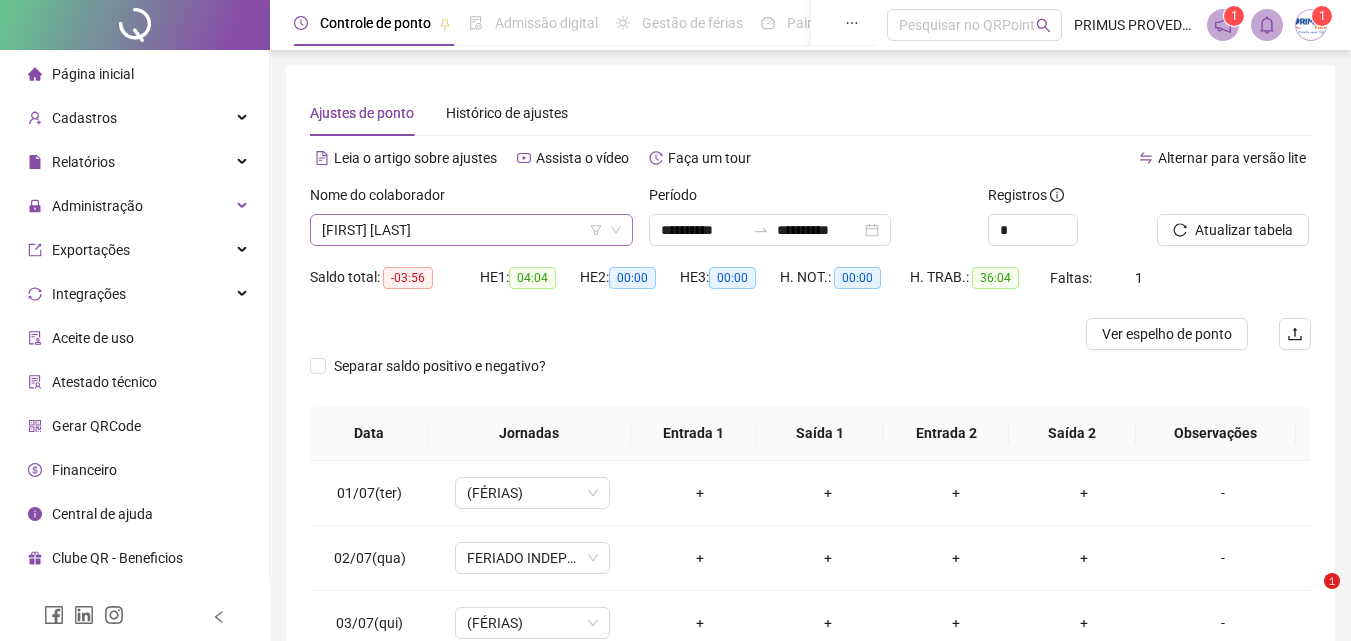 scroll, scrollTop: 24, scrollLeft: 0, axis: vertical 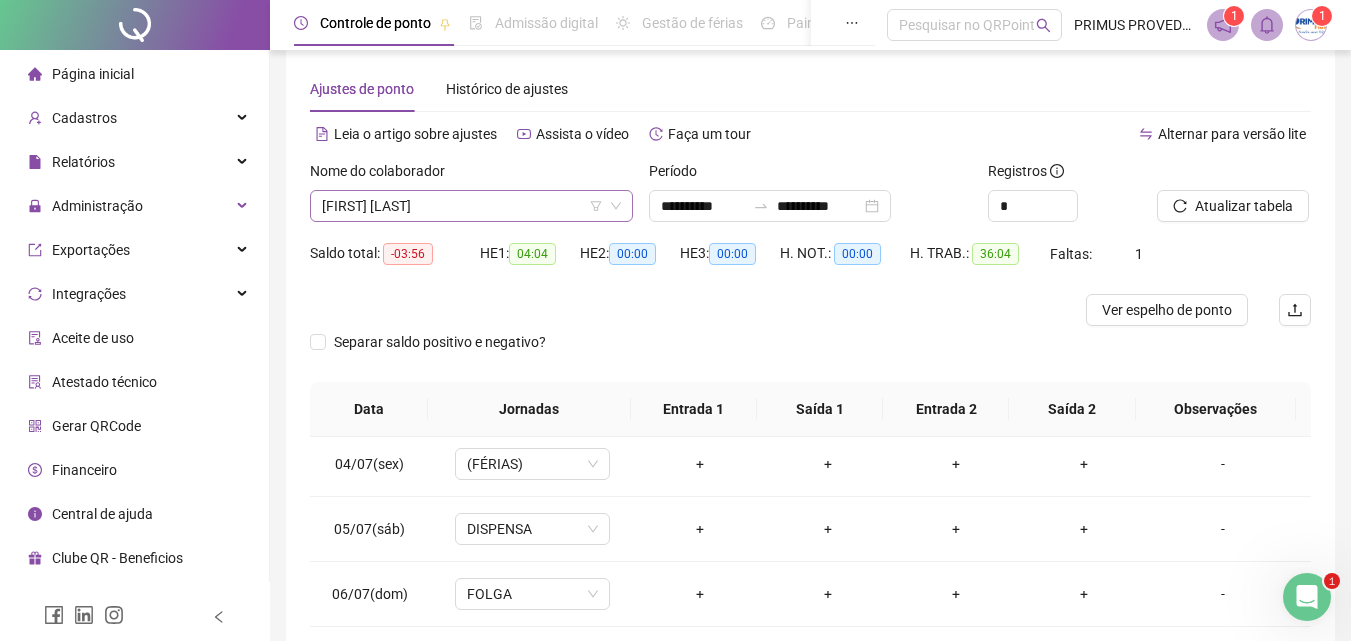 click on "UELITON SILVA FERREIRA" at bounding box center (471, 206) 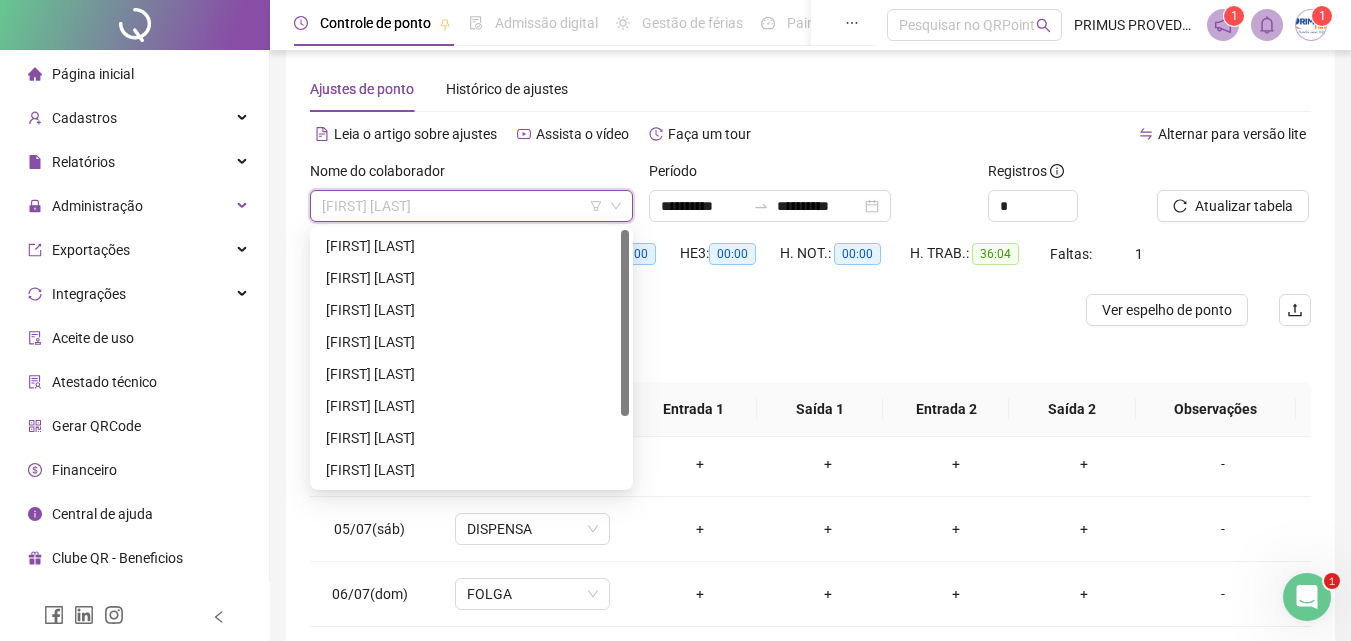 scroll, scrollTop: 0, scrollLeft: 0, axis: both 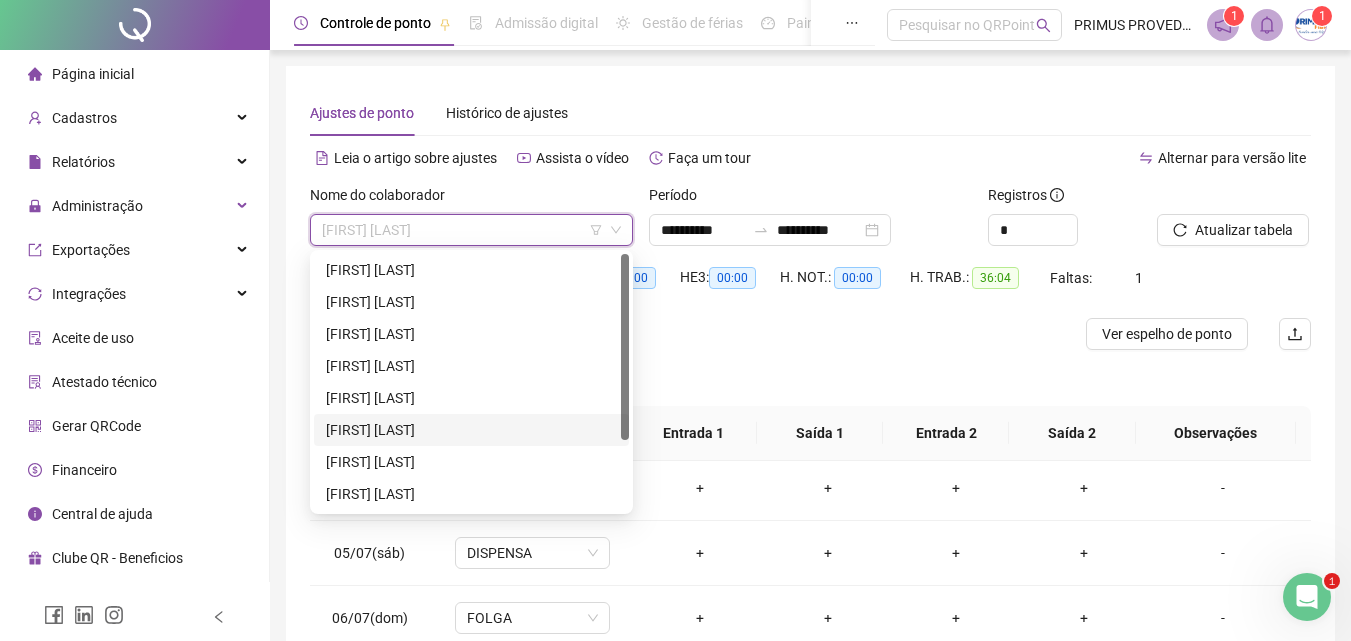 drag, startPoint x: 446, startPoint y: 433, endPoint x: 529, endPoint y: 417, distance: 84.5281 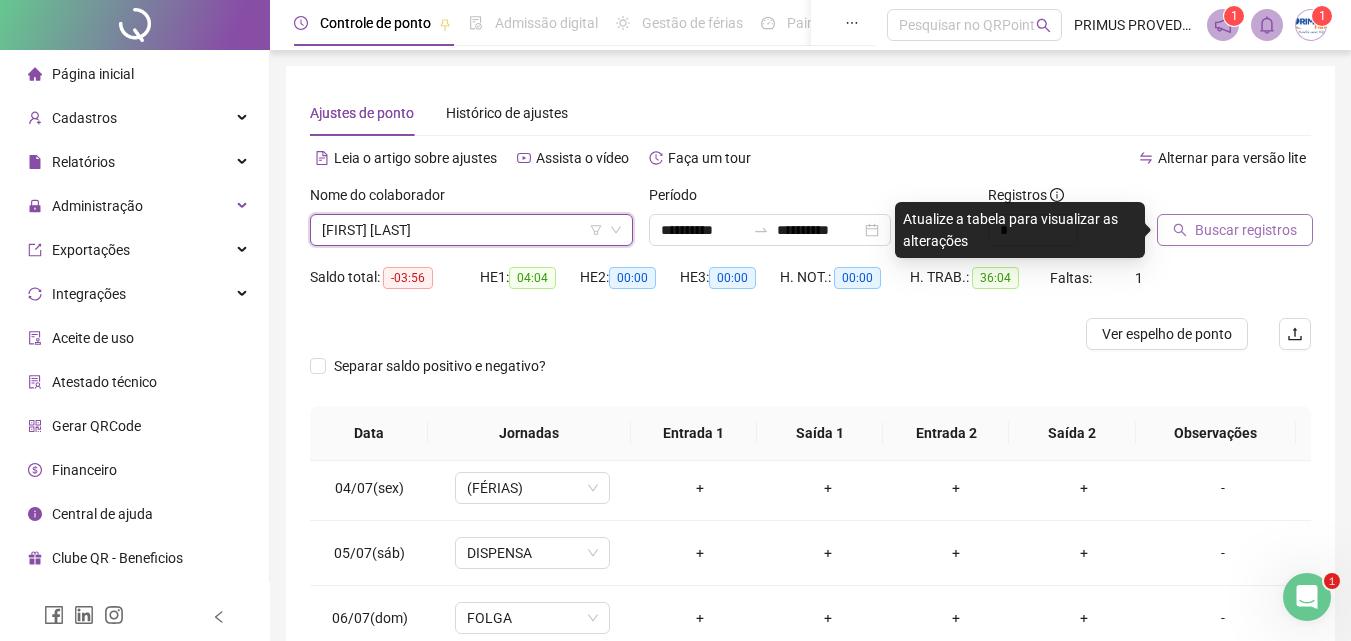 click on "Buscar registros" at bounding box center (1246, 230) 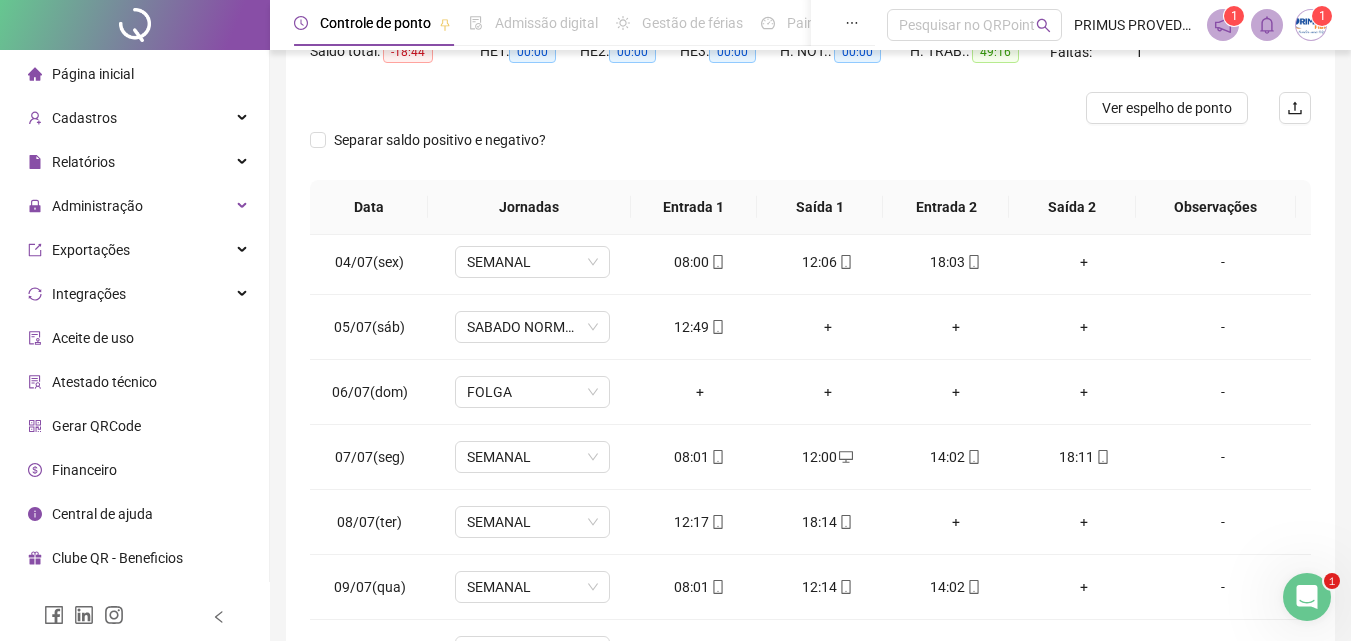 scroll, scrollTop: 357, scrollLeft: 0, axis: vertical 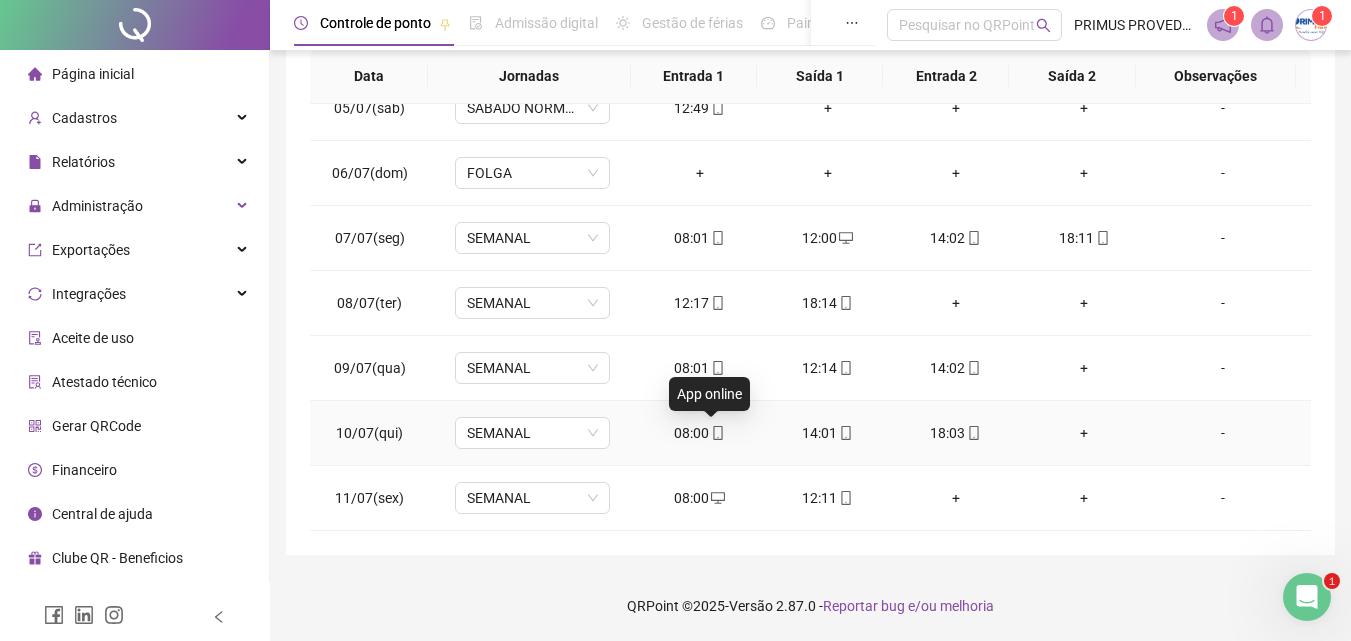 click 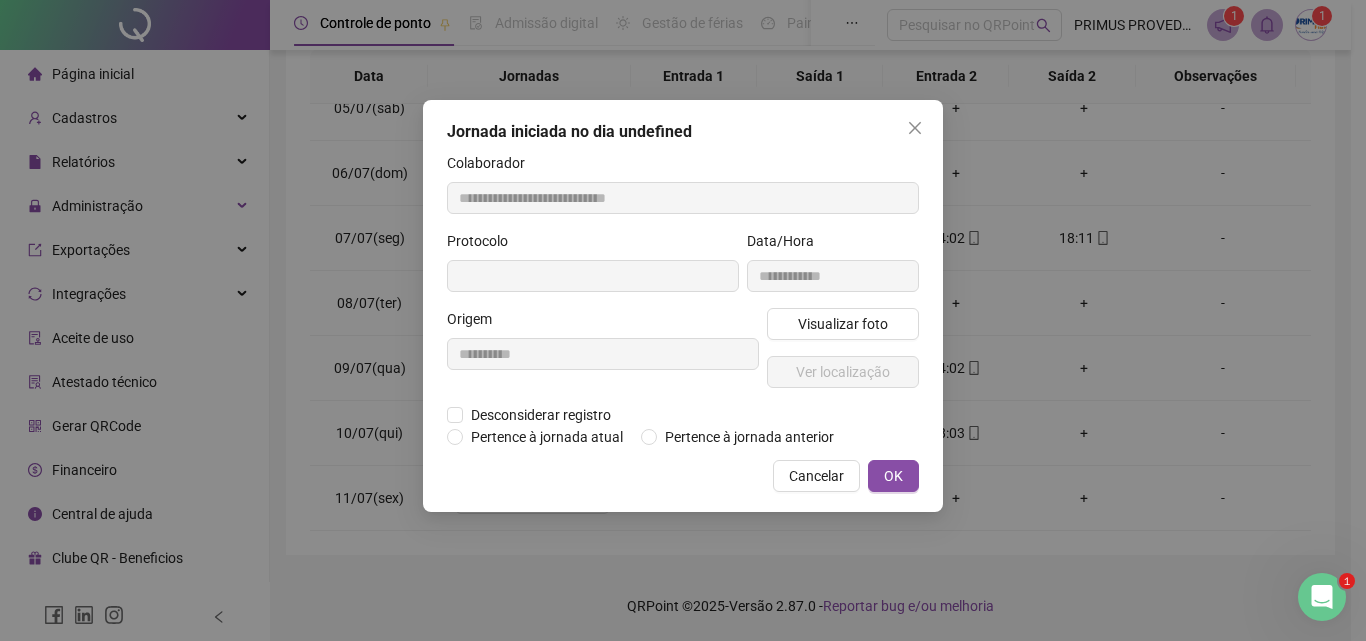 type on "**********" 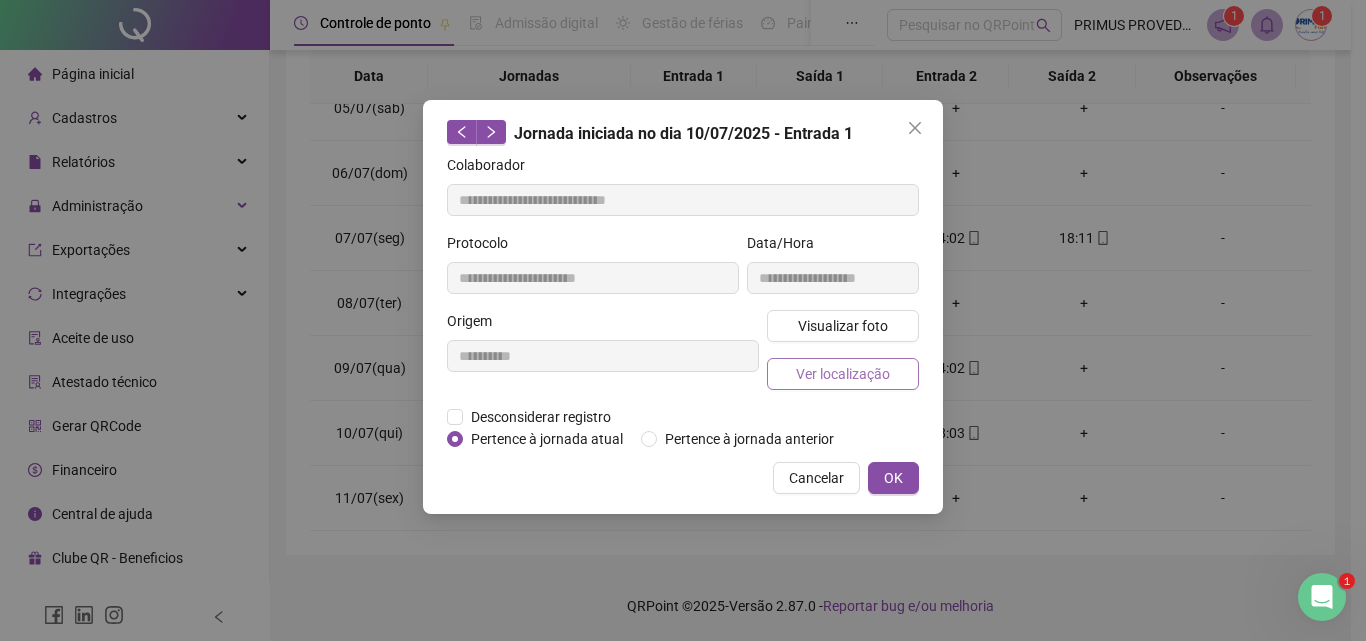 click on "Ver localização" at bounding box center [843, 374] 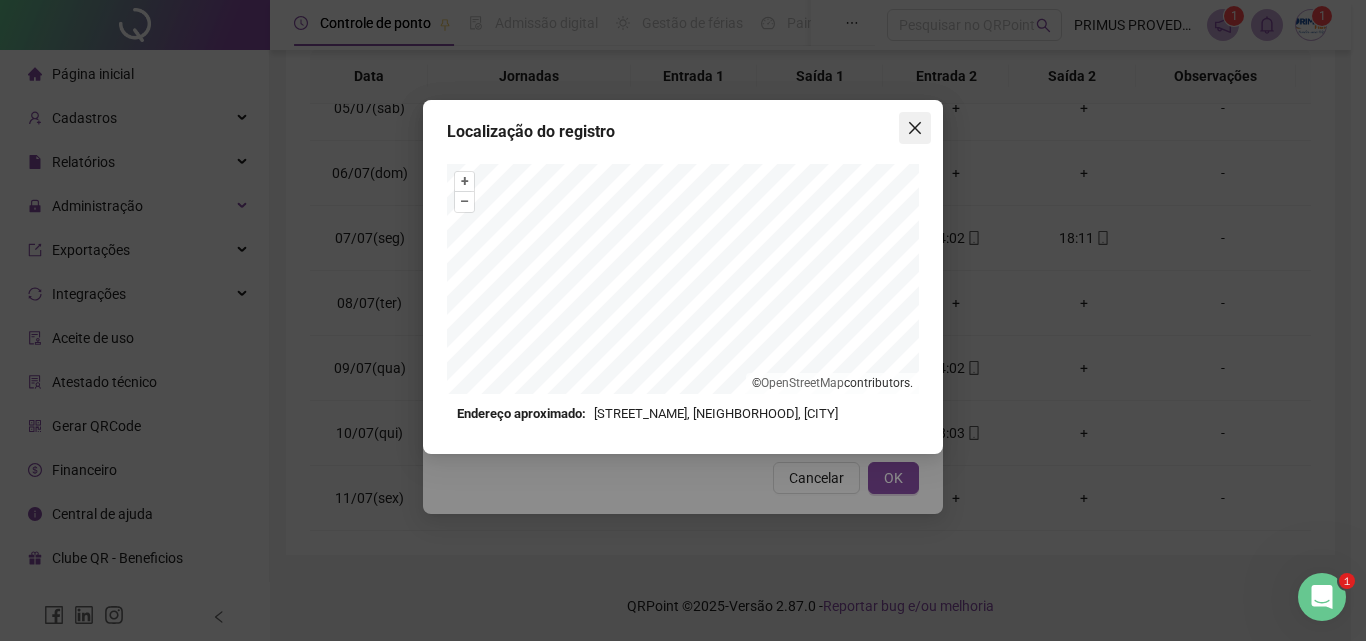 click 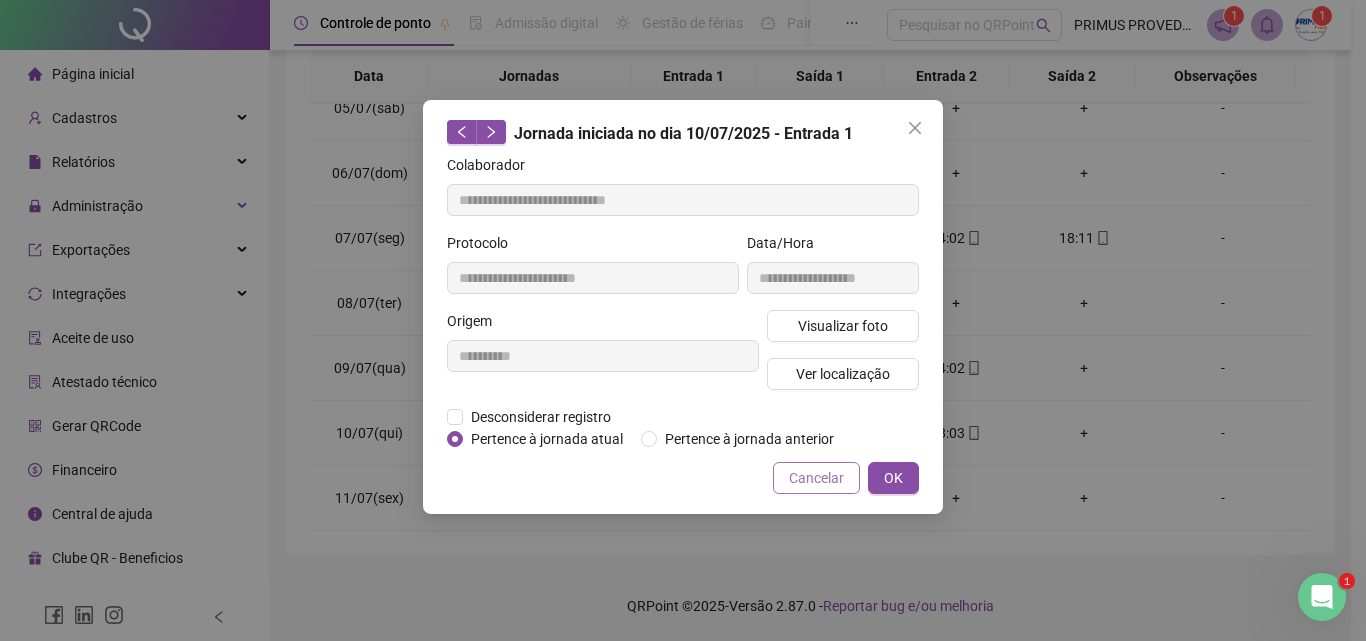 click on "Cancelar" at bounding box center (816, 478) 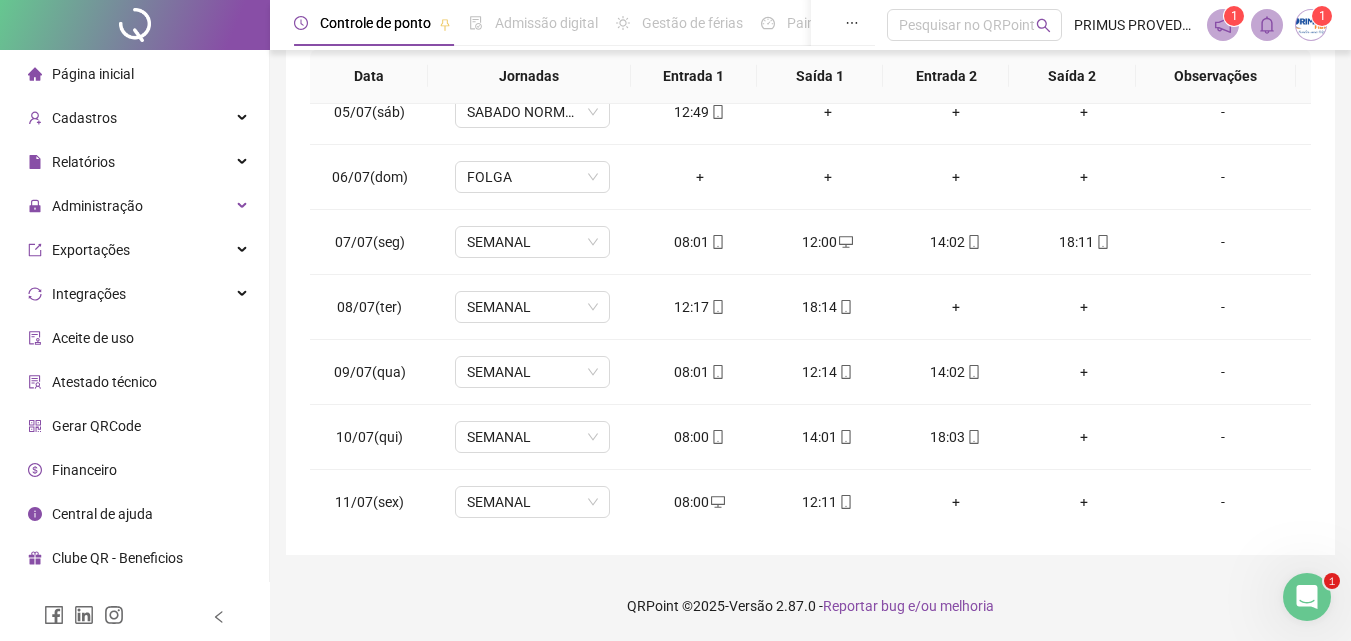 scroll, scrollTop: 288, scrollLeft: 0, axis: vertical 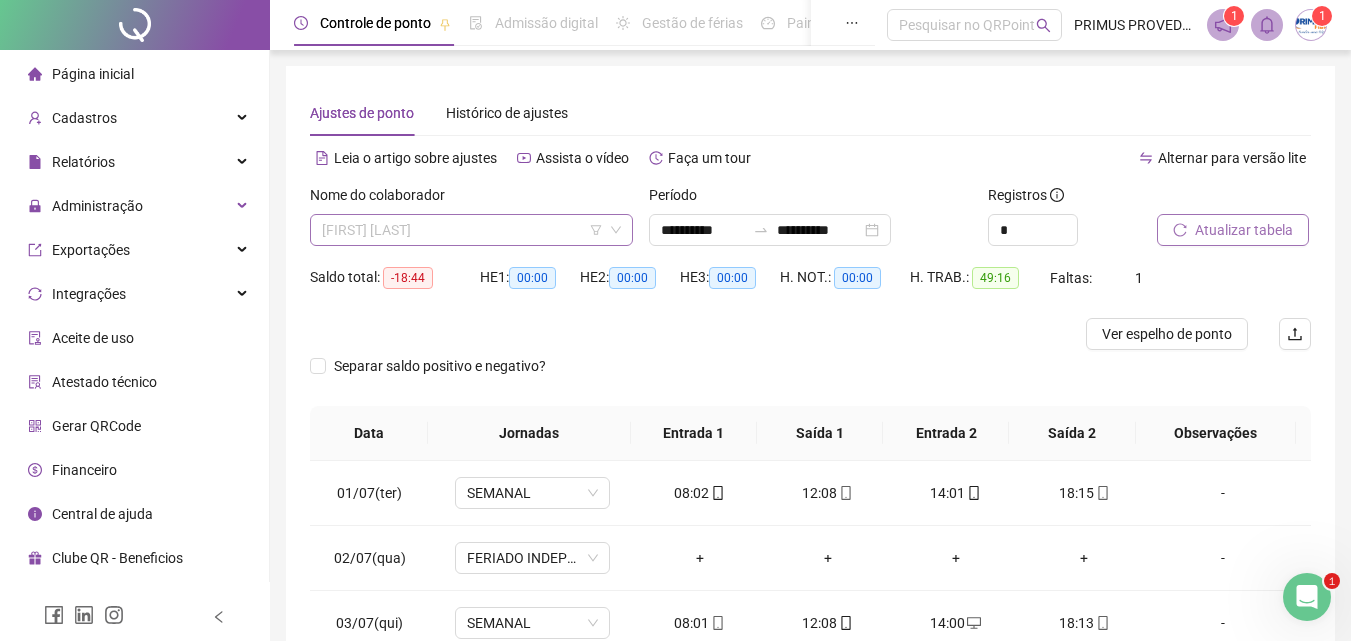 click on "JONATHAS SANDRO FERREIRA LIMA" at bounding box center (471, 230) 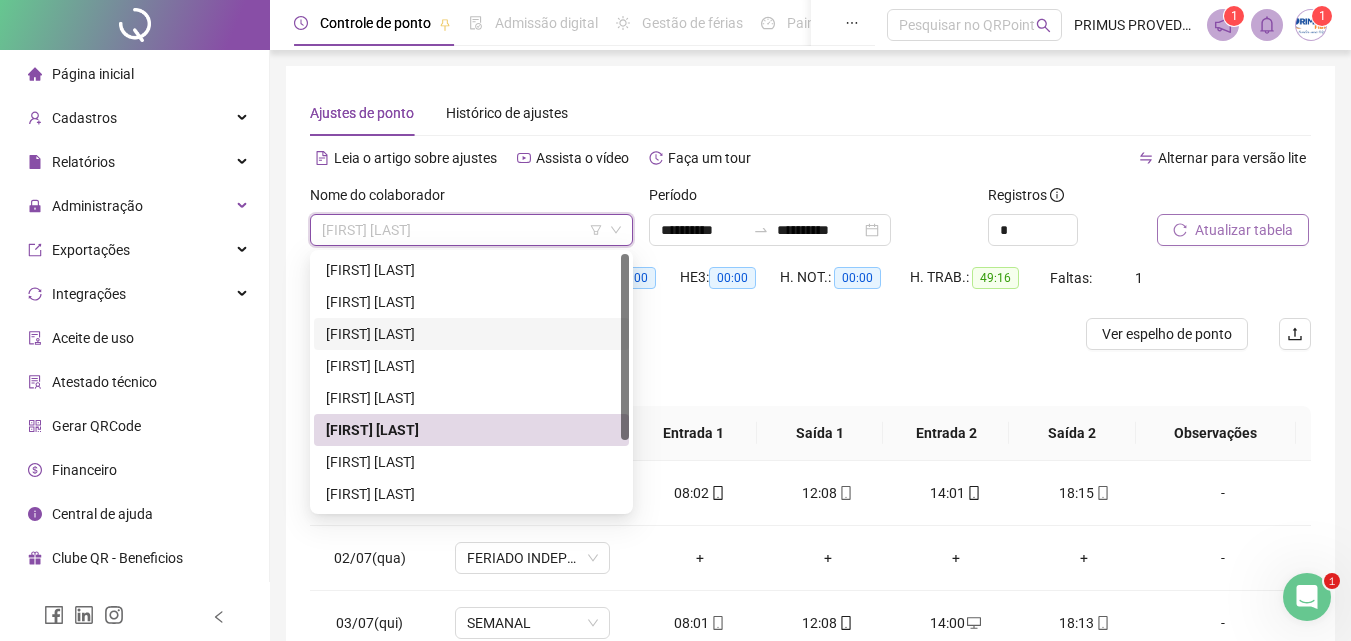 click on "GELVANE CONCEICAO SILVA" at bounding box center [471, 334] 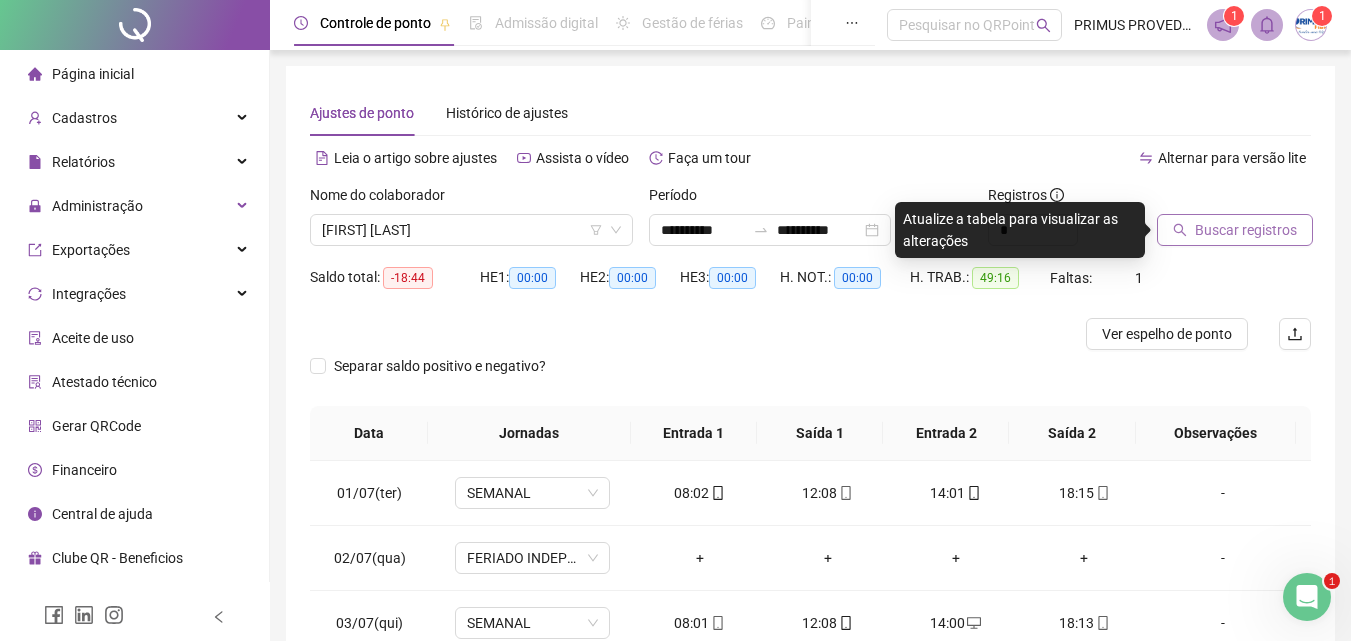 click on "Buscar registros" at bounding box center [1246, 230] 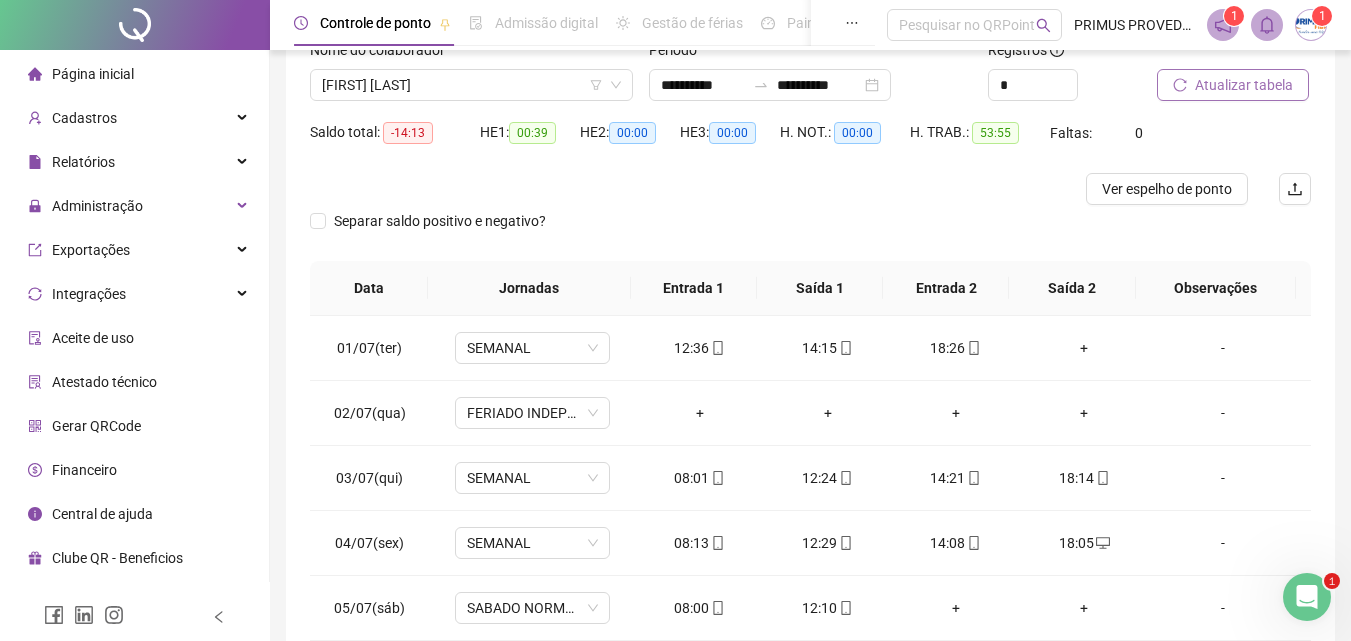 scroll, scrollTop: 281, scrollLeft: 0, axis: vertical 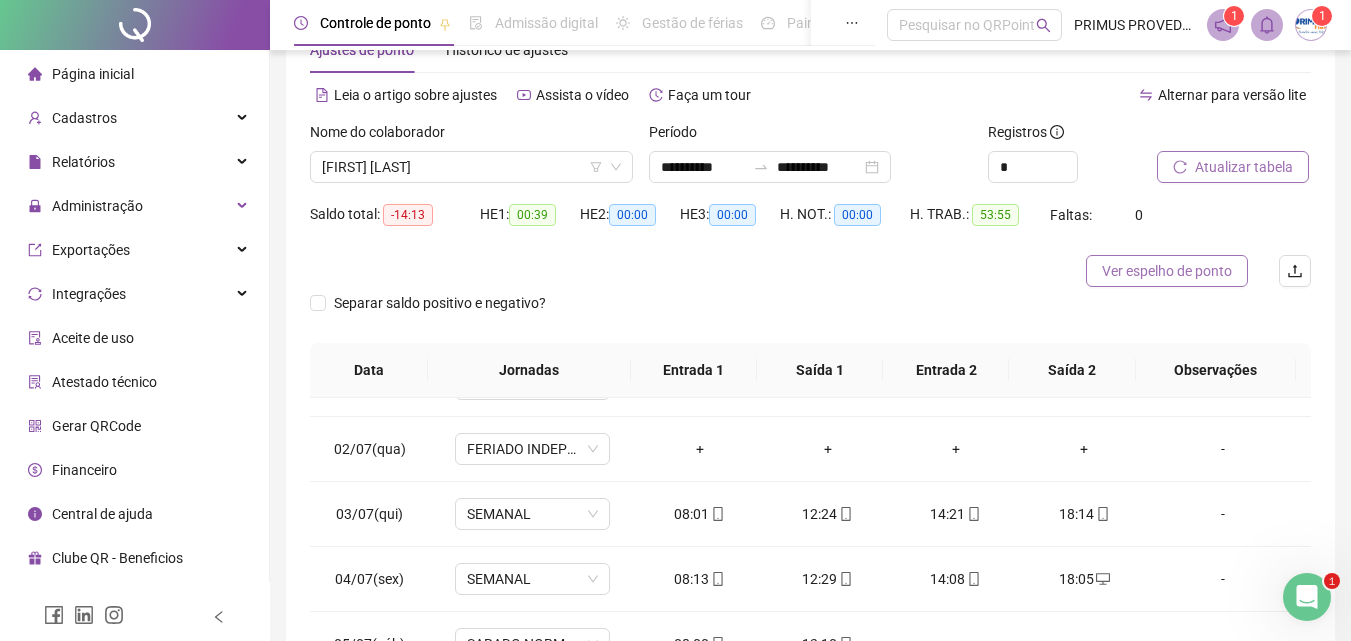 click on "Ver espelho de ponto" at bounding box center [1167, 271] 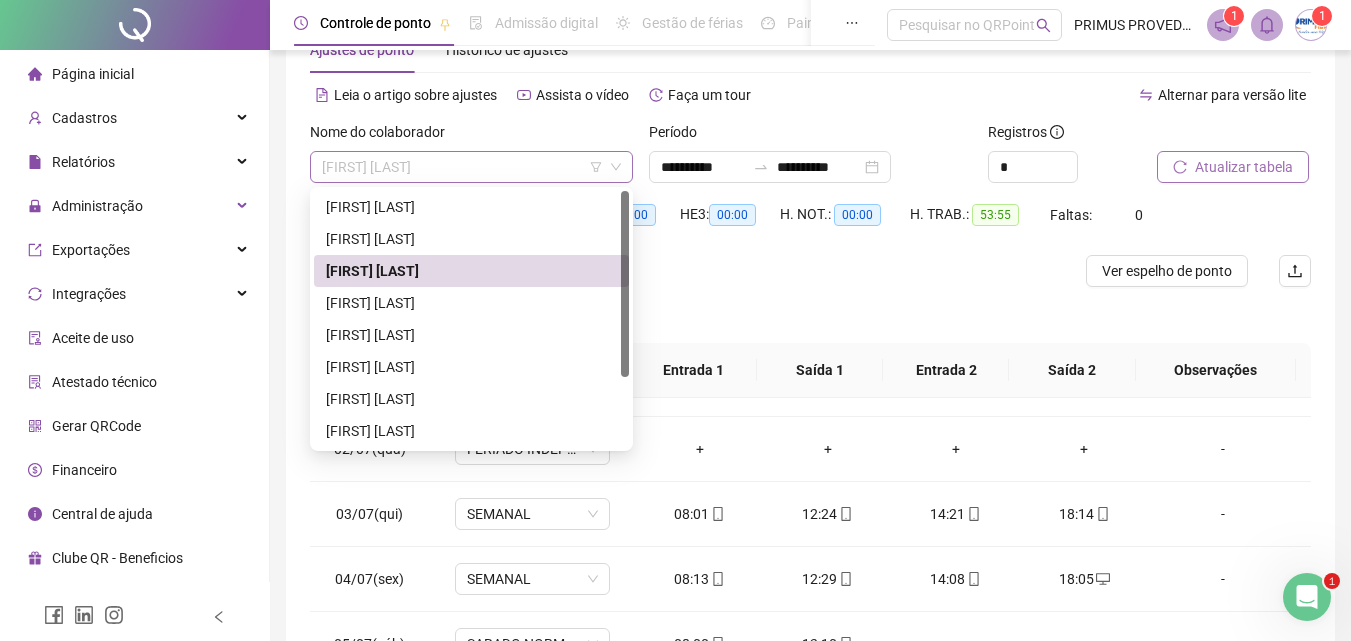 click on "GELVANE CONCEICAO SILVA" at bounding box center [471, 167] 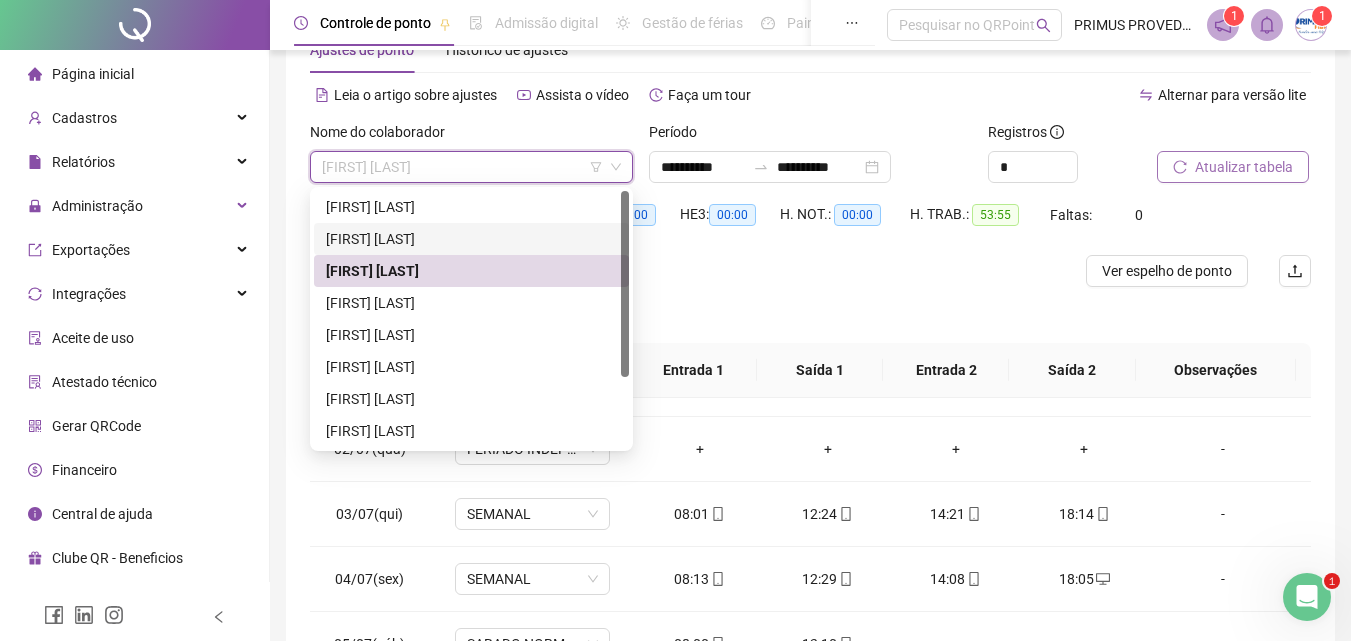 click on "EVANDRO ALMEIDA" at bounding box center [471, 239] 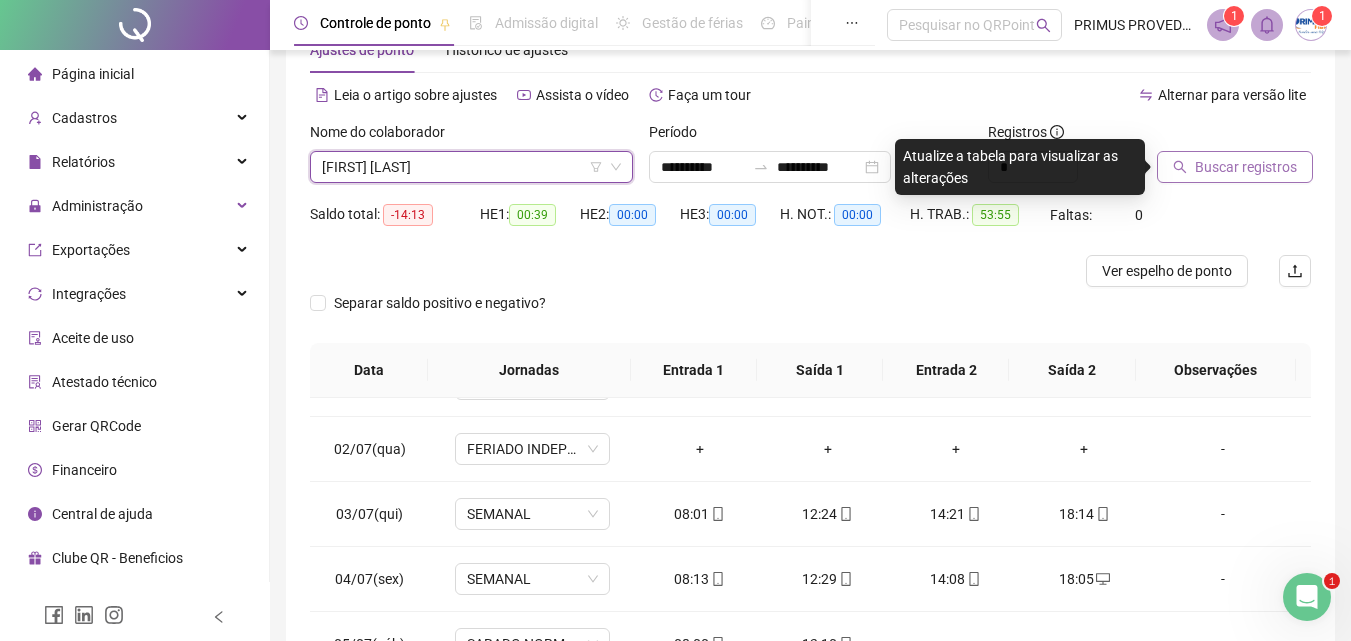 click on "Buscar registros" at bounding box center [1246, 167] 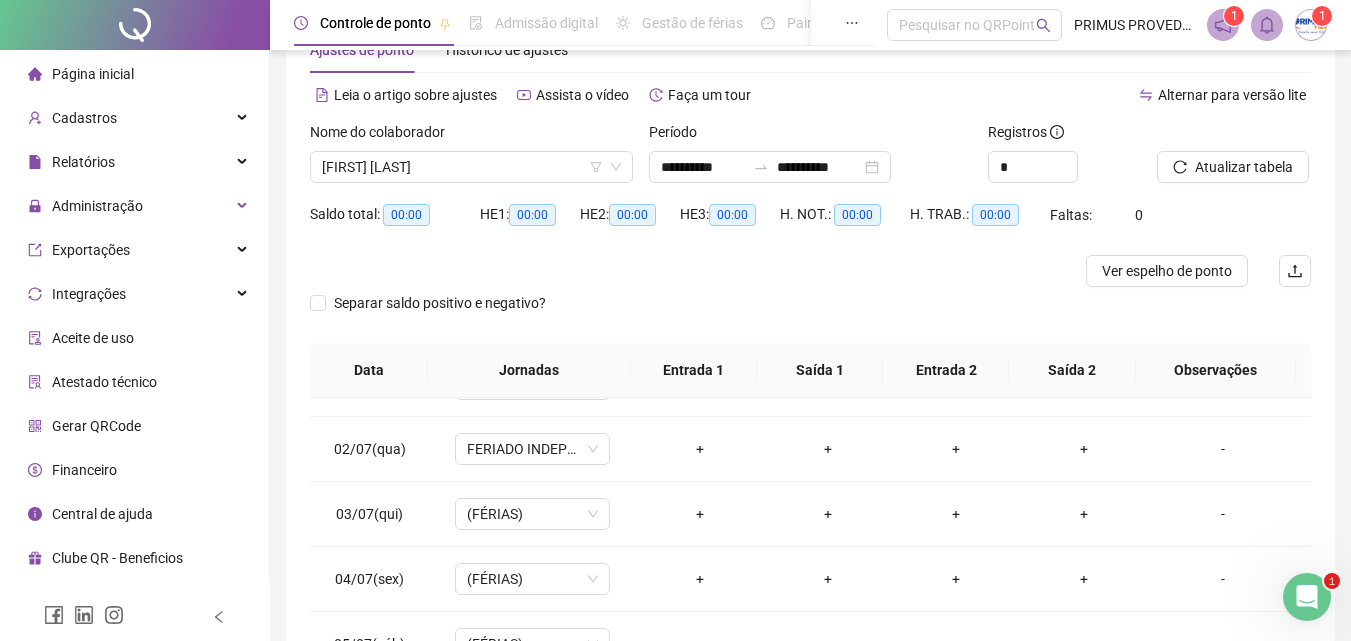 scroll, scrollTop: 163, scrollLeft: 0, axis: vertical 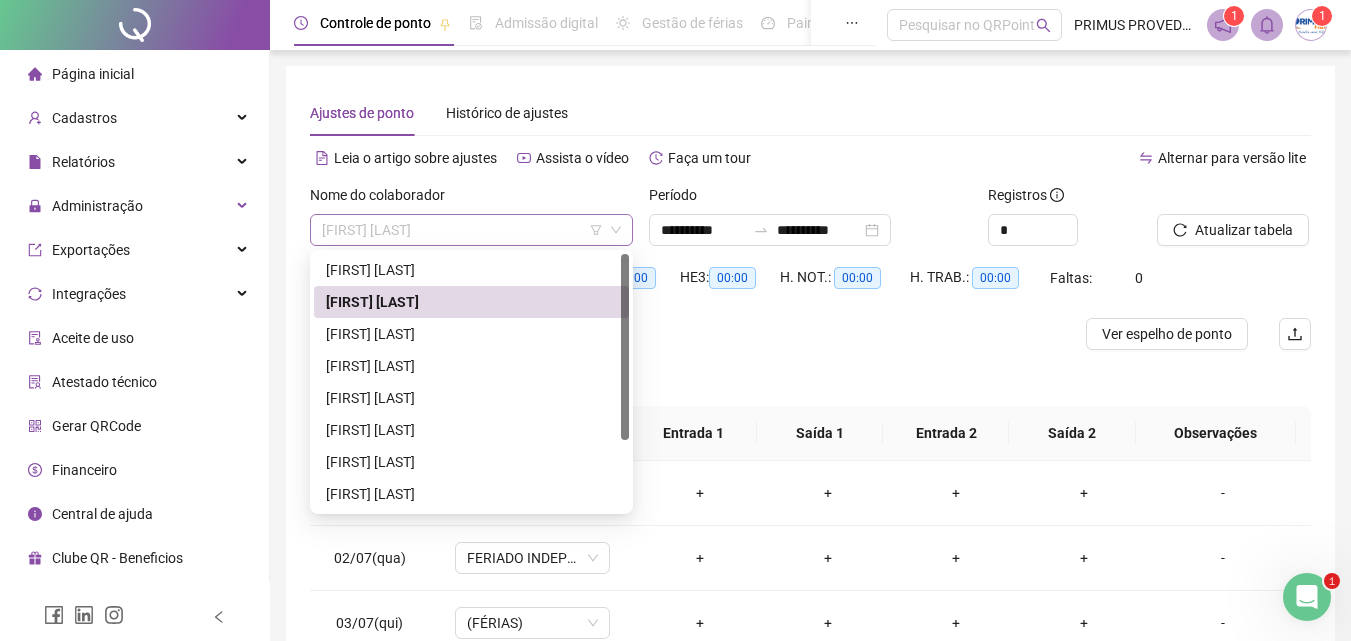click on "EVANDRO ALMEIDA" at bounding box center [471, 230] 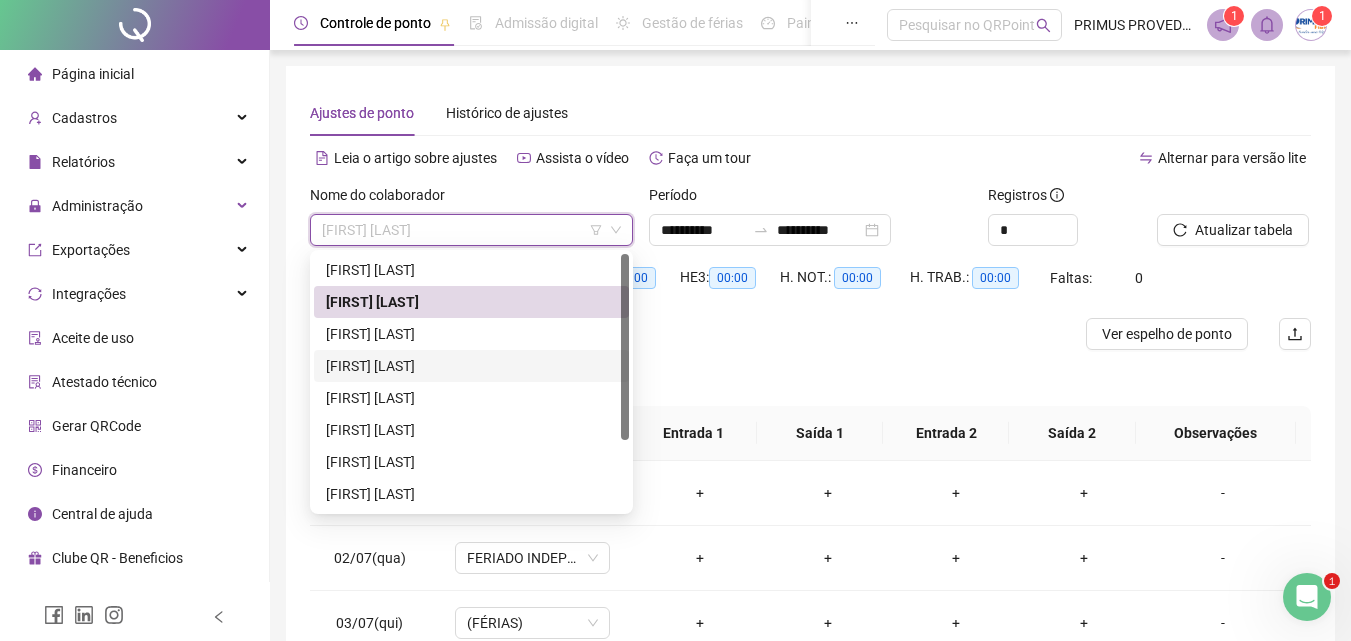 click on "GILVAN FERREIRA BORGES" at bounding box center [471, 366] 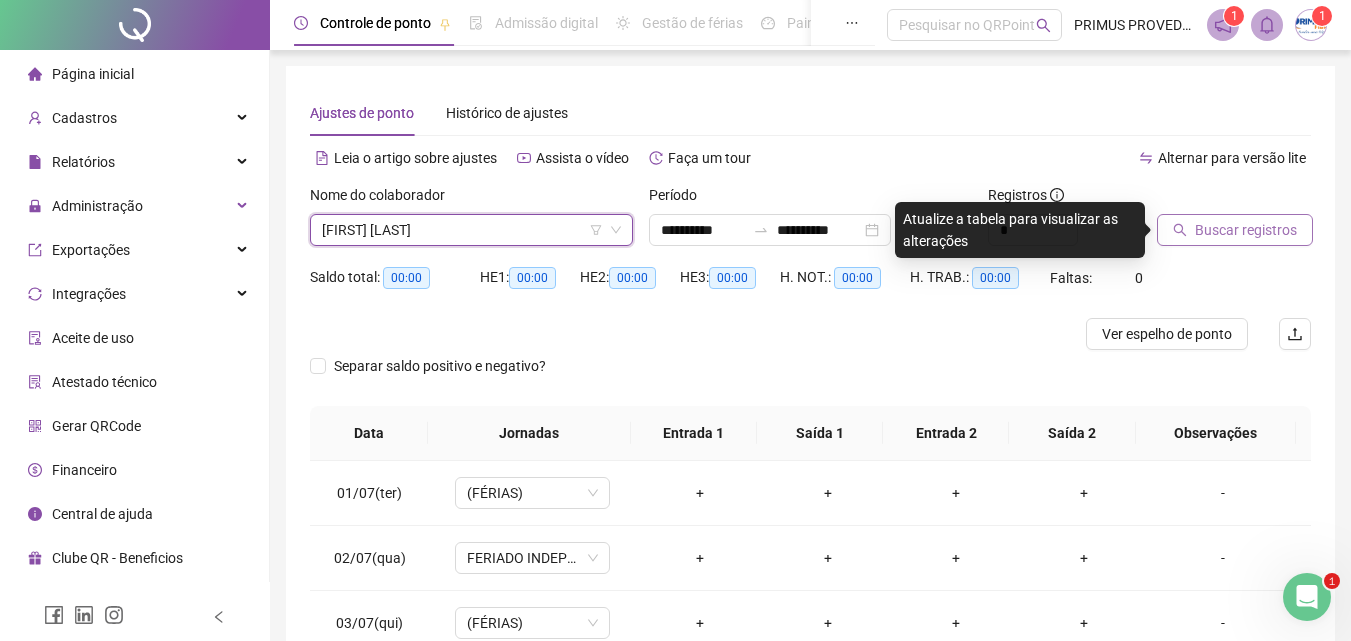 click on "Buscar registros" at bounding box center [1246, 230] 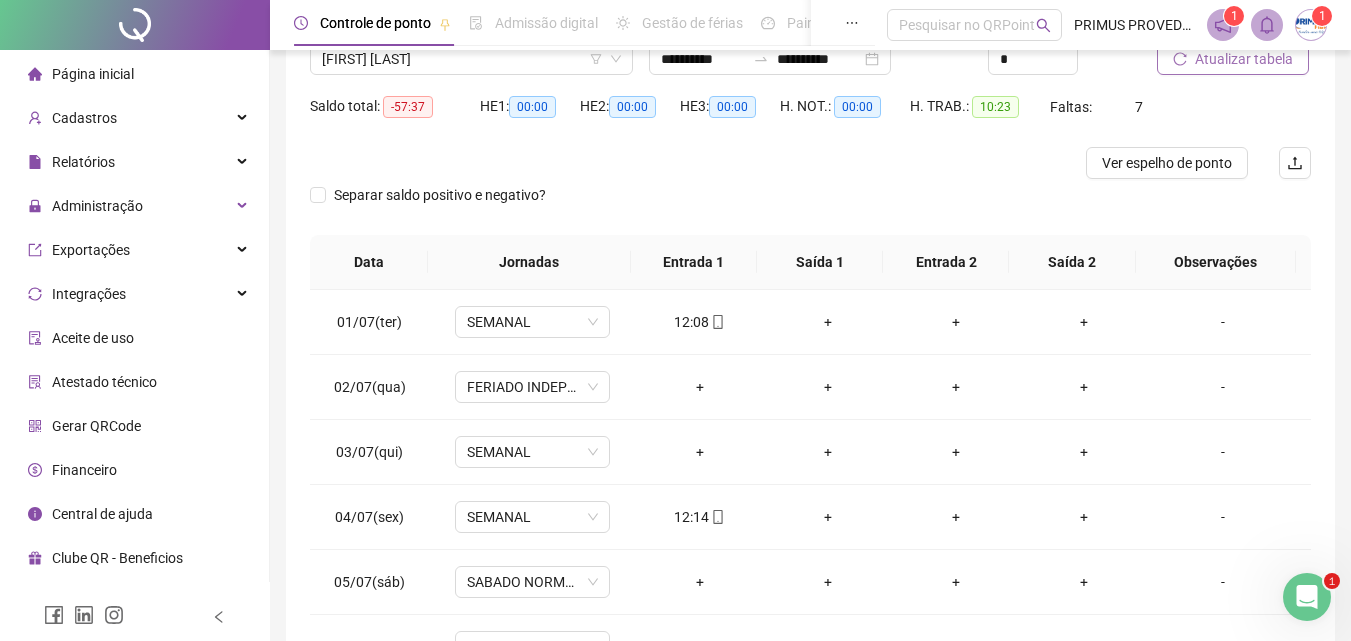 scroll, scrollTop: 200, scrollLeft: 0, axis: vertical 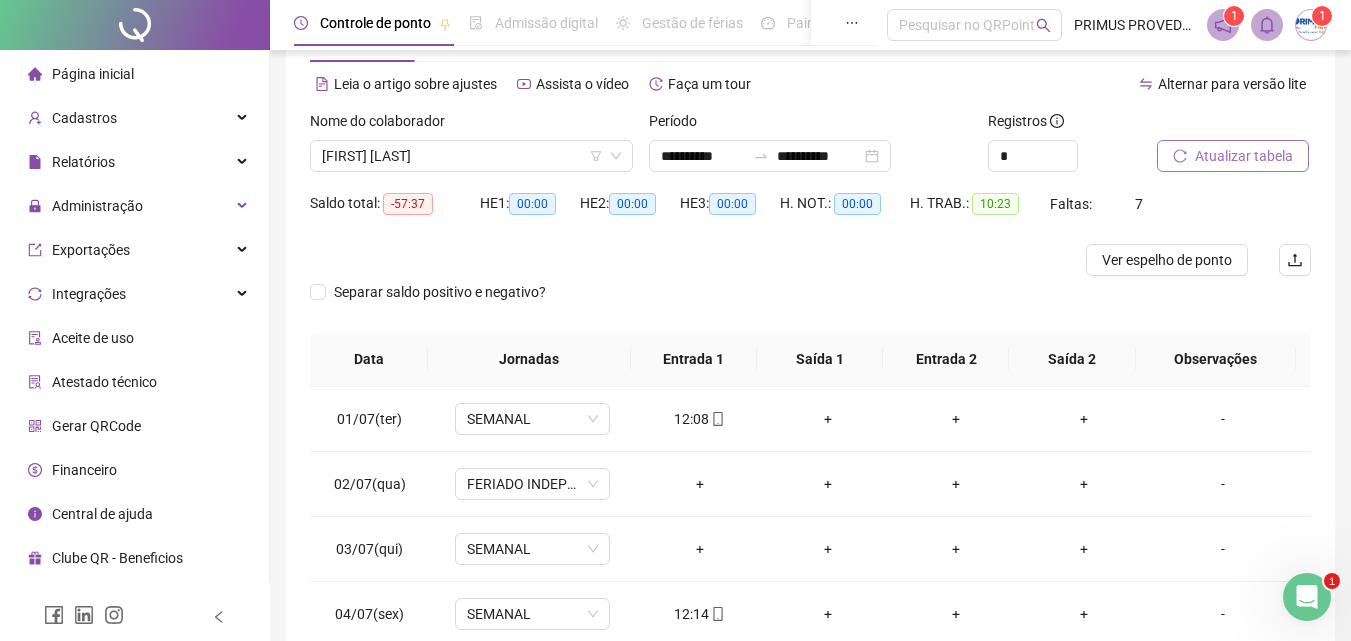 click on "Atualizar tabela" at bounding box center (1244, 156) 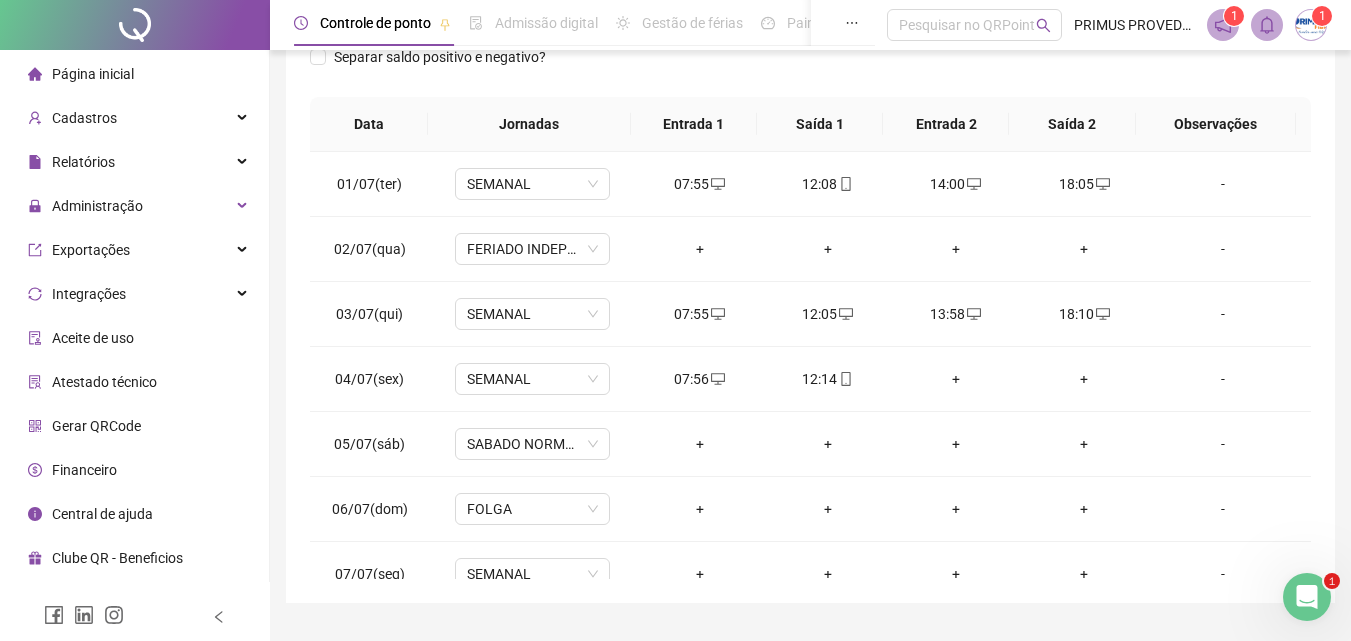 scroll, scrollTop: 326, scrollLeft: 0, axis: vertical 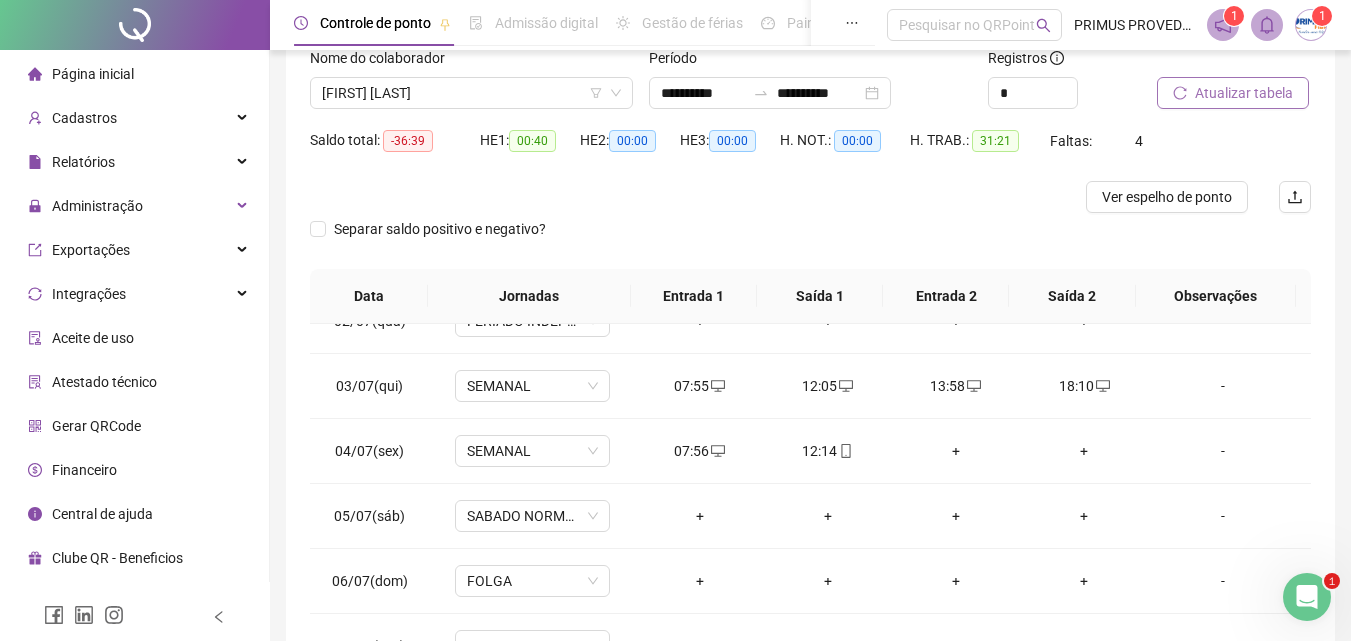 click on "Atualizar tabela" at bounding box center (1244, 93) 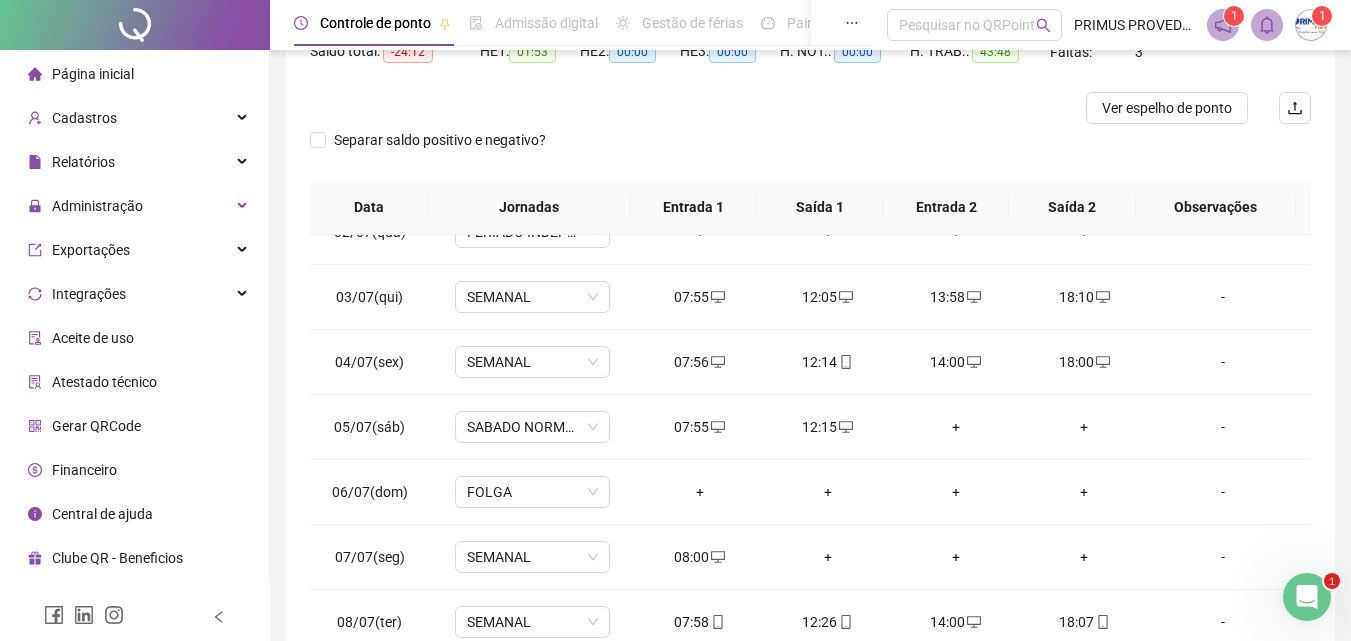 scroll, scrollTop: 228, scrollLeft: 0, axis: vertical 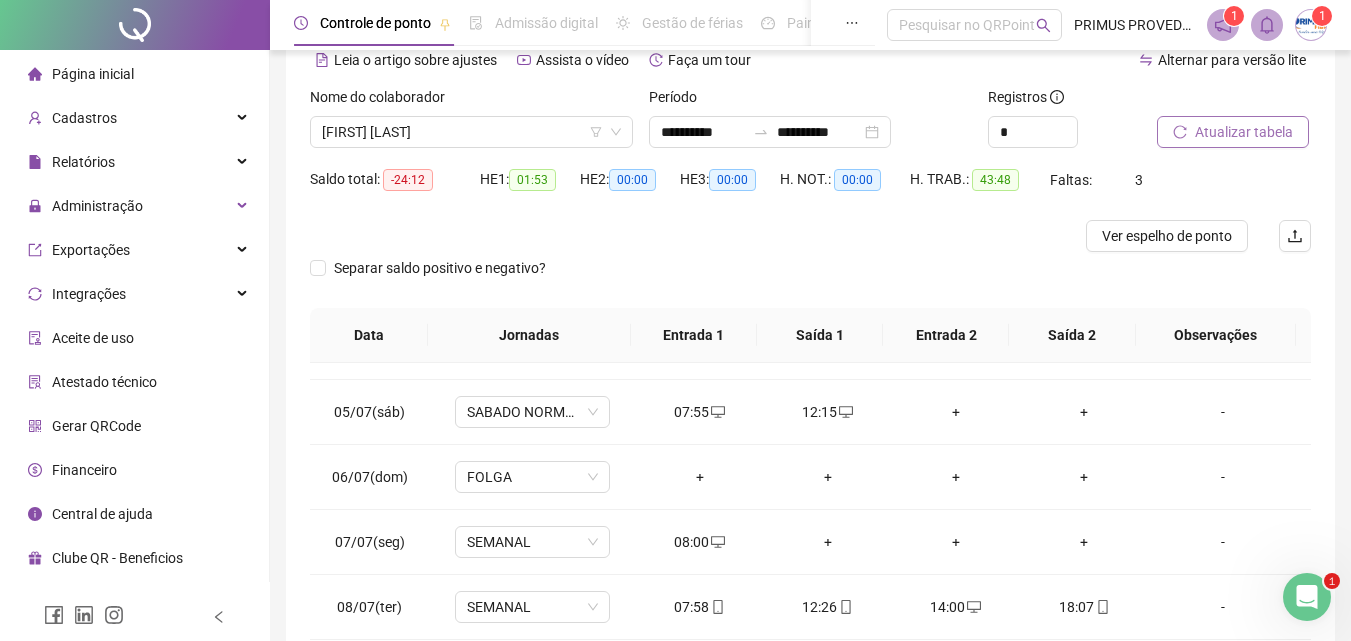 click on "Atualizar tabela" at bounding box center [1244, 132] 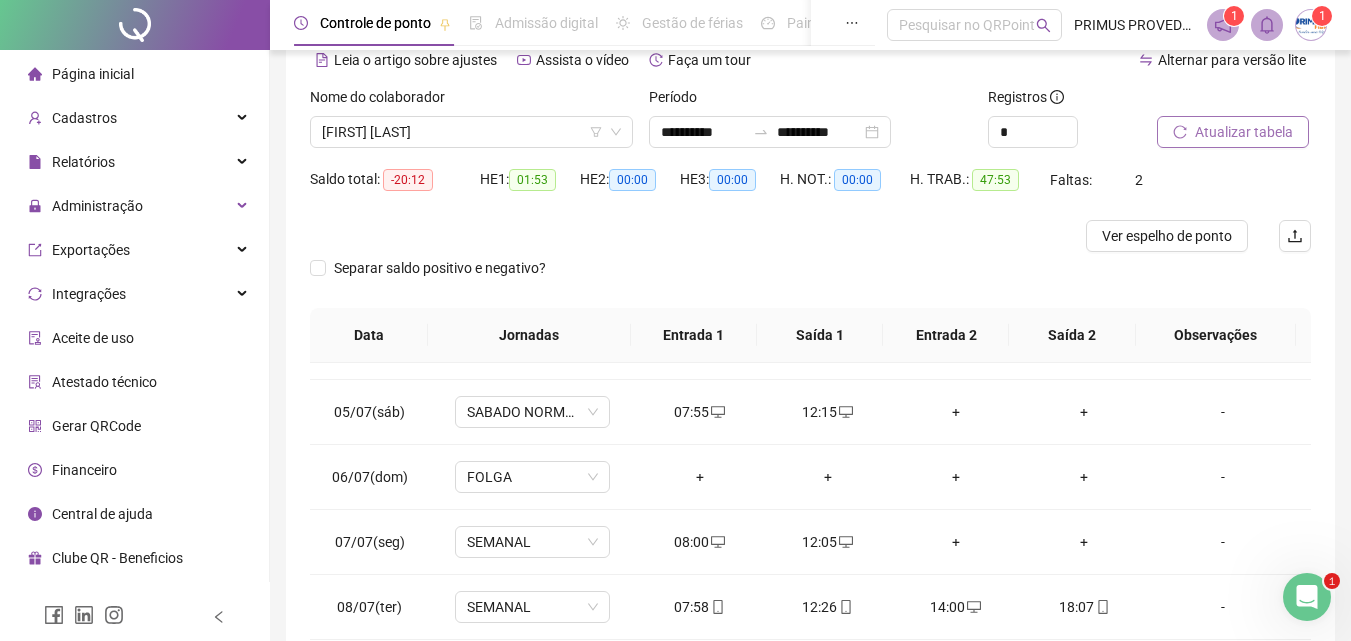 click on "Atualizar tabela" at bounding box center (1244, 132) 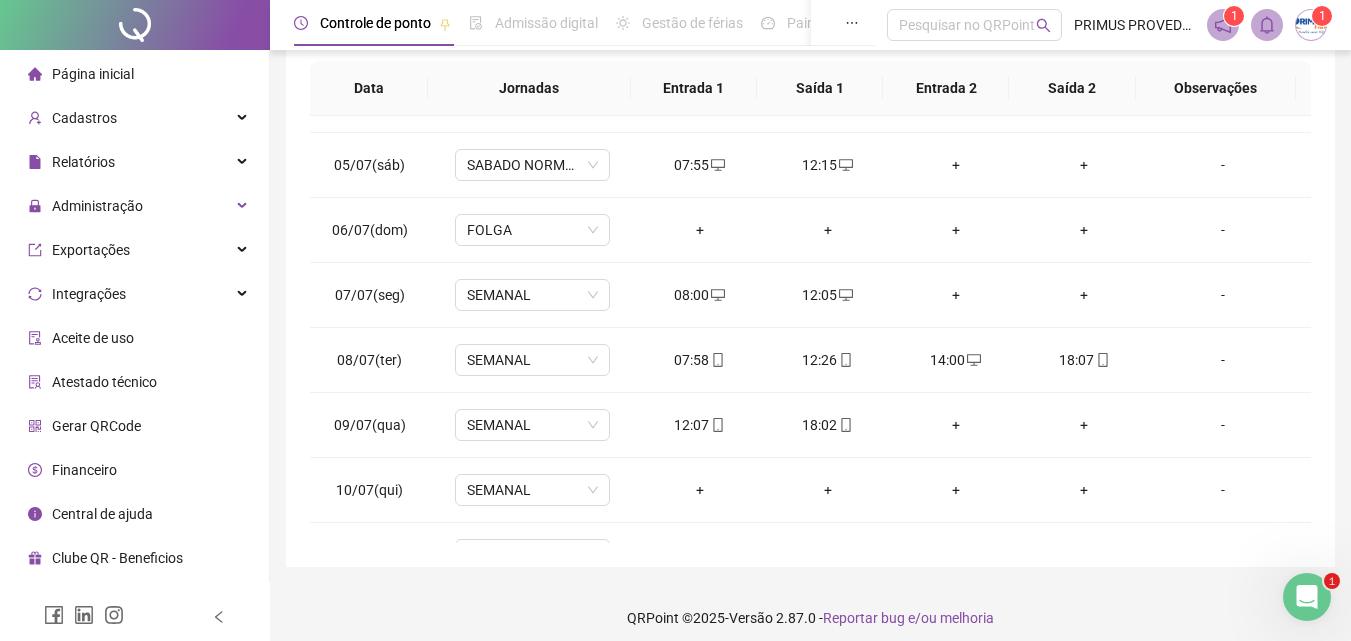 scroll, scrollTop: 352, scrollLeft: 0, axis: vertical 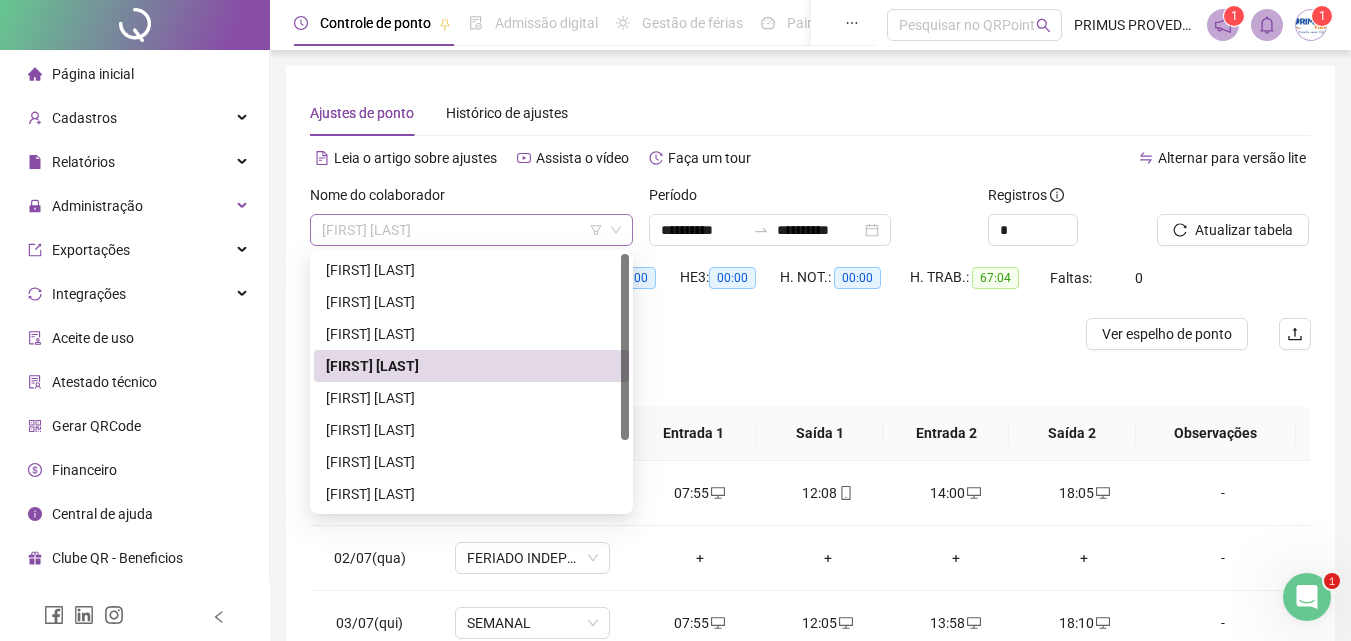 click on "GILVAN FERREIRA BORGES" at bounding box center (471, 230) 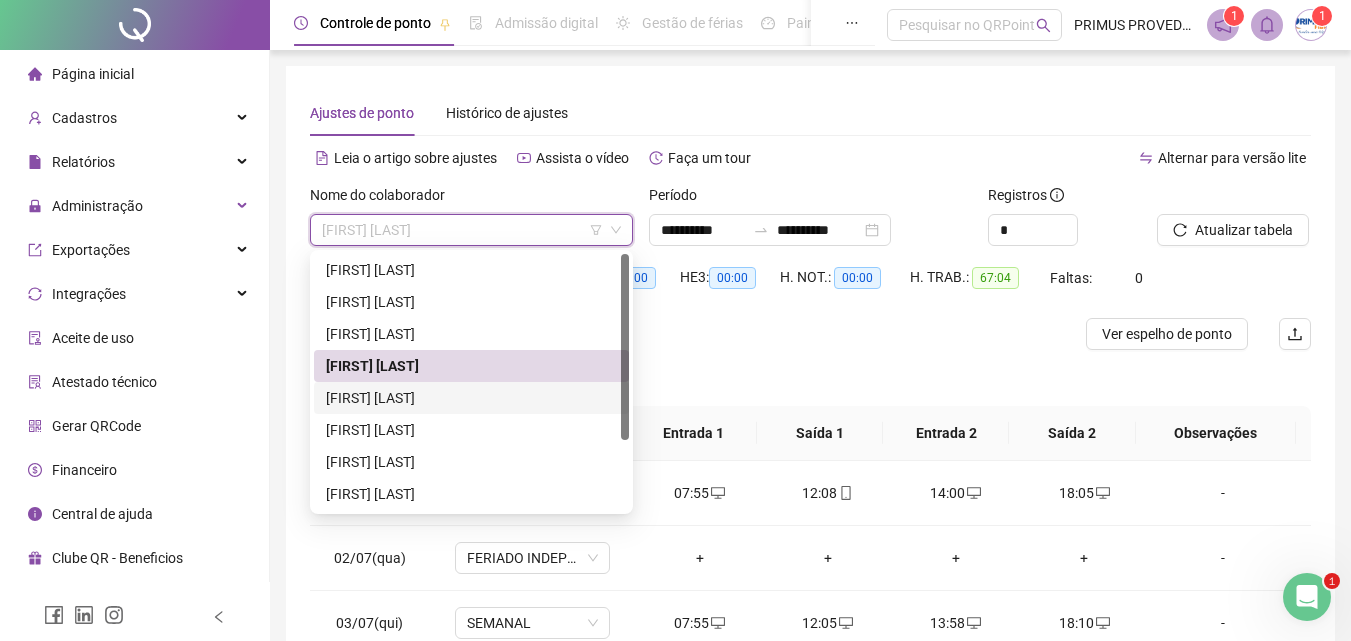 click on "GRECIA DE JESUS BATISTA" at bounding box center [471, 398] 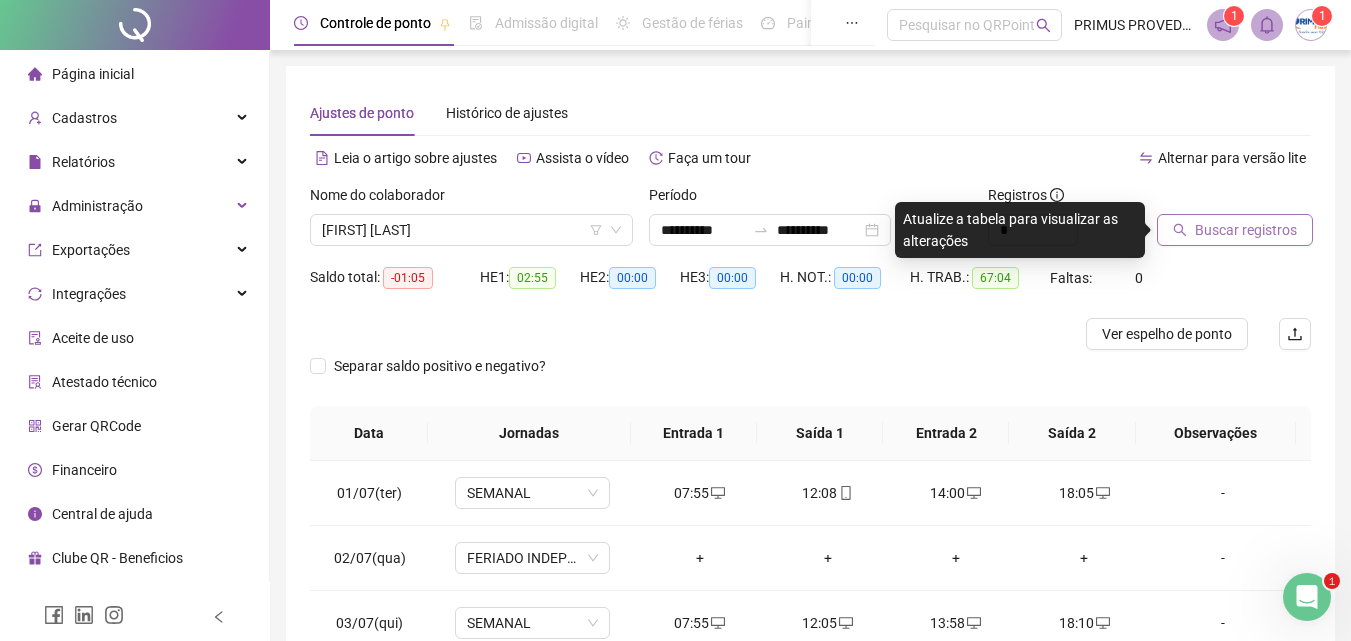 click on "Buscar registros" at bounding box center [1246, 230] 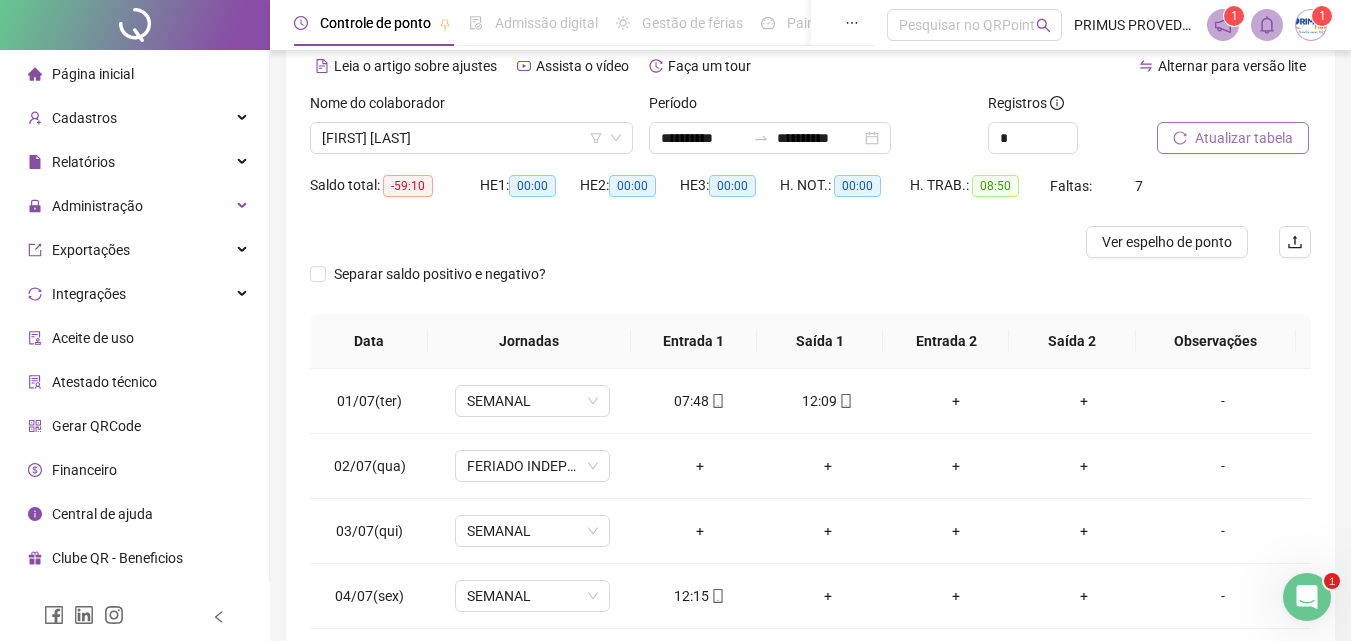 scroll, scrollTop: 200, scrollLeft: 0, axis: vertical 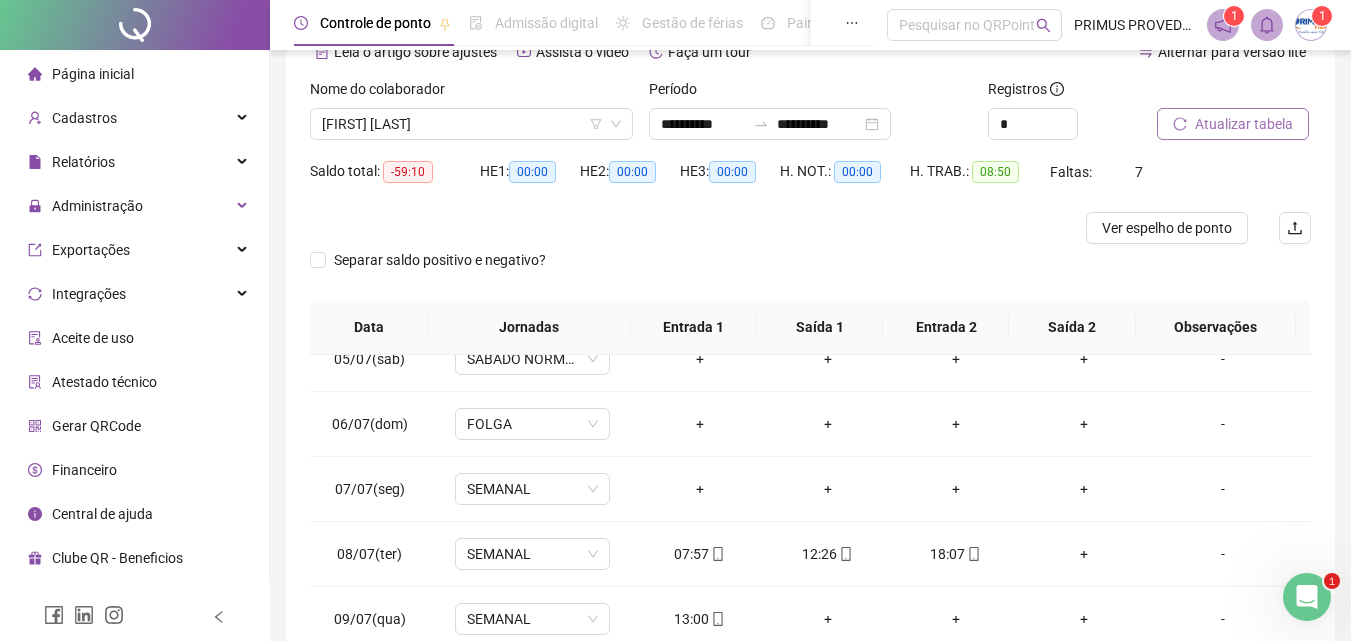 click on "Atualizar tabela" at bounding box center [1244, 124] 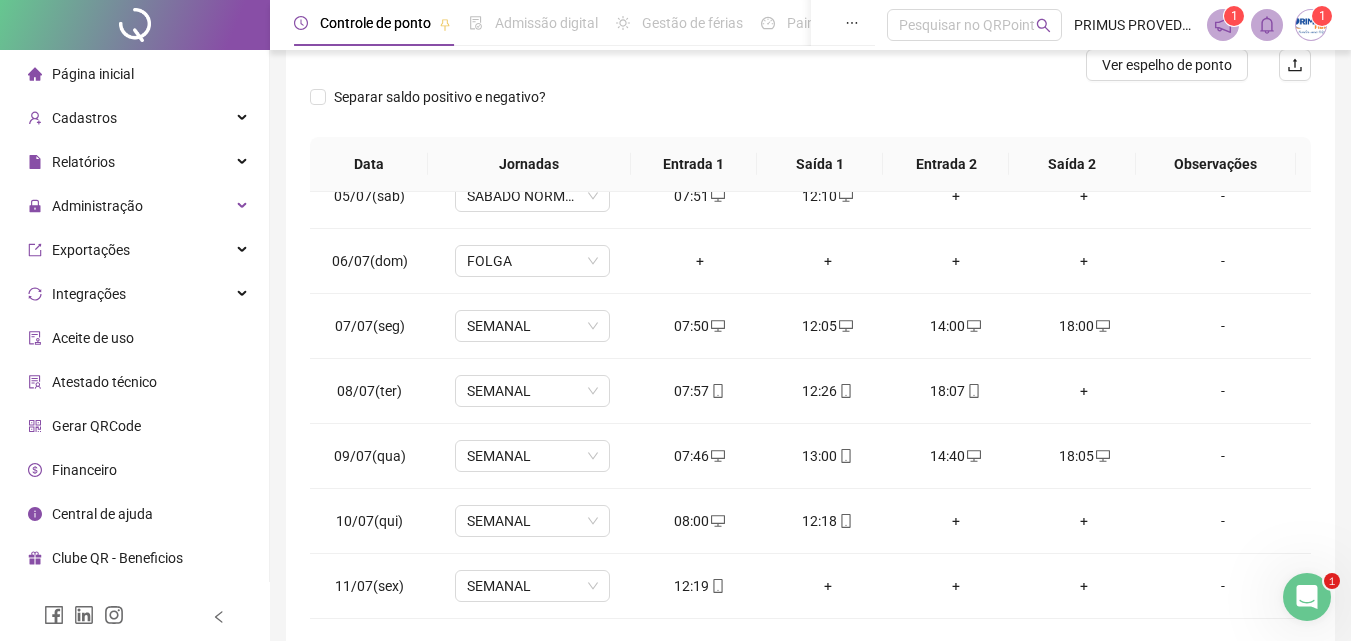 scroll, scrollTop: 357, scrollLeft: 0, axis: vertical 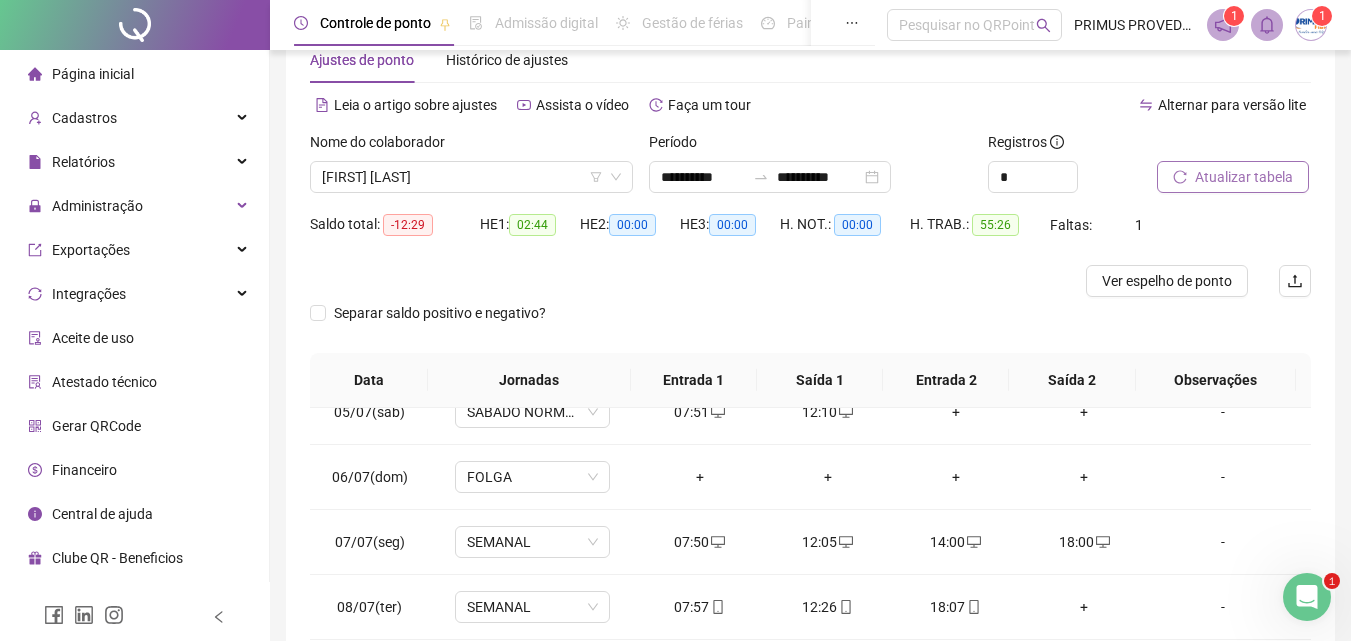 click on "Atualizar tabela" at bounding box center [1244, 177] 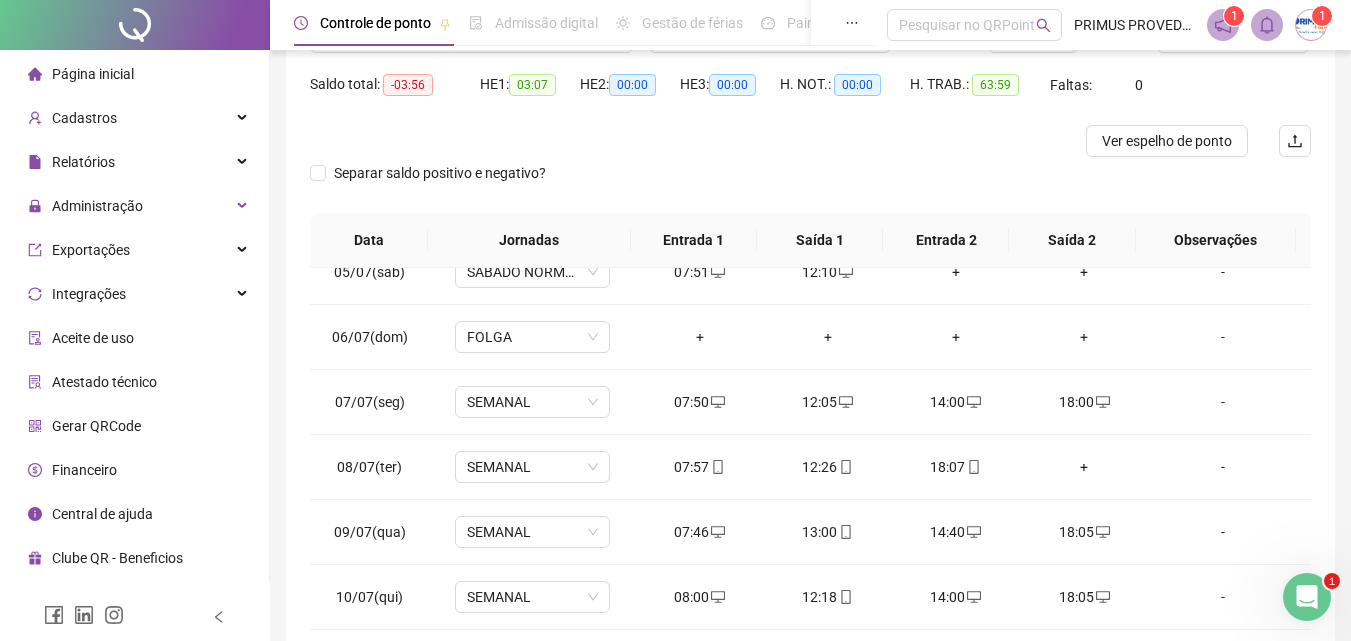 scroll, scrollTop: 357, scrollLeft: 0, axis: vertical 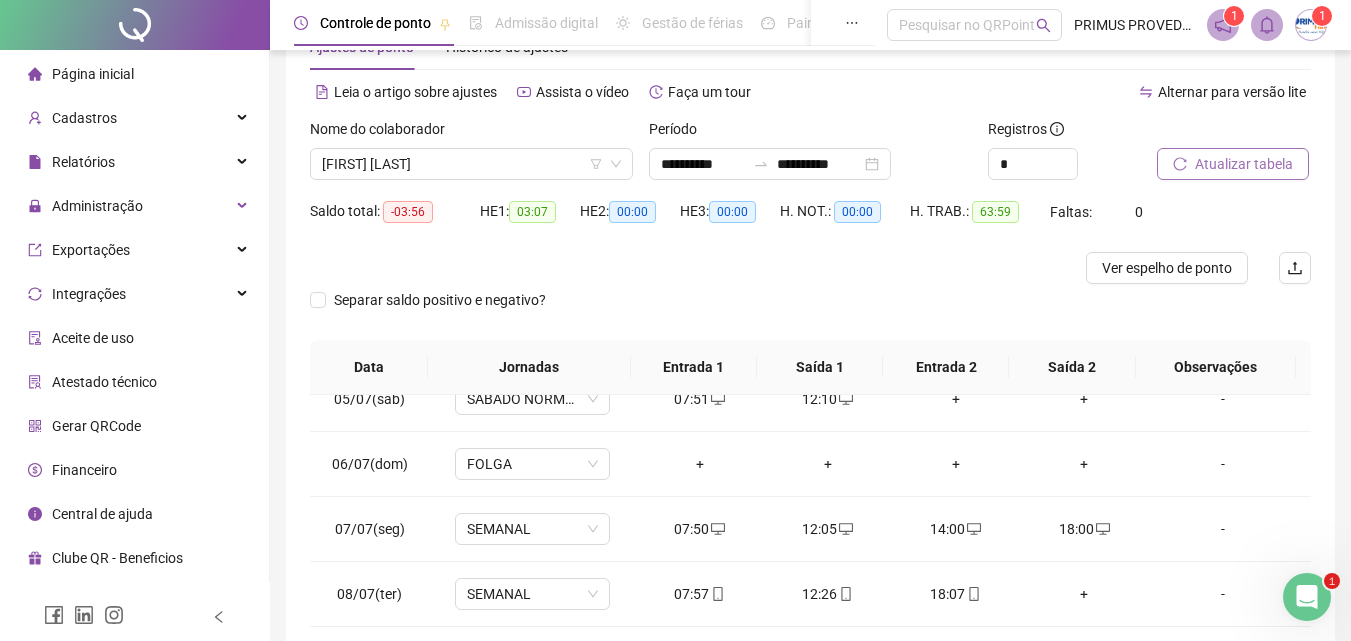 click on "Atualizar tabela" at bounding box center [1244, 164] 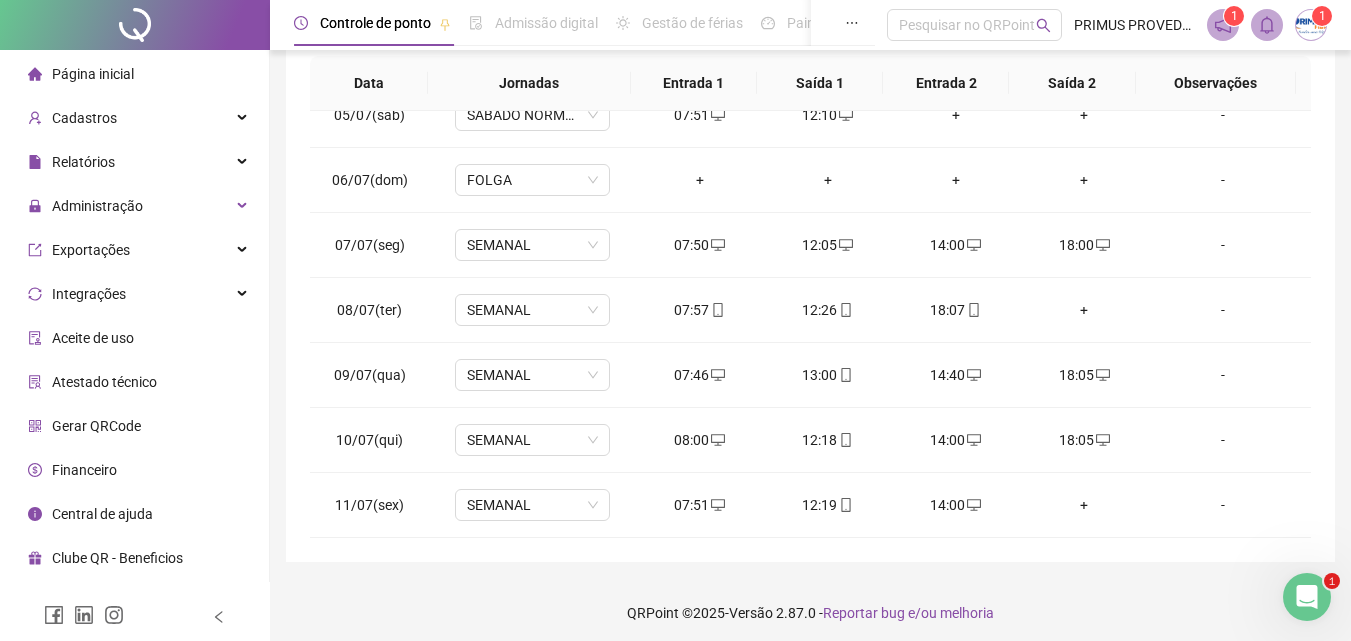 scroll, scrollTop: 357, scrollLeft: 0, axis: vertical 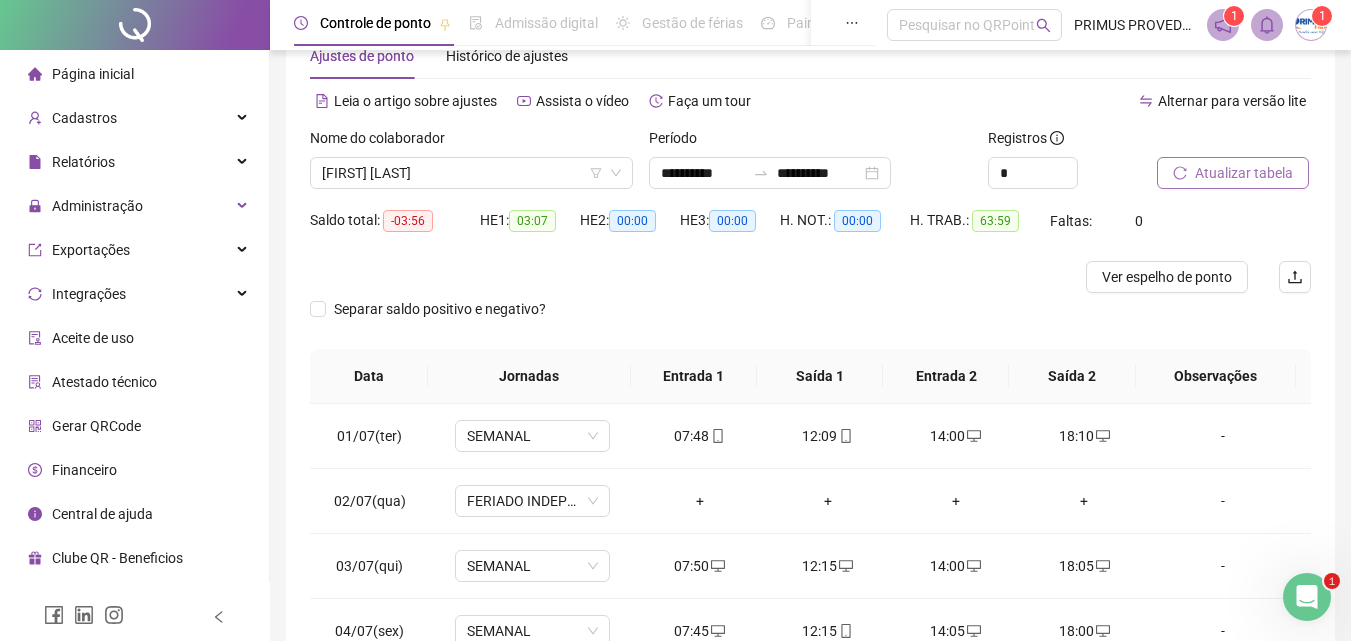 click on "Atualizar tabela" at bounding box center [1244, 173] 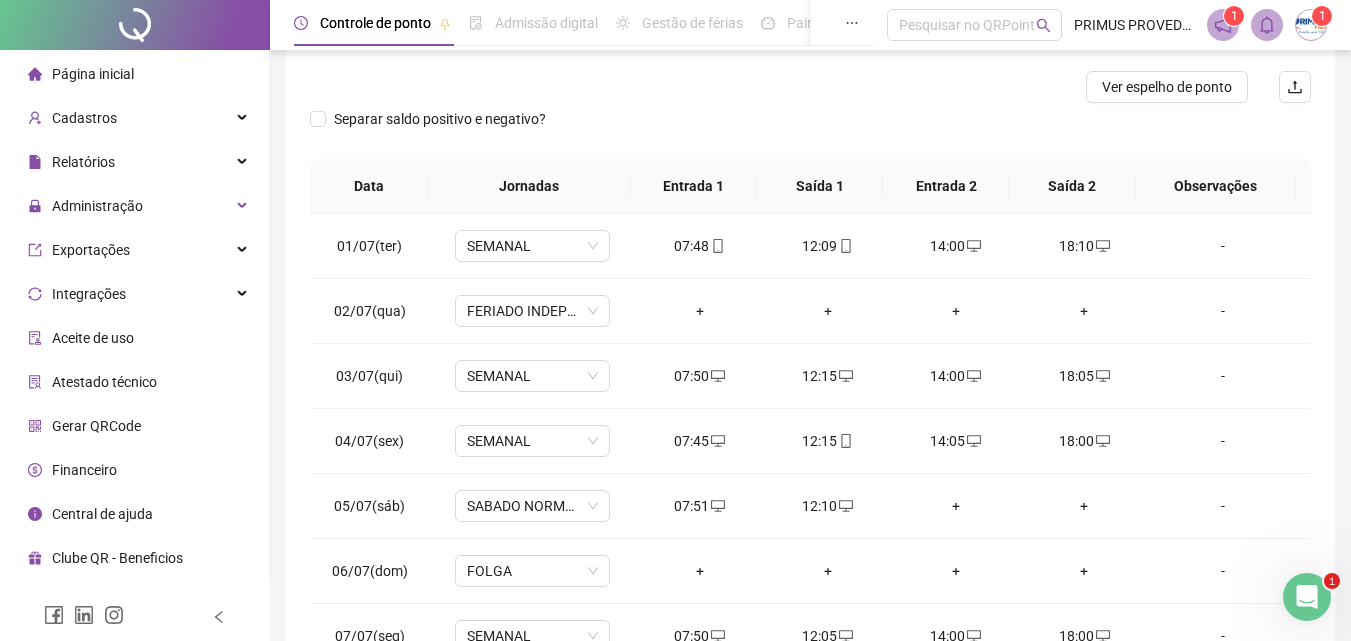 scroll, scrollTop: 357, scrollLeft: 0, axis: vertical 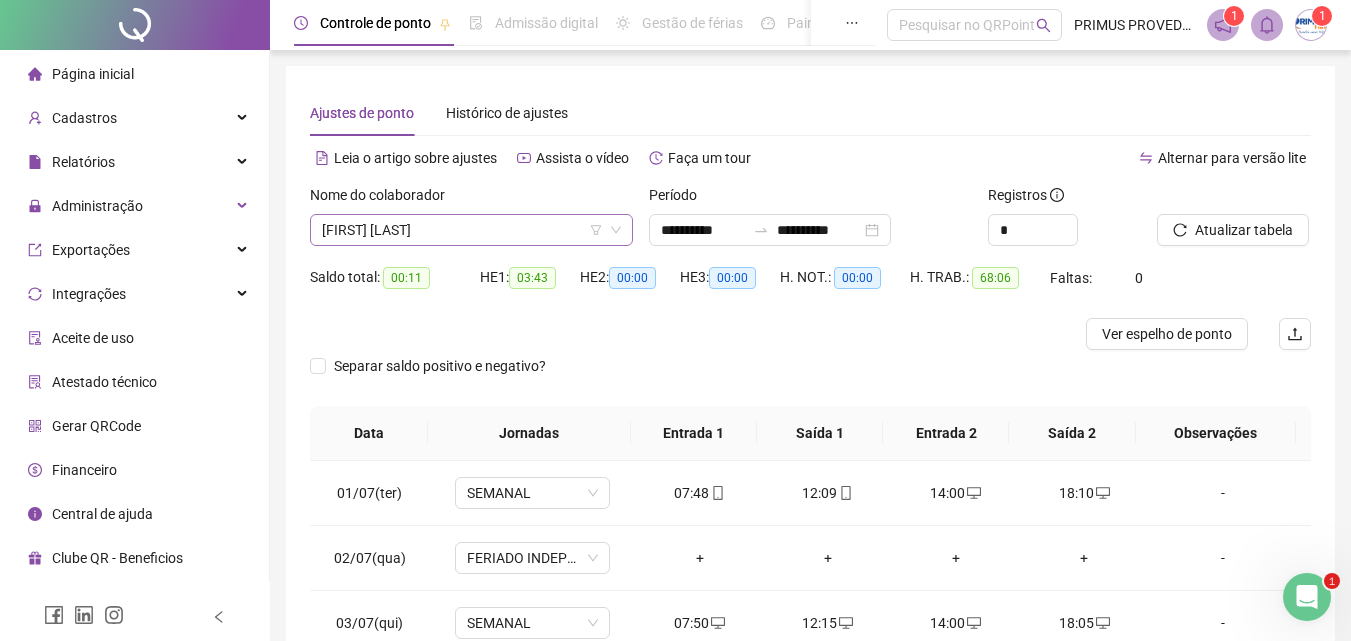 click on "GRECIA DE JESUS BATISTA" at bounding box center (471, 230) 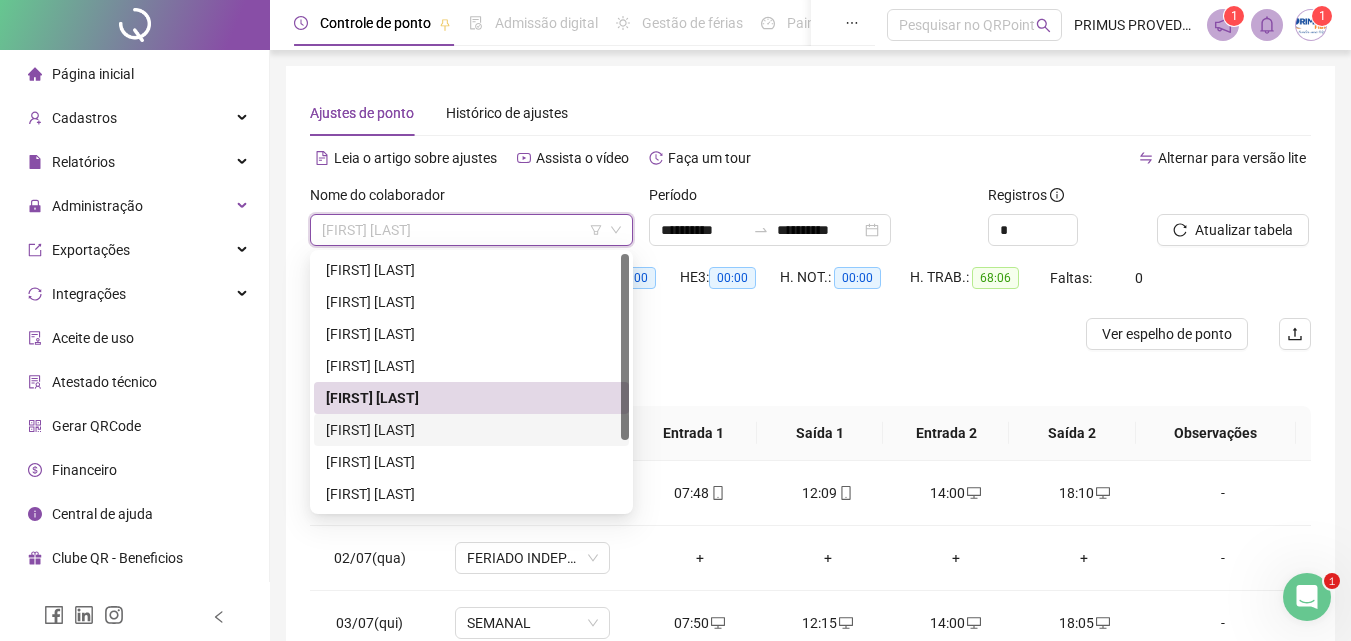 click on "JONATHAS SANDRO FERREIRA LIMA" at bounding box center [471, 430] 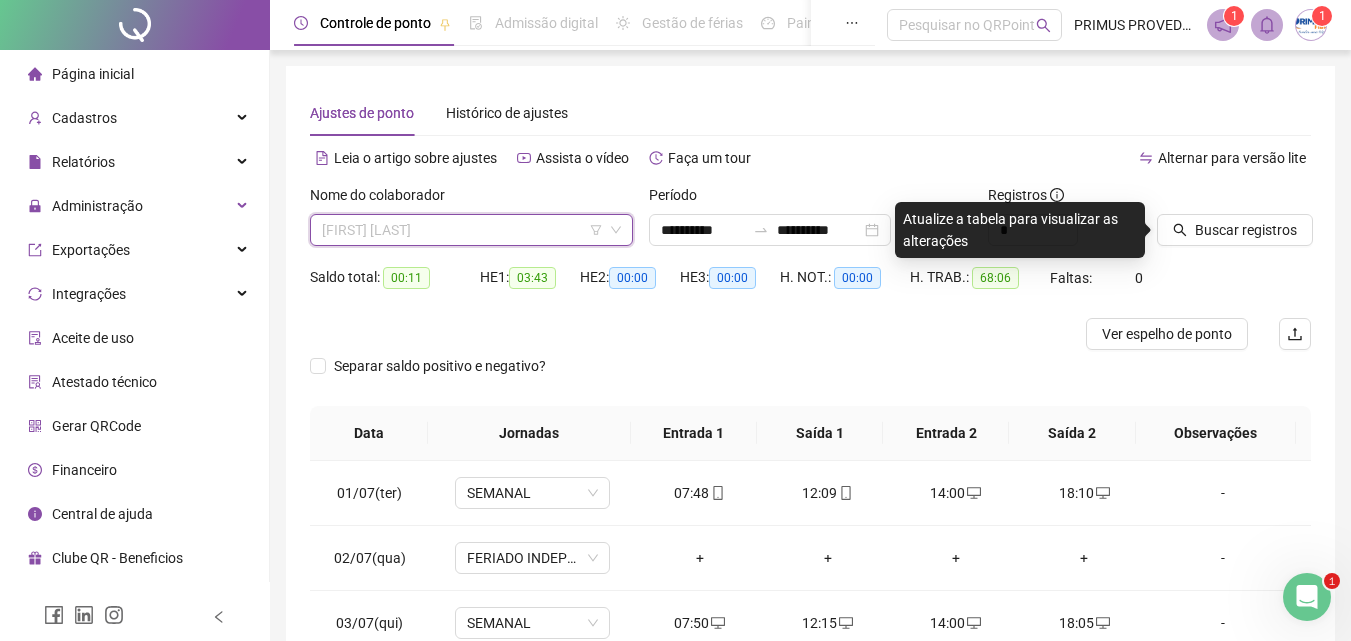 click on "JONATHAS SANDRO FERREIRA LIMA" at bounding box center [471, 230] 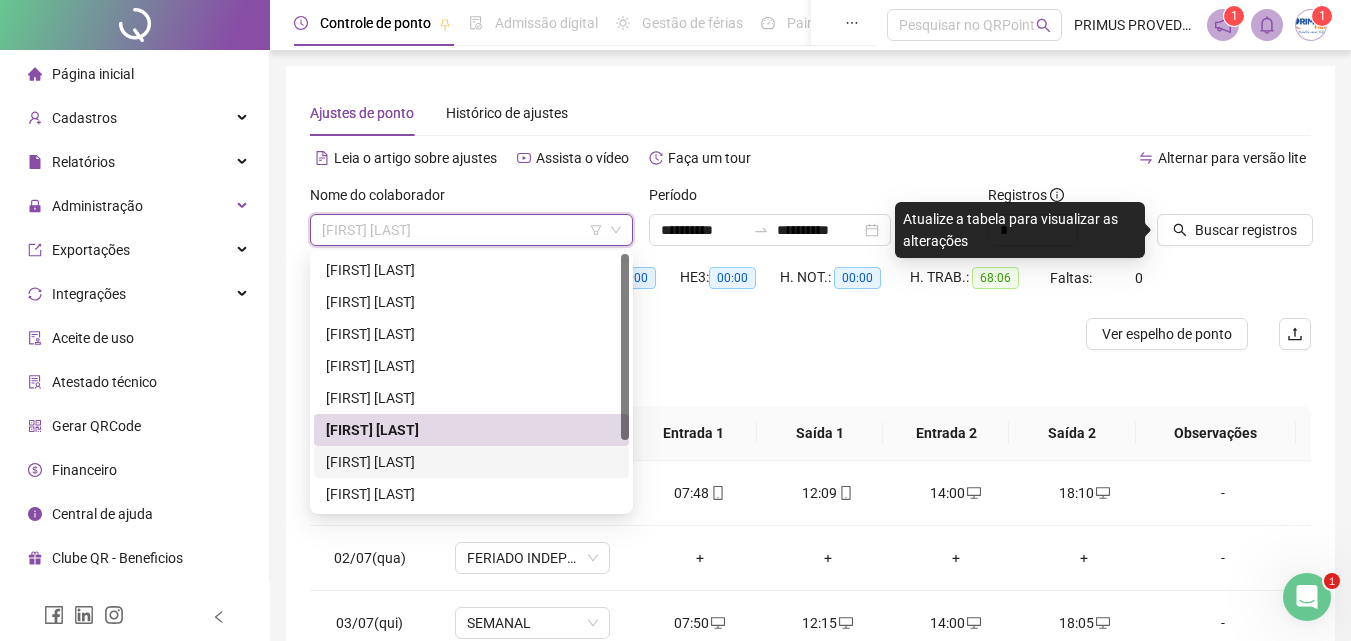 click on "LAERCIO BORGES DOS SANTOS" at bounding box center (471, 462) 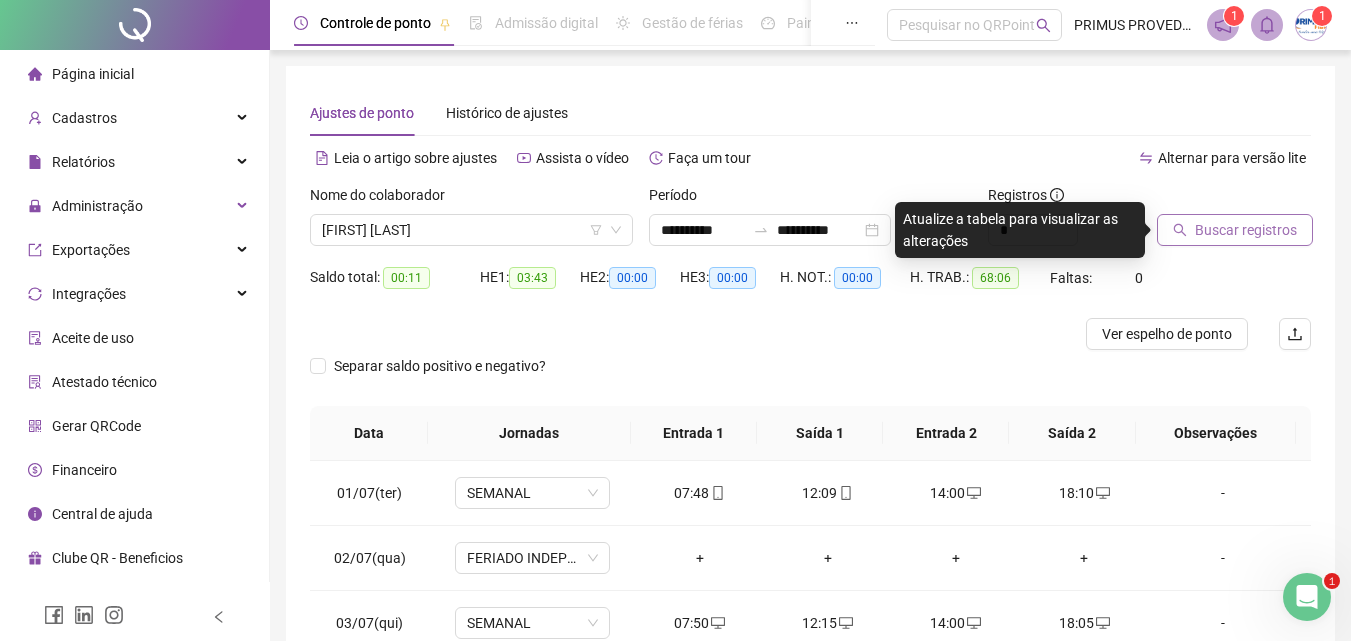 click on "Buscar registros" at bounding box center (1235, 230) 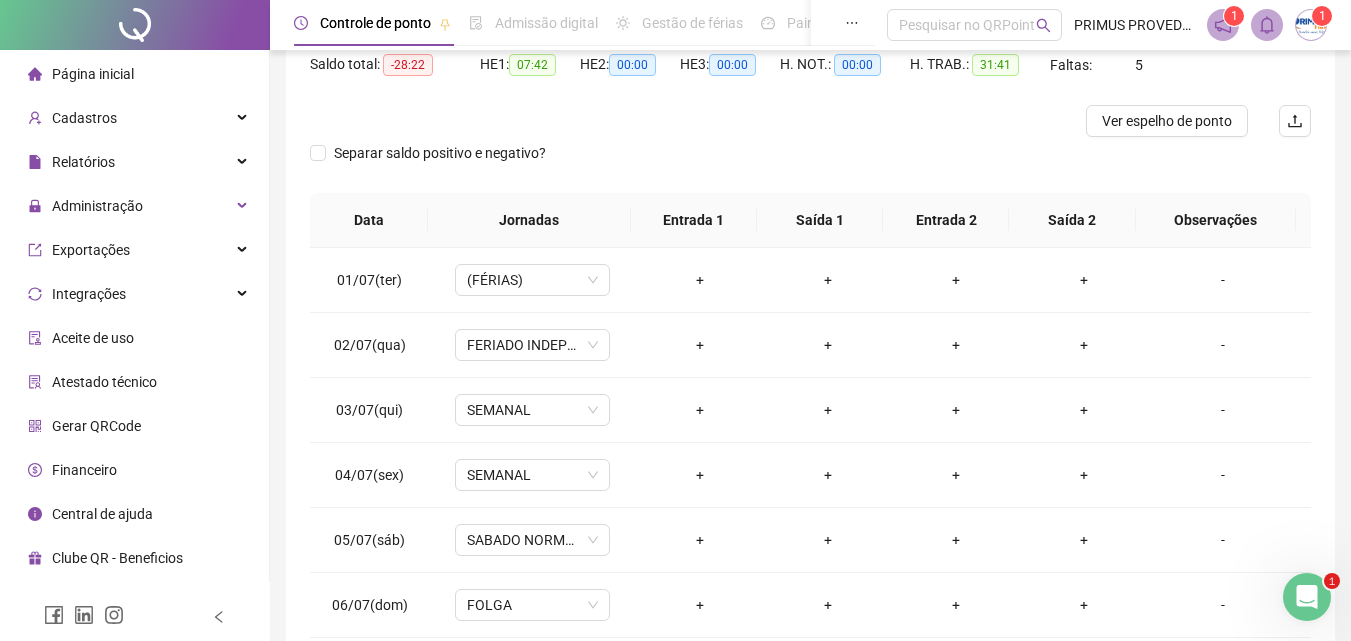 scroll, scrollTop: 300, scrollLeft: 0, axis: vertical 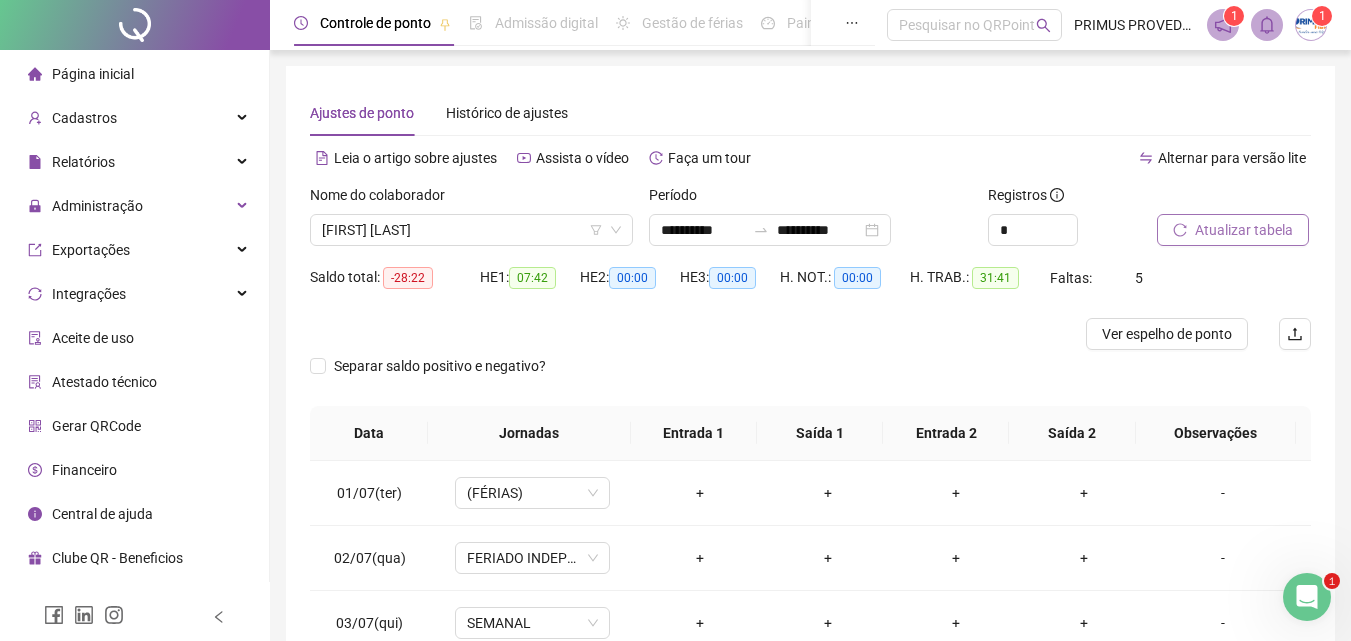 click on "Atualizar tabela" at bounding box center (1244, 230) 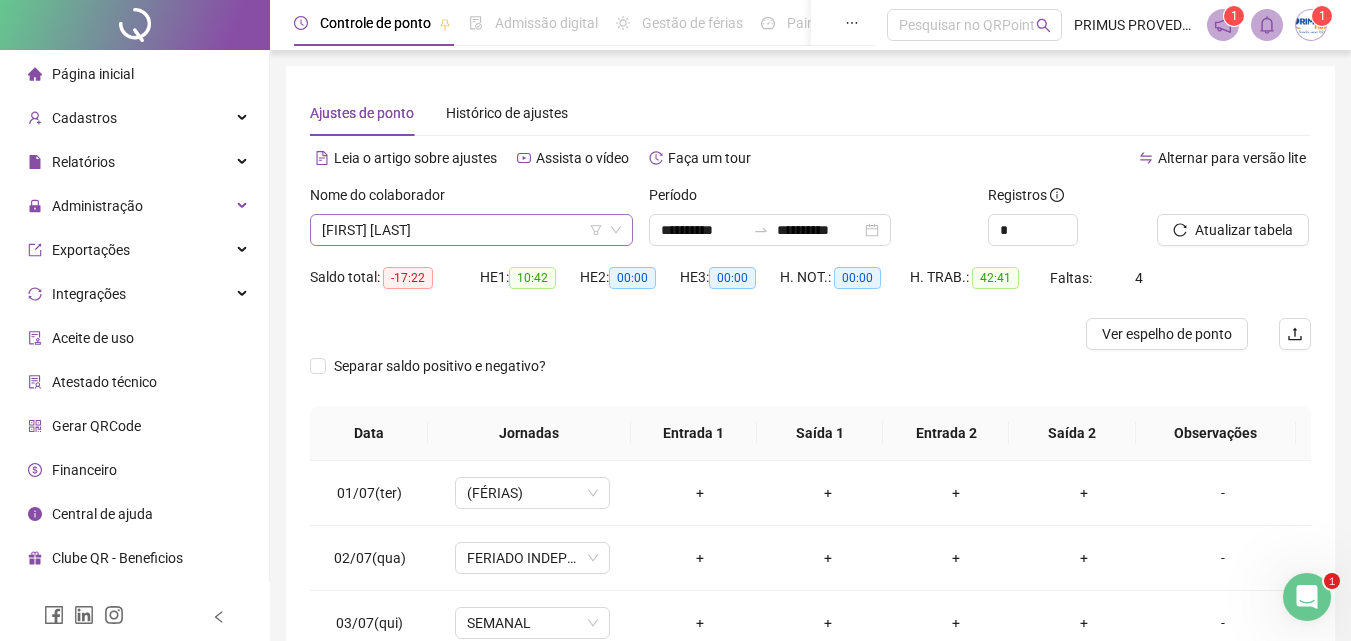 click on "LAERCIO BORGES DOS SANTOS" at bounding box center (471, 230) 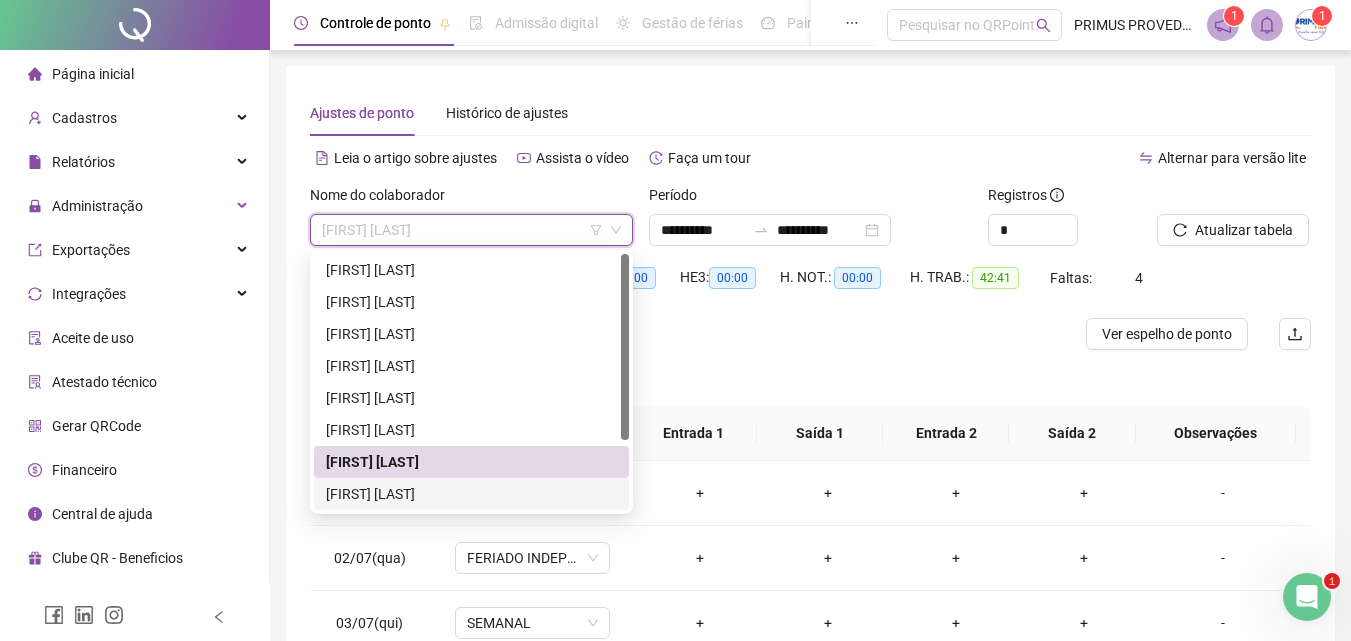 click on "LAURINELE ANJOS LEOPOLDINO" at bounding box center (471, 494) 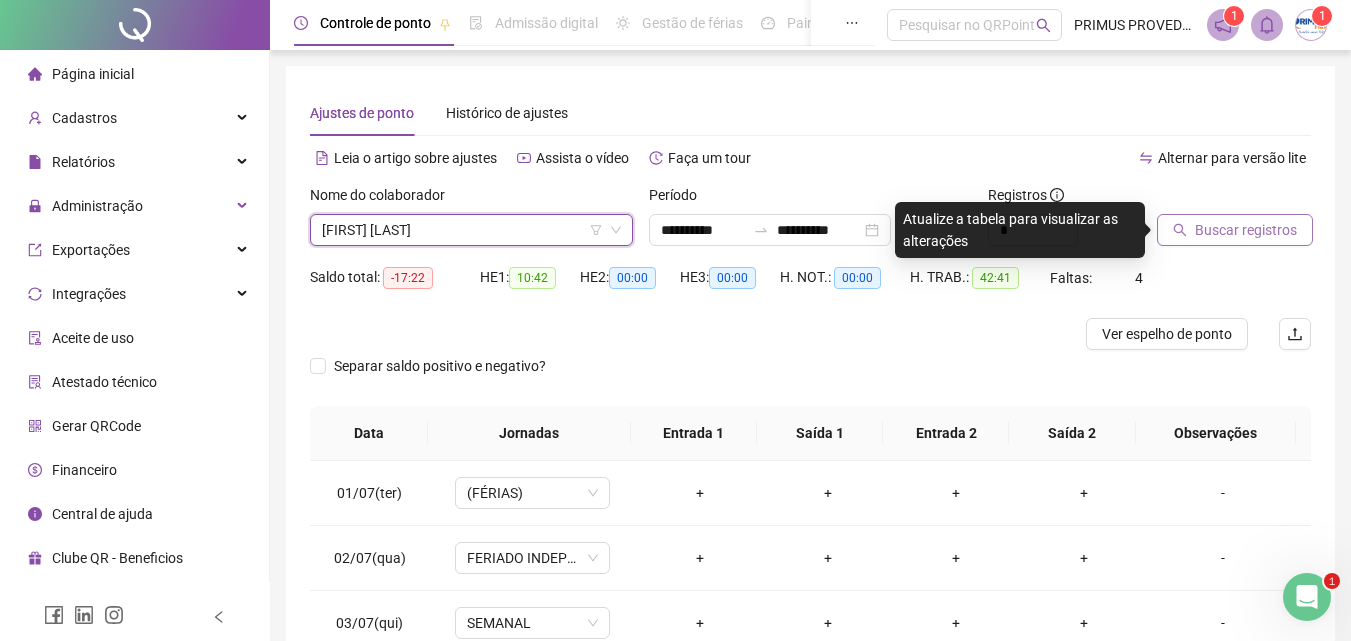 click on "Buscar registros" at bounding box center (1246, 230) 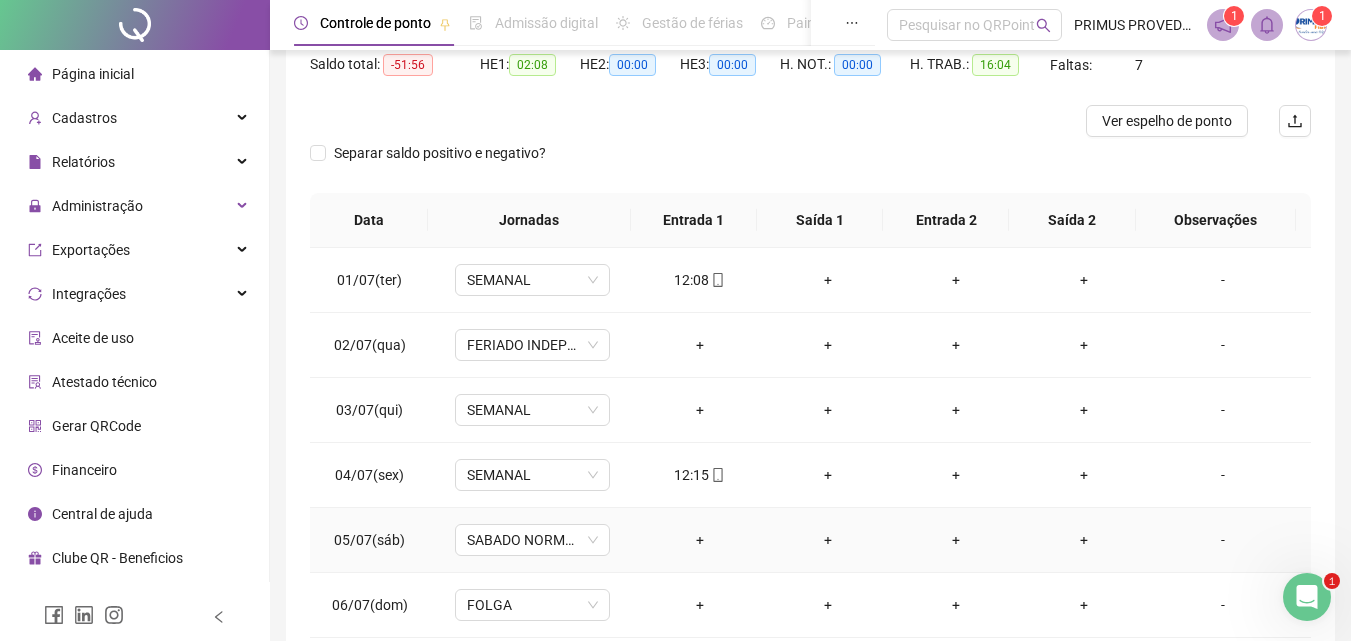 scroll, scrollTop: 57, scrollLeft: 0, axis: vertical 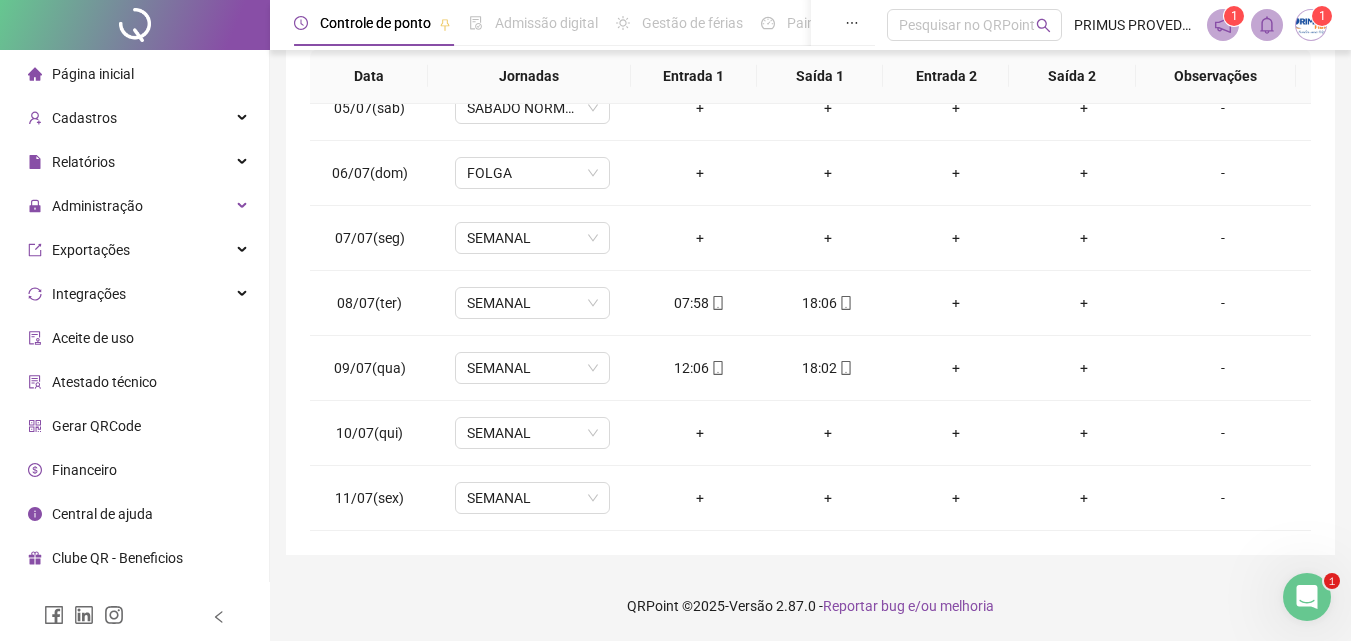 drag, startPoint x: 1351, startPoint y: 288, endPoint x: 1365, endPoint y: 125, distance: 163.60013 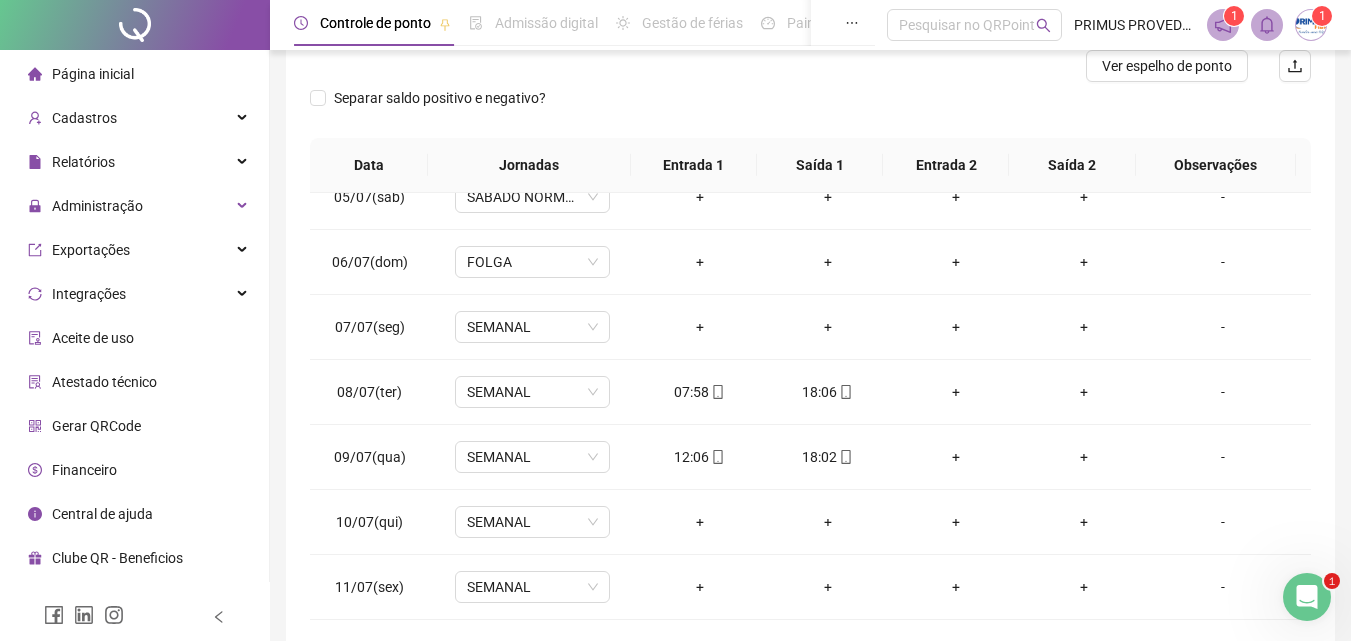 scroll, scrollTop: 0, scrollLeft: 0, axis: both 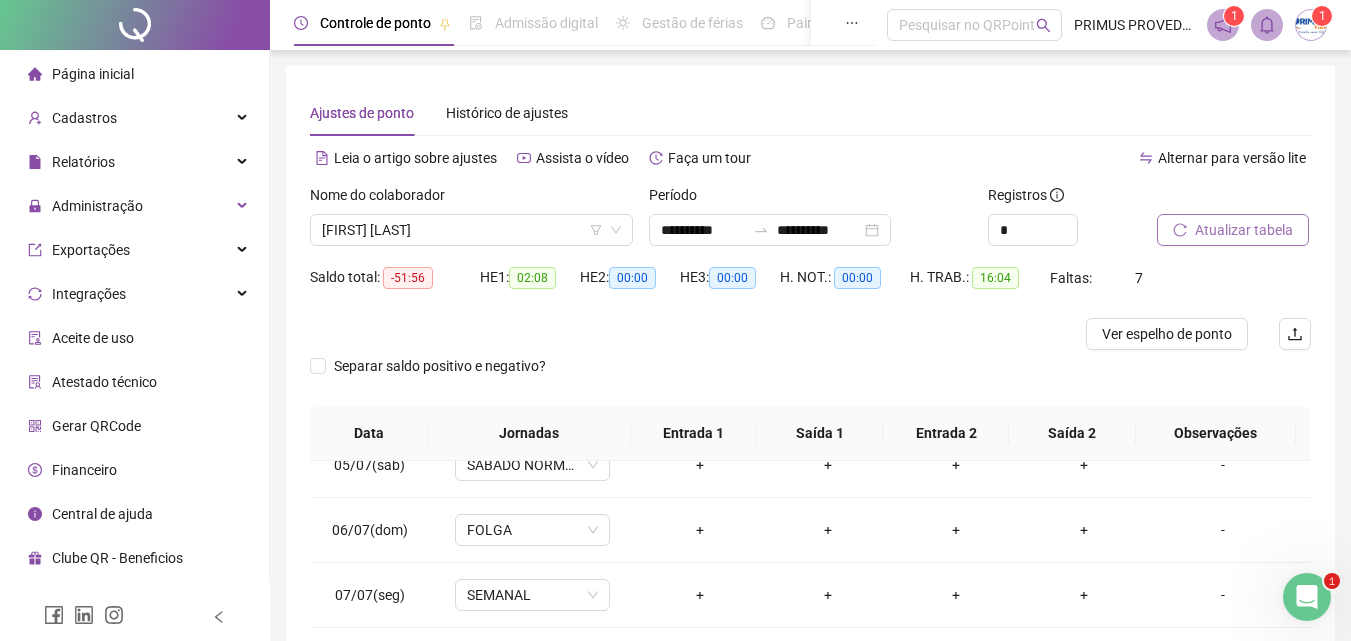 click on "Atualizar tabela" at bounding box center (1244, 230) 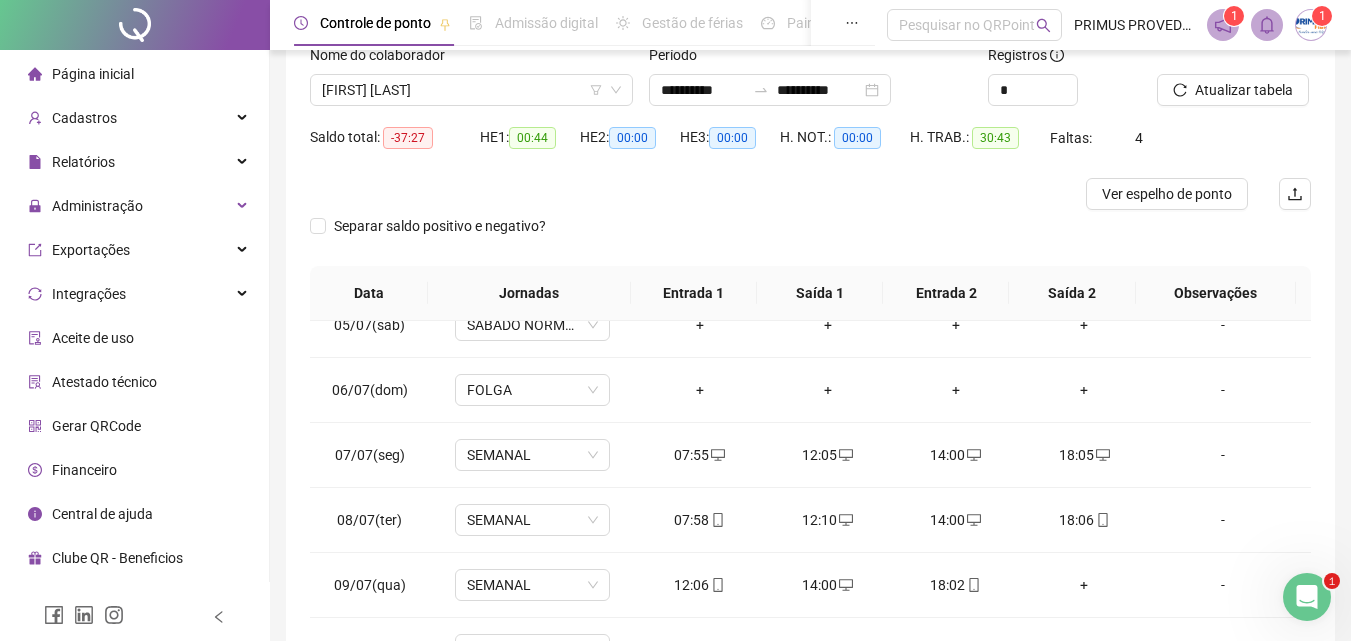 scroll, scrollTop: 357, scrollLeft: 0, axis: vertical 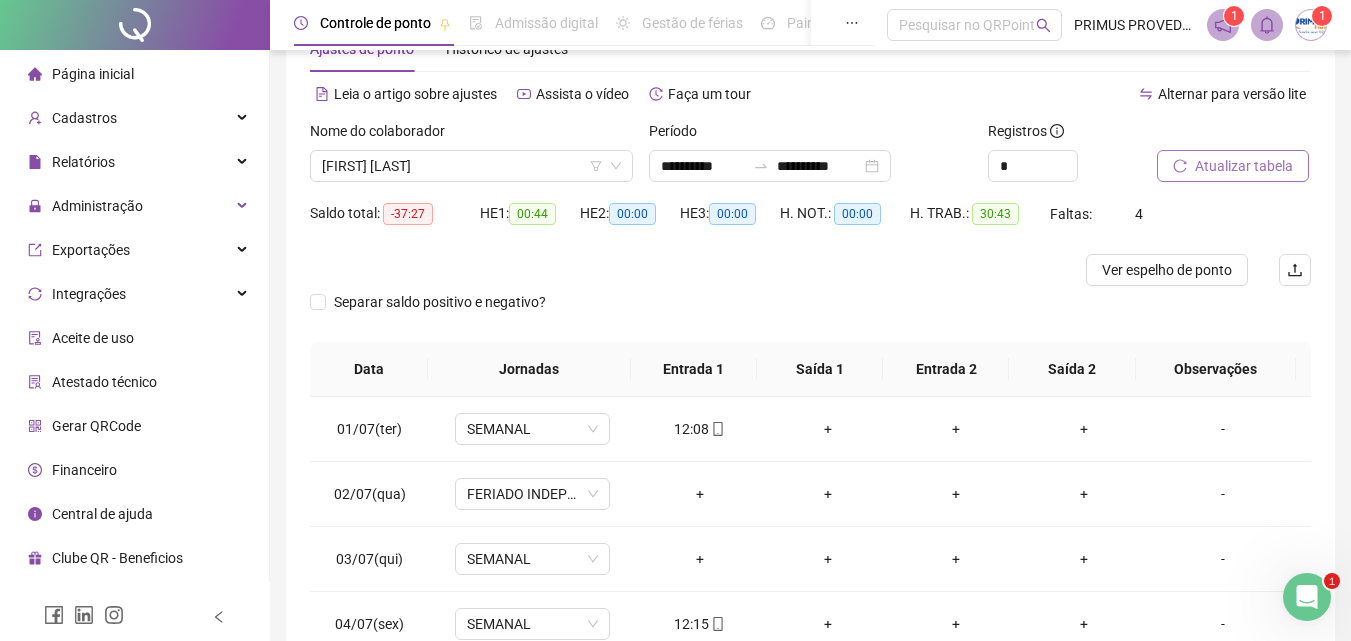 click on "Atualizar tabela" at bounding box center (1244, 166) 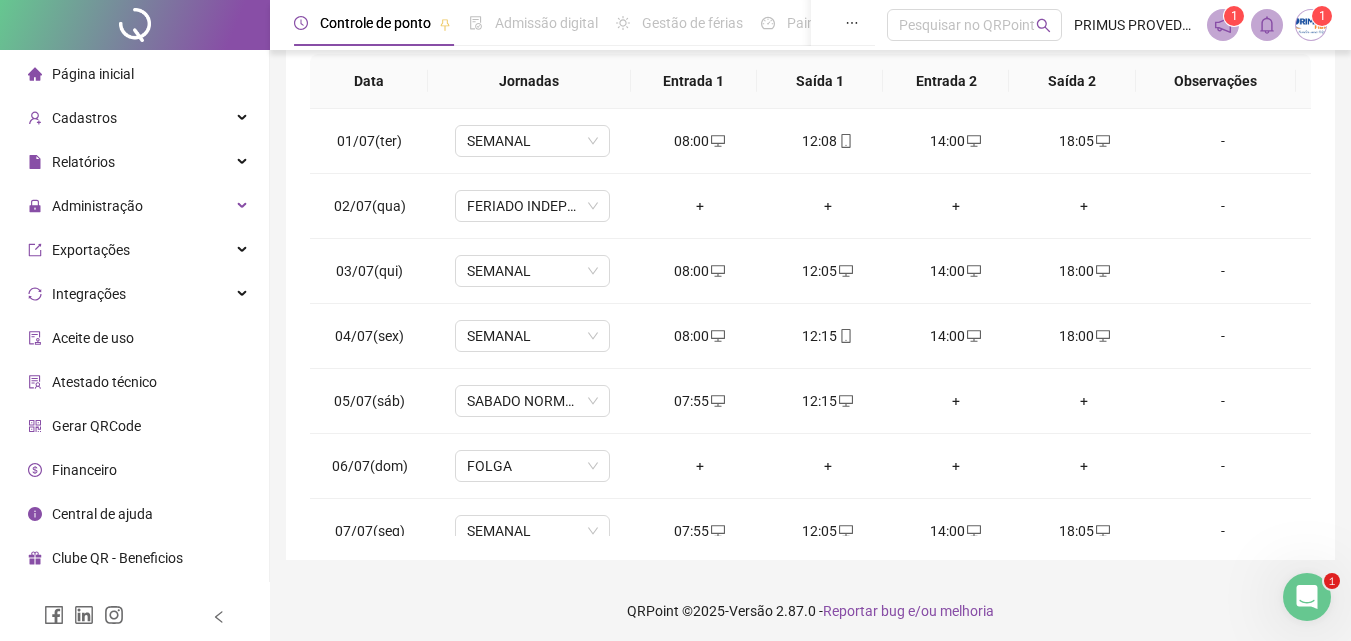 scroll, scrollTop: 354, scrollLeft: 0, axis: vertical 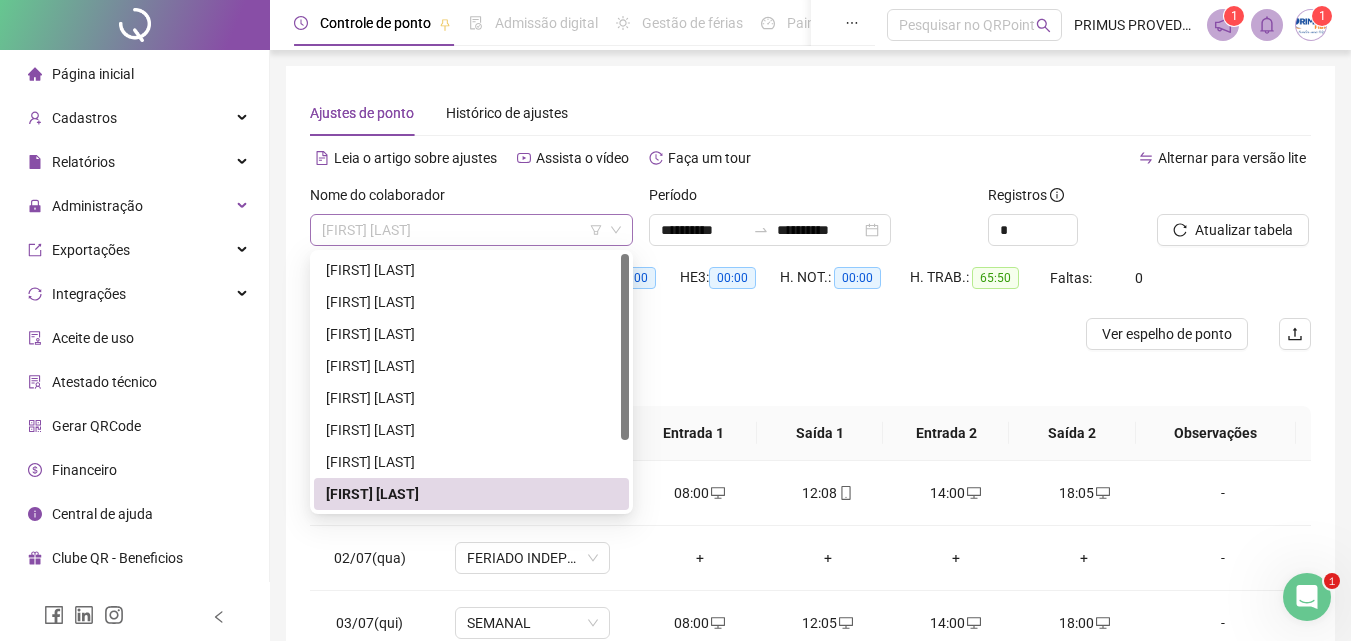 click on "LAURINELE ANJOS LEOPOLDINO" at bounding box center (471, 230) 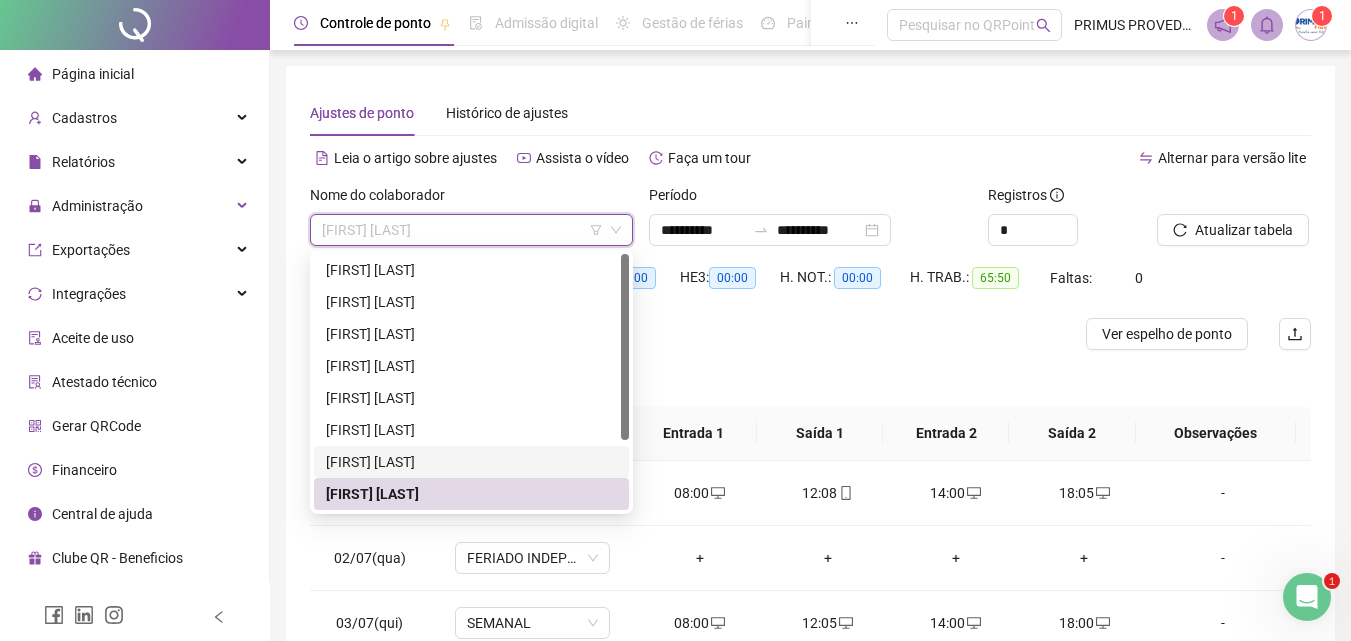 scroll, scrollTop: 96, scrollLeft: 0, axis: vertical 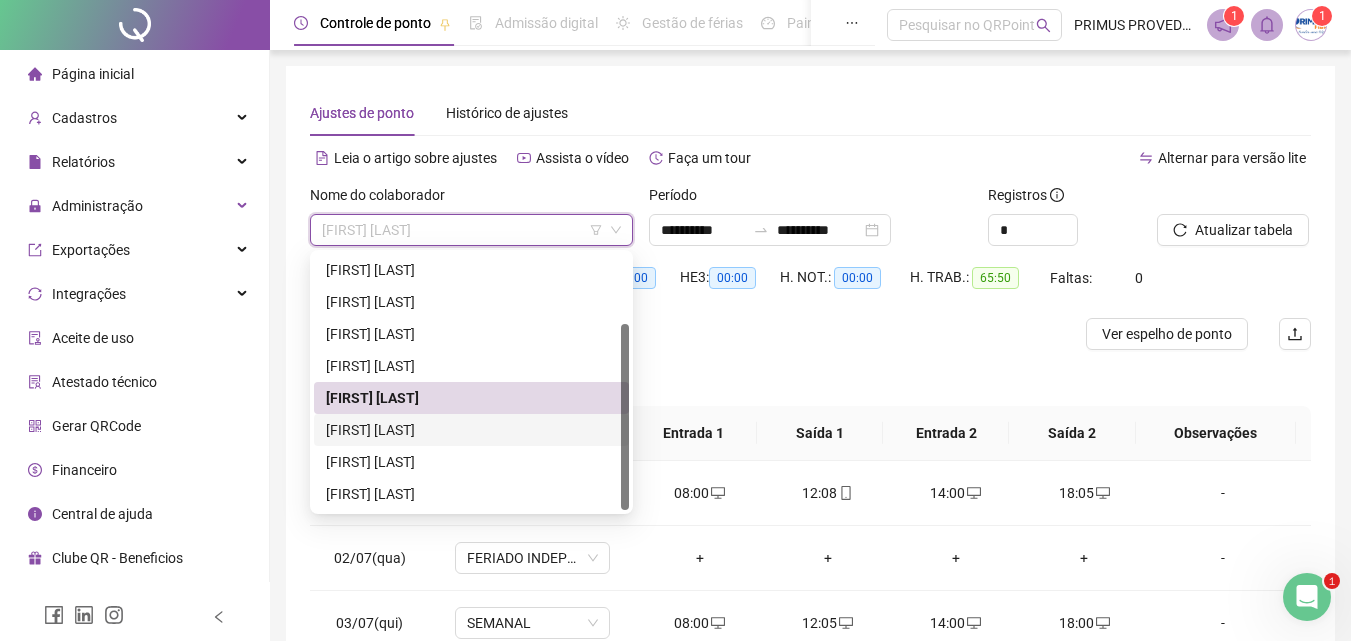 click on "MARLON RIAN GOMES DA SILVA" at bounding box center (471, 430) 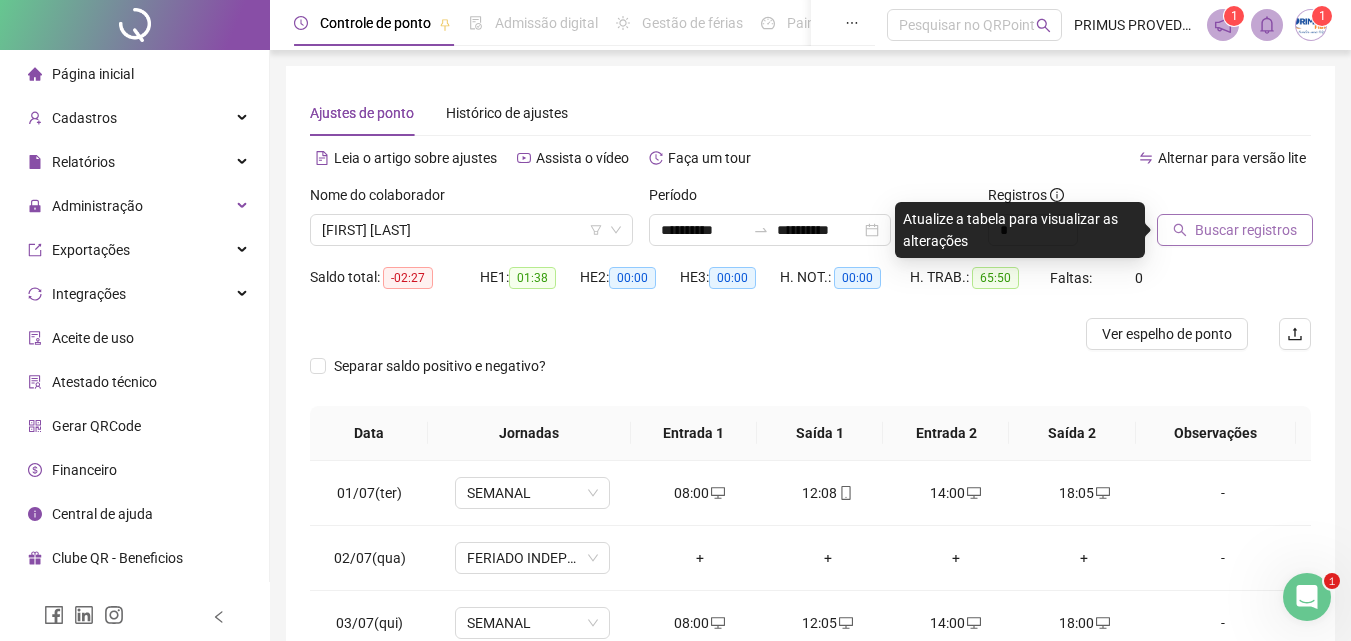 click on "Buscar registros" at bounding box center [1246, 230] 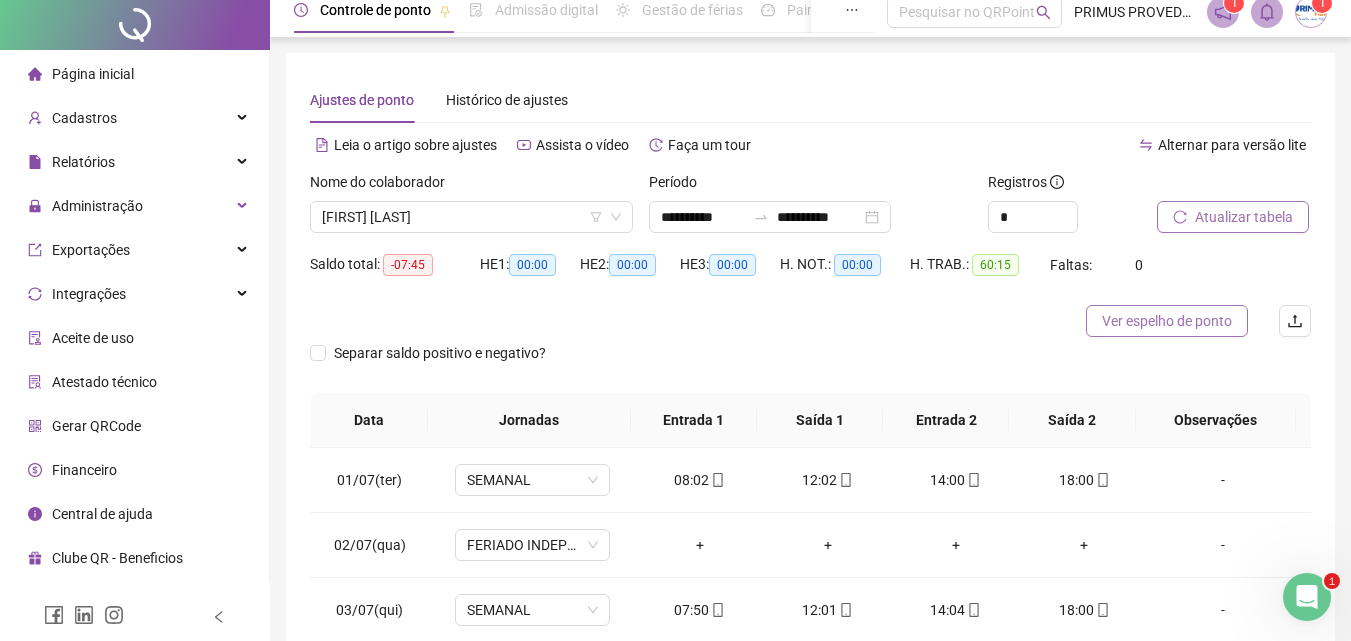 scroll, scrollTop: 200, scrollLeft: 0, axis: vertical 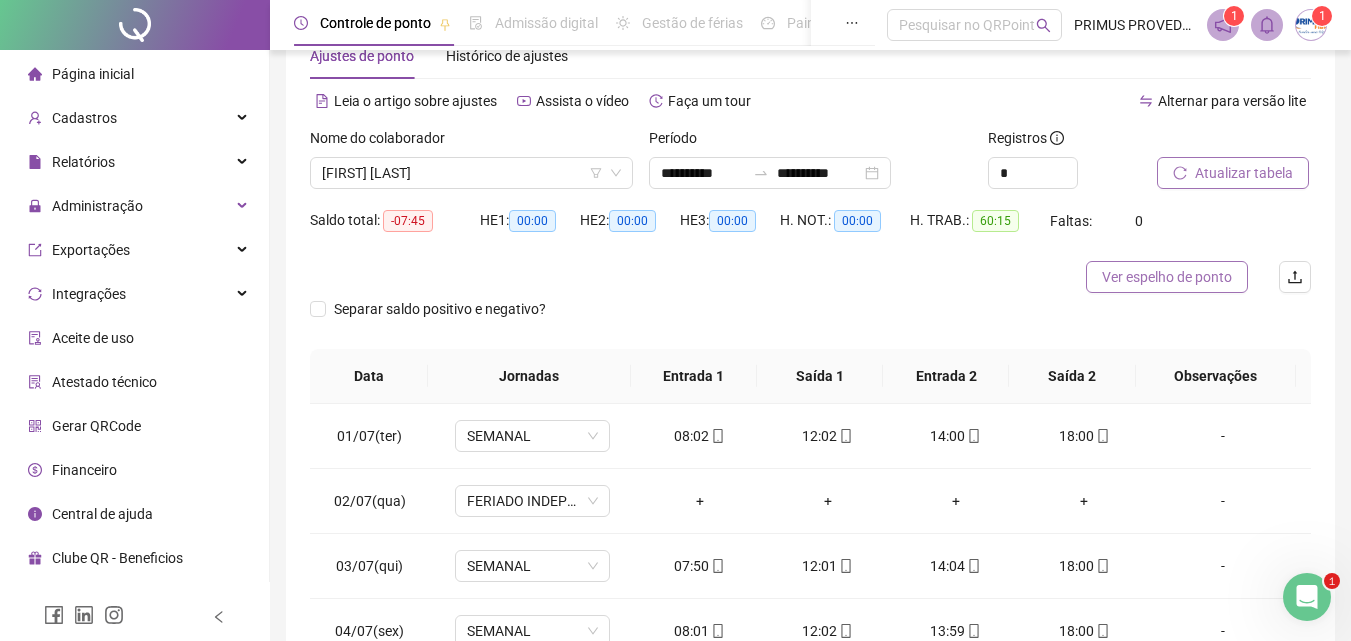 click on "Ver espelho de ponto" at bounding box center (1167, 277) 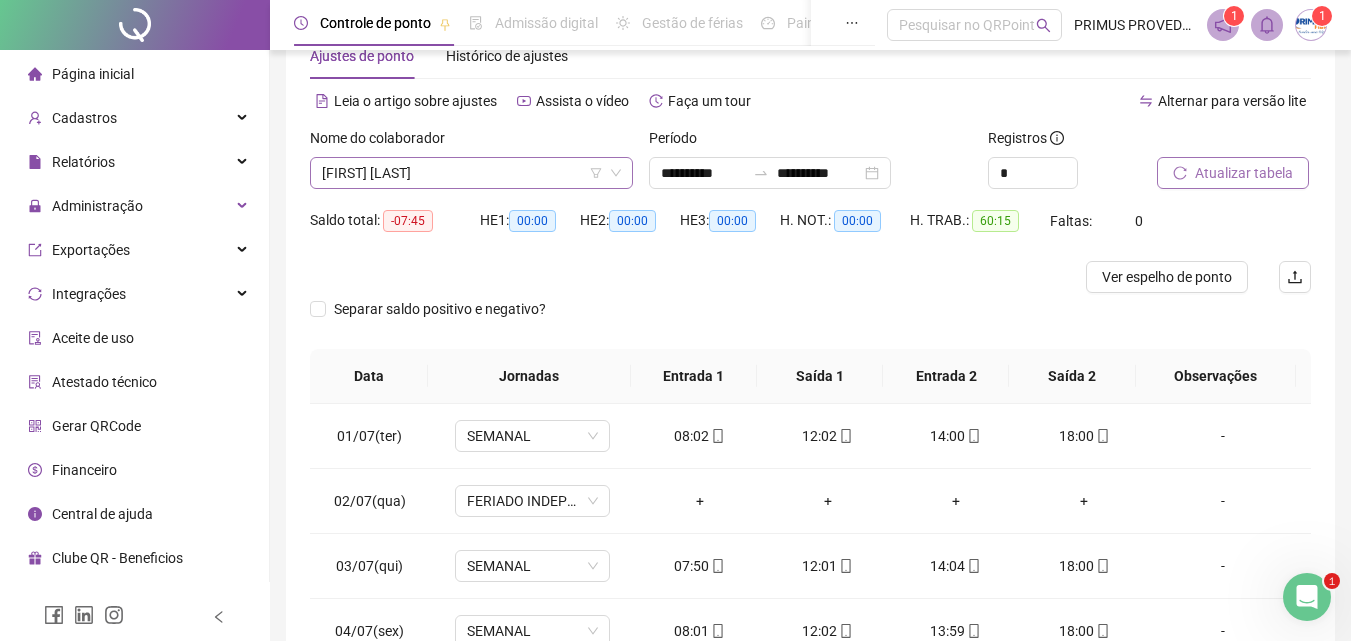 click on "MARLON RIAN GOMES DA SILVA" at bounding box center [471, 173] 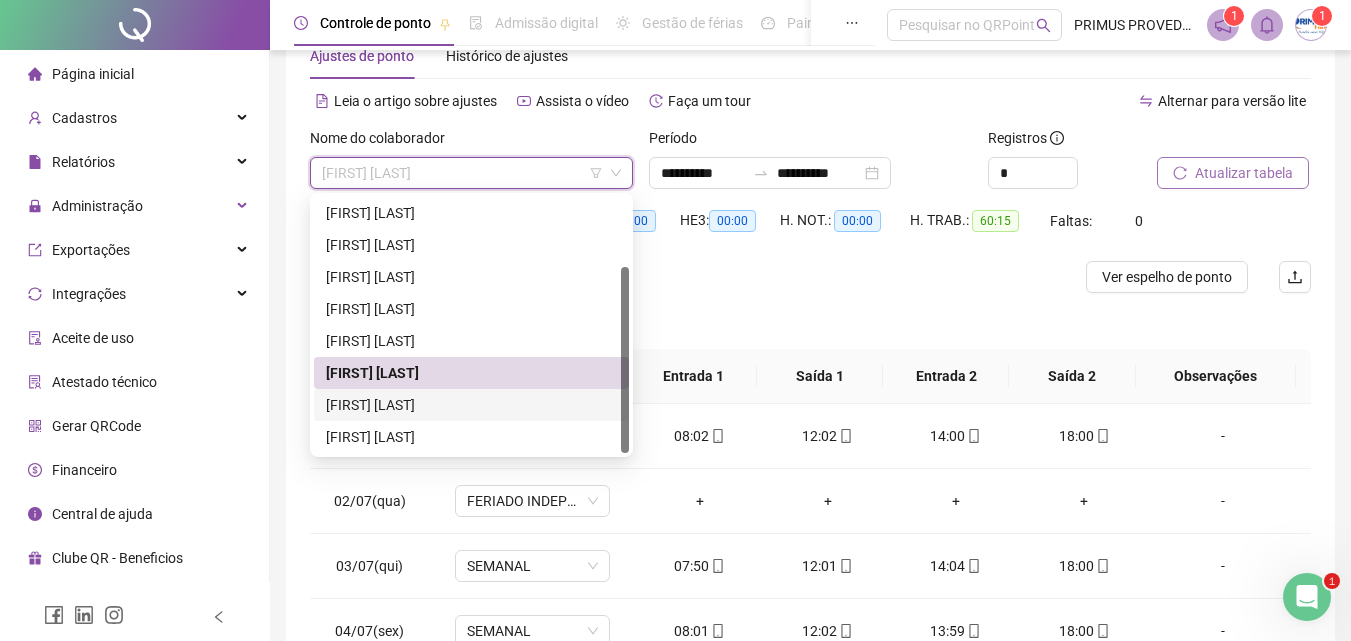 drag, startPoint x: 458, startPoint y: 411, endPoint x: 467, endPoint y: 397, distance: 16.643316 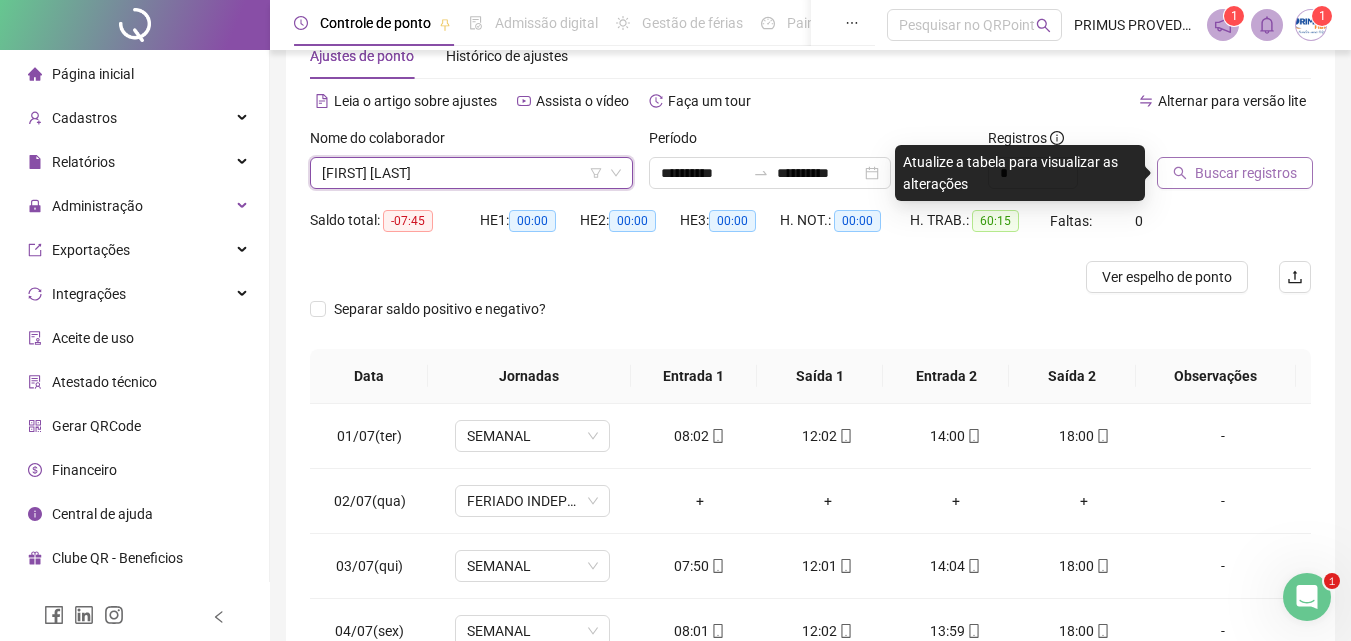 click on "Buscar registros" at bounding box center [1246, 173] 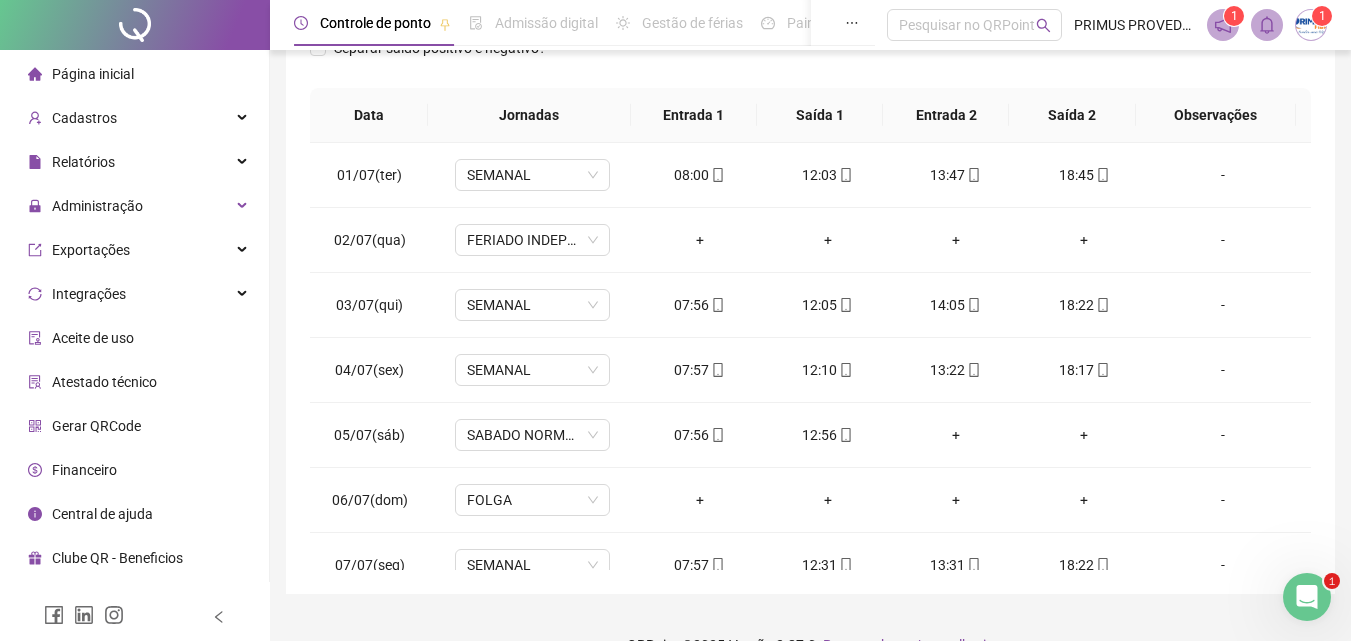 scroll, scrollTop: 357, scrollLeft: 0, axis: vertical 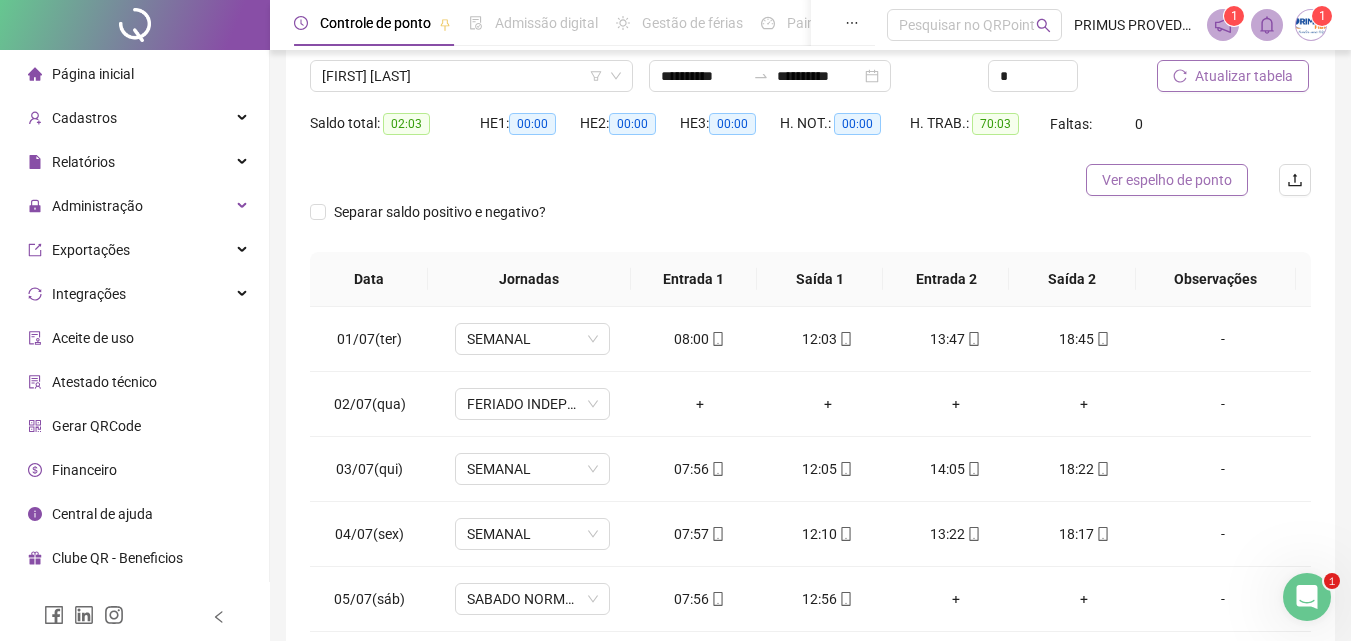 click on "Ver espelho de ponto" at bounding box center (1167, 180) 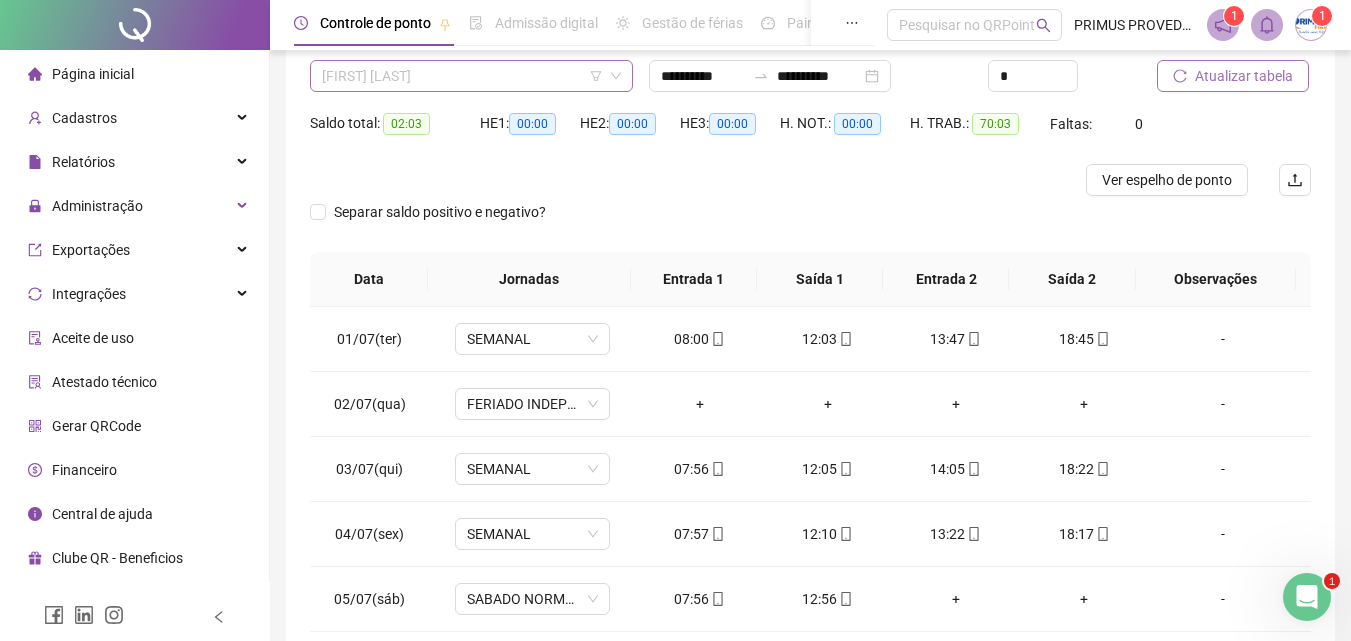 click on "MERCIO DOS SANTOS" at bounding box center (471, 76) 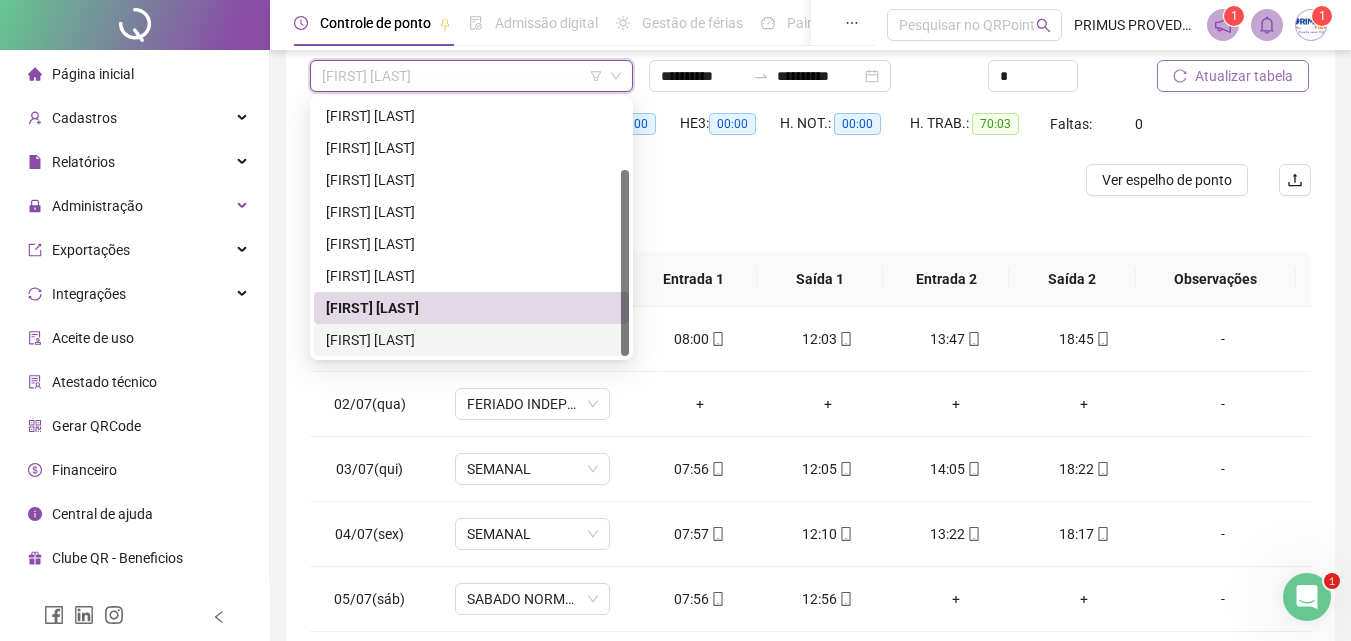 click on "UELITON SILVA FERREIRA" at bounding box center [471, 340] 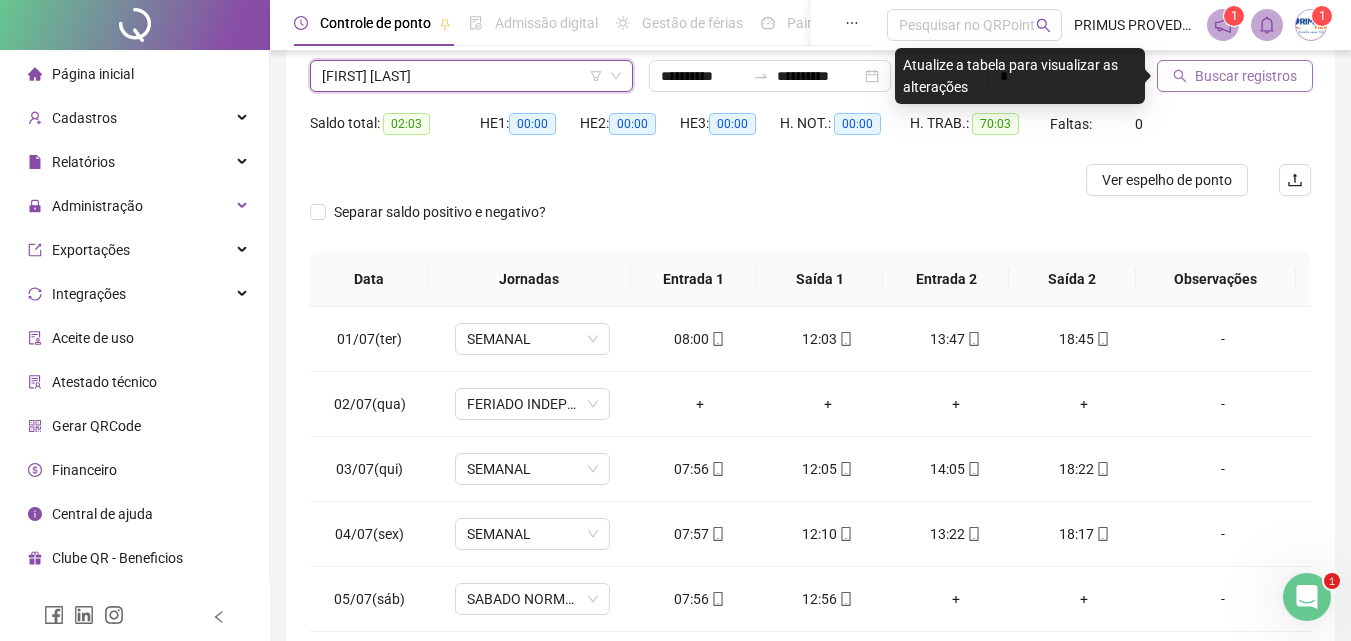 click on "Buscar registros" at bounding box center (1246, 76) 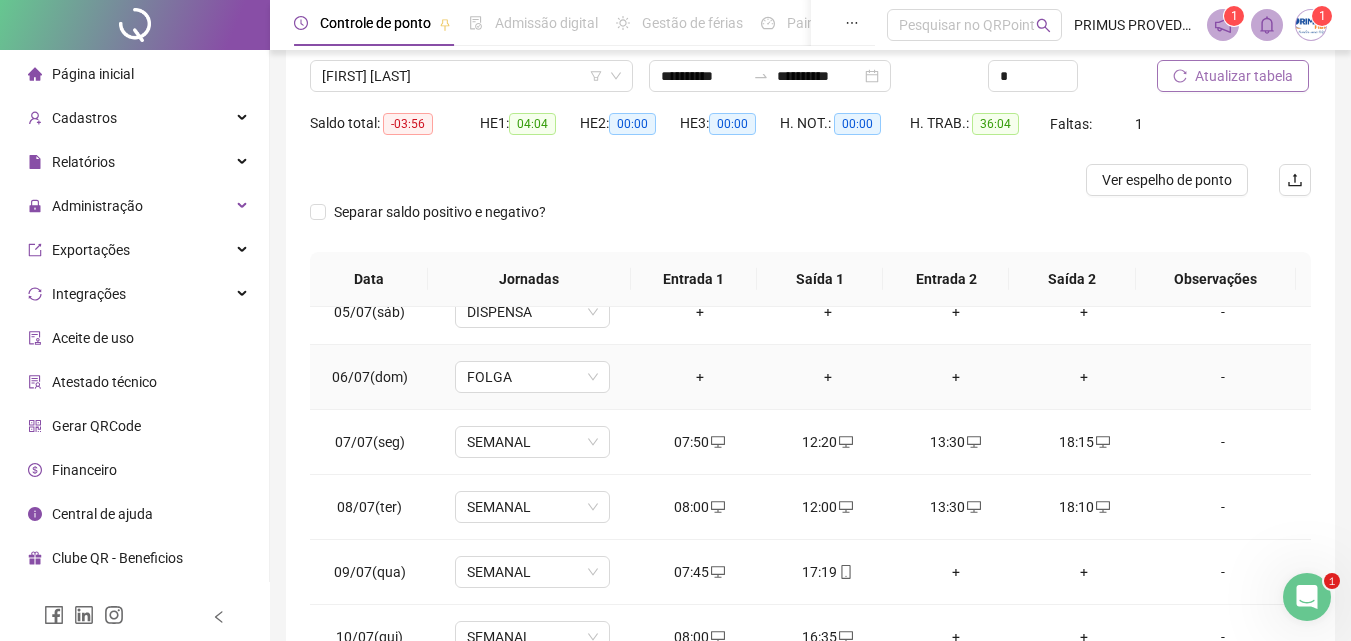 scroll, scrollTop: 288, scrollLeft: 0, axis: vertical 